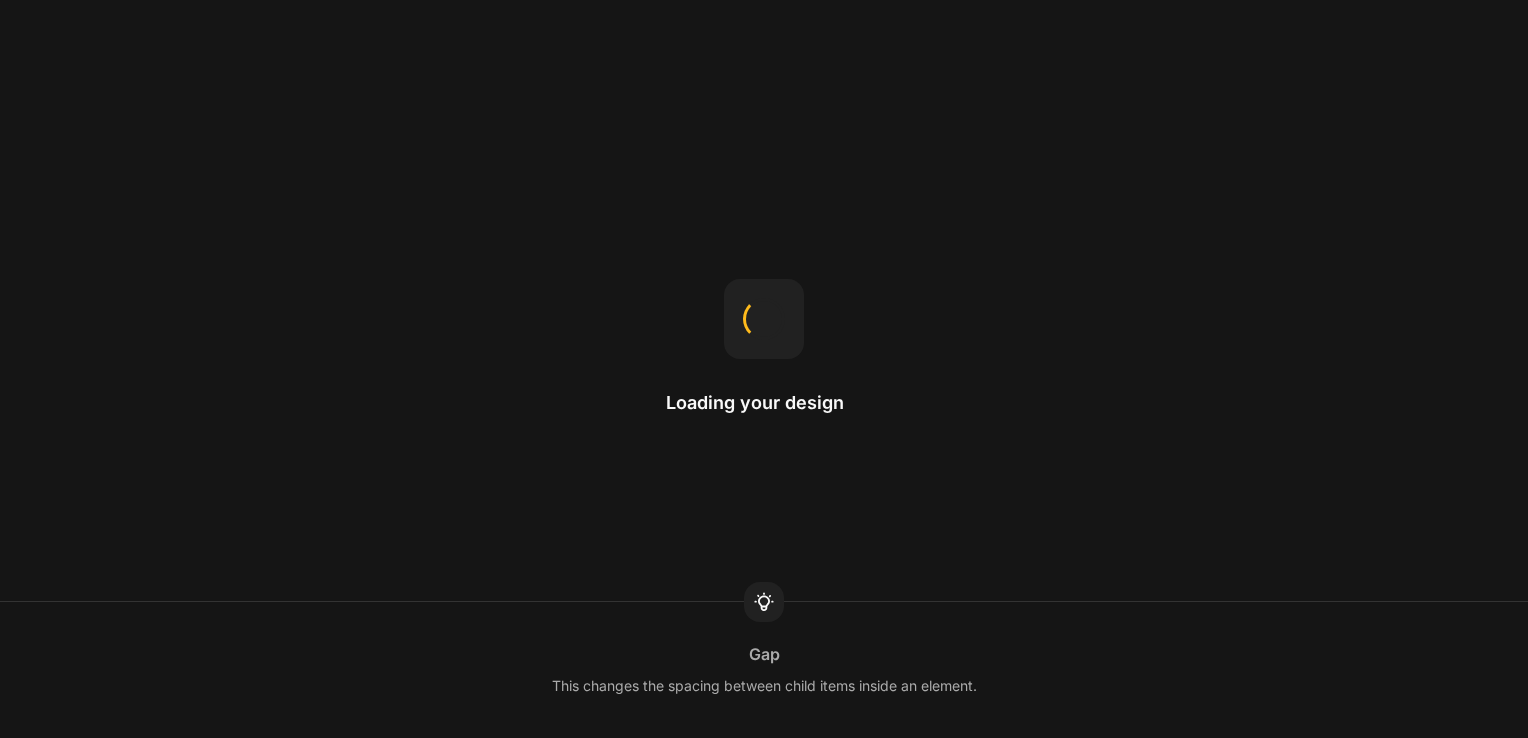 scroll, scrollTop: 0, scrollLeft: 0, axis: both 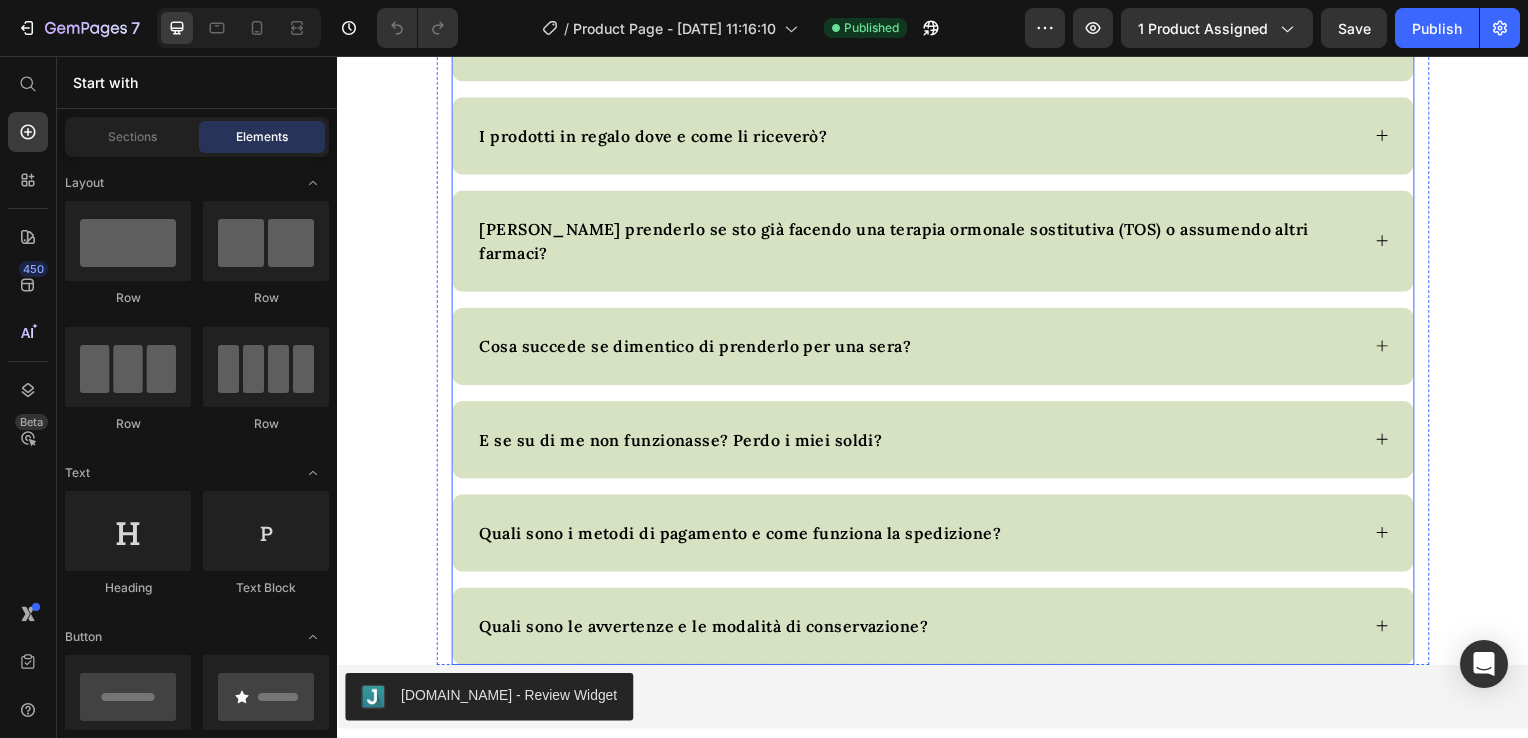 click on "Ci sono effetti collaterali? È un prodotto sicuro? Recovery Night è formulato con ingredienti naturali, ben noti e supportati dalla scienza per la loro sicurezza e tollerabilità. È prodotto in [GEOGRAPHIC_DATA] nei nostri laboratori certificati, seguendo i più rigorosi standard di qualità (GMP e HACCP). Non contiene ormoni, soia, glutine o lattosio. Come per qualsiasi integratore, se hai condizioni mediche particolari o assumi farmaci, ti consigliamo di mostrare la lista degli ingredienti al tuo medico di fiducia. Le informazioni presenti su questo sito hanno esclusivamente scopo informativo e non intendono sostituire il parere di un medico o di altri operatori sanitari abilitati. Qualsiasi contenuto non deve essere interpretato come consiglio medico. Si declina ogni responsabilità per un uso improprio delle informazioni fornite. Per condizioni di salute specifiche, si raccomanda sempre di consultare il proprio medico. Text block" at bounding box center [937, 121] 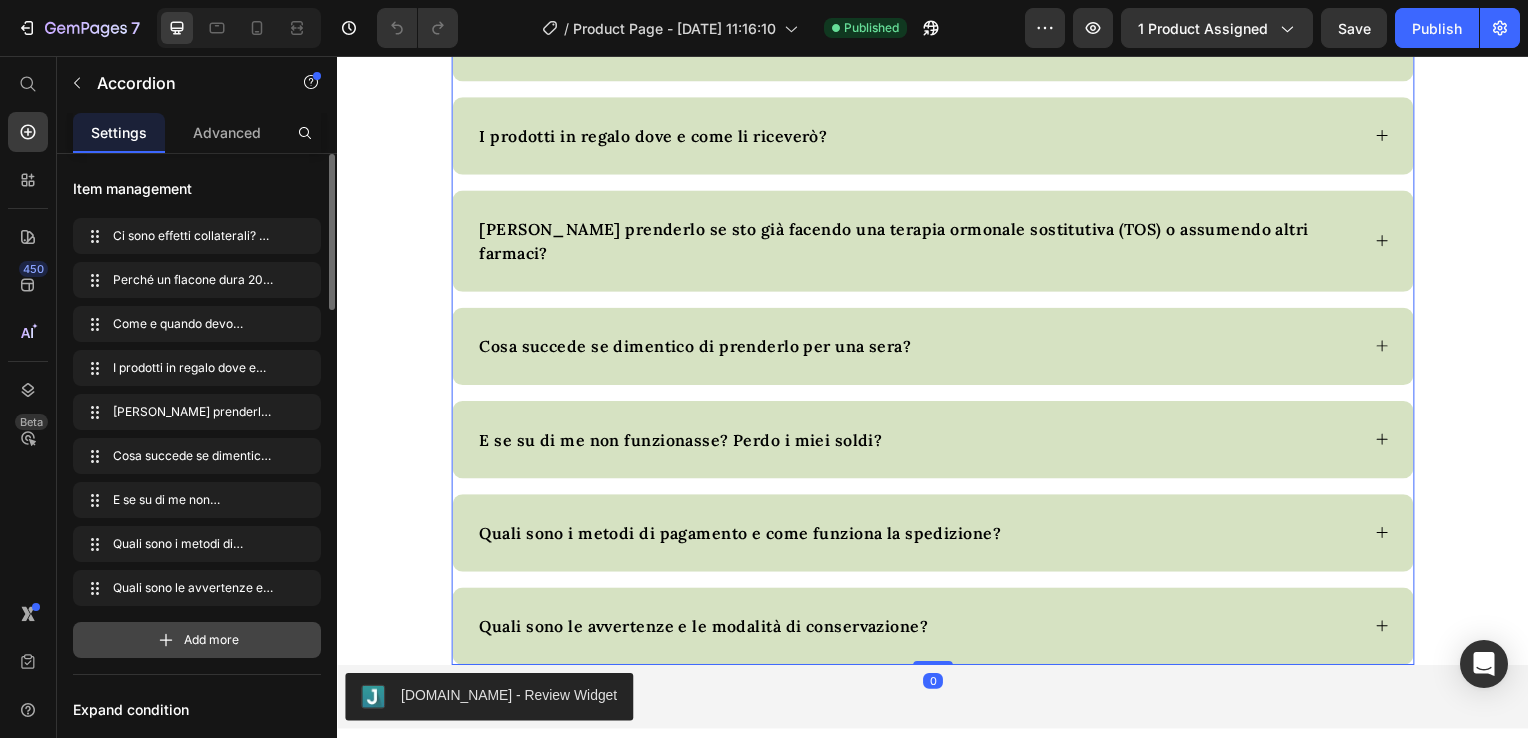 click on "Add more" at bounding box center (197, 640) 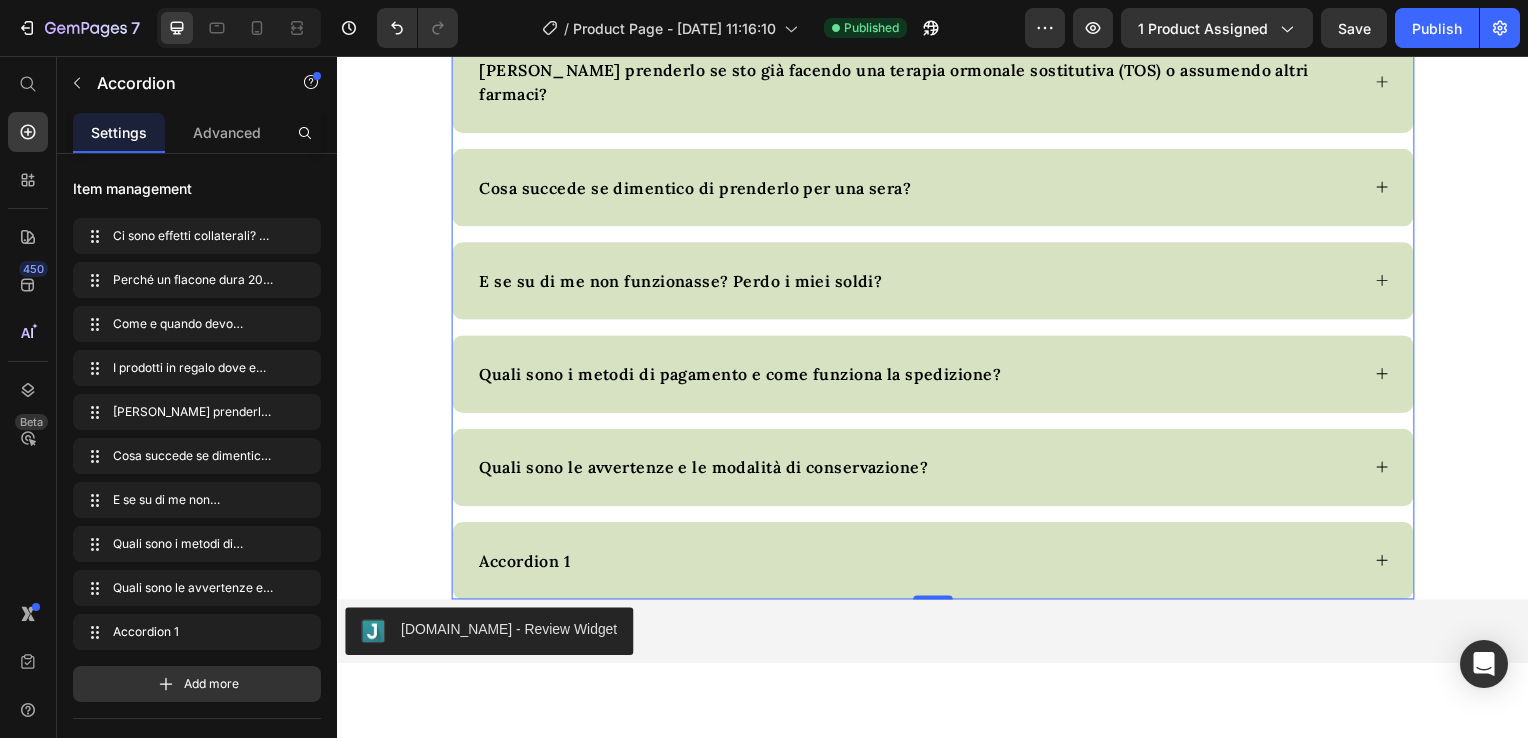 scroll, scrollTop: 8940, scrollLeft: 0, axis: vertical 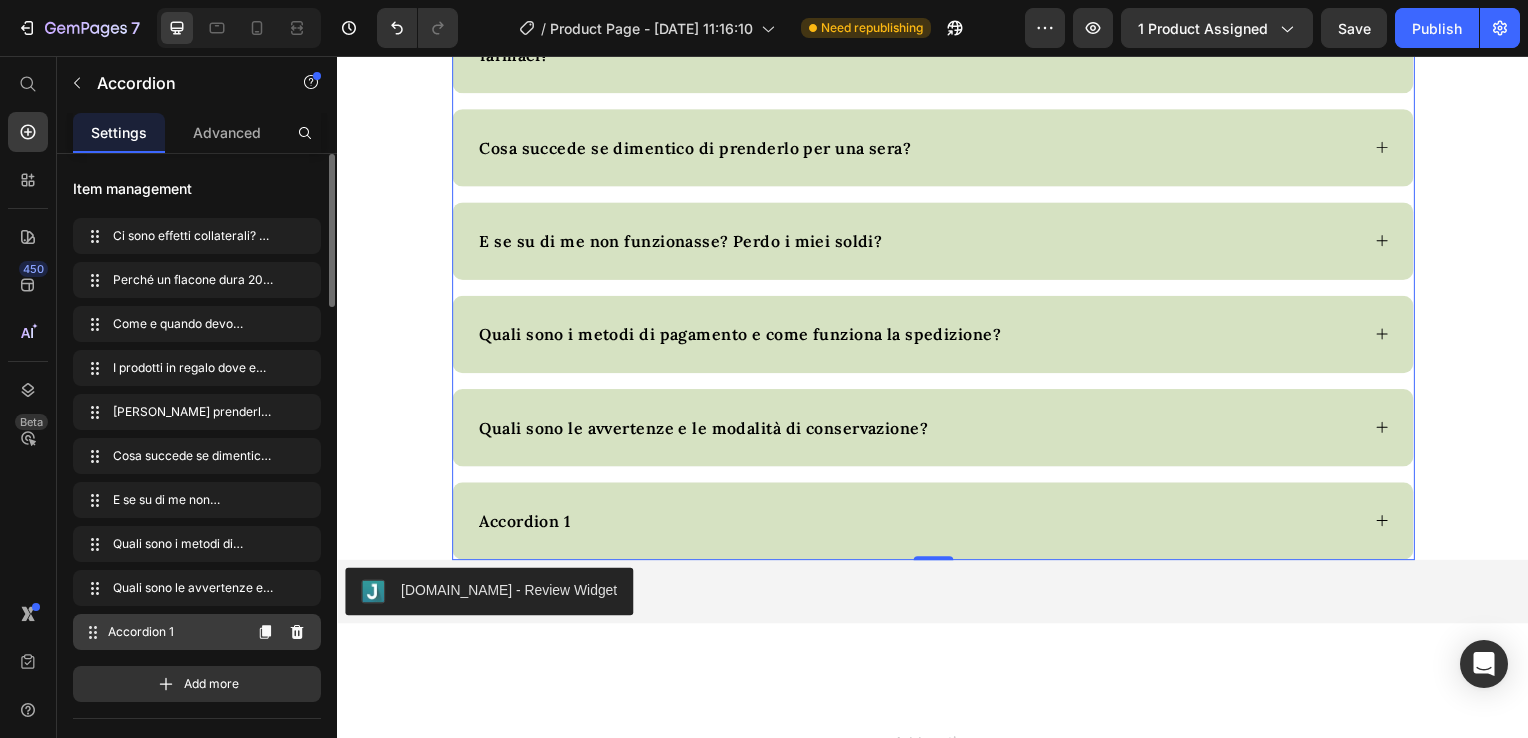 click on "Accordion 1 Accordion 1" at bounding box center (161, 632) 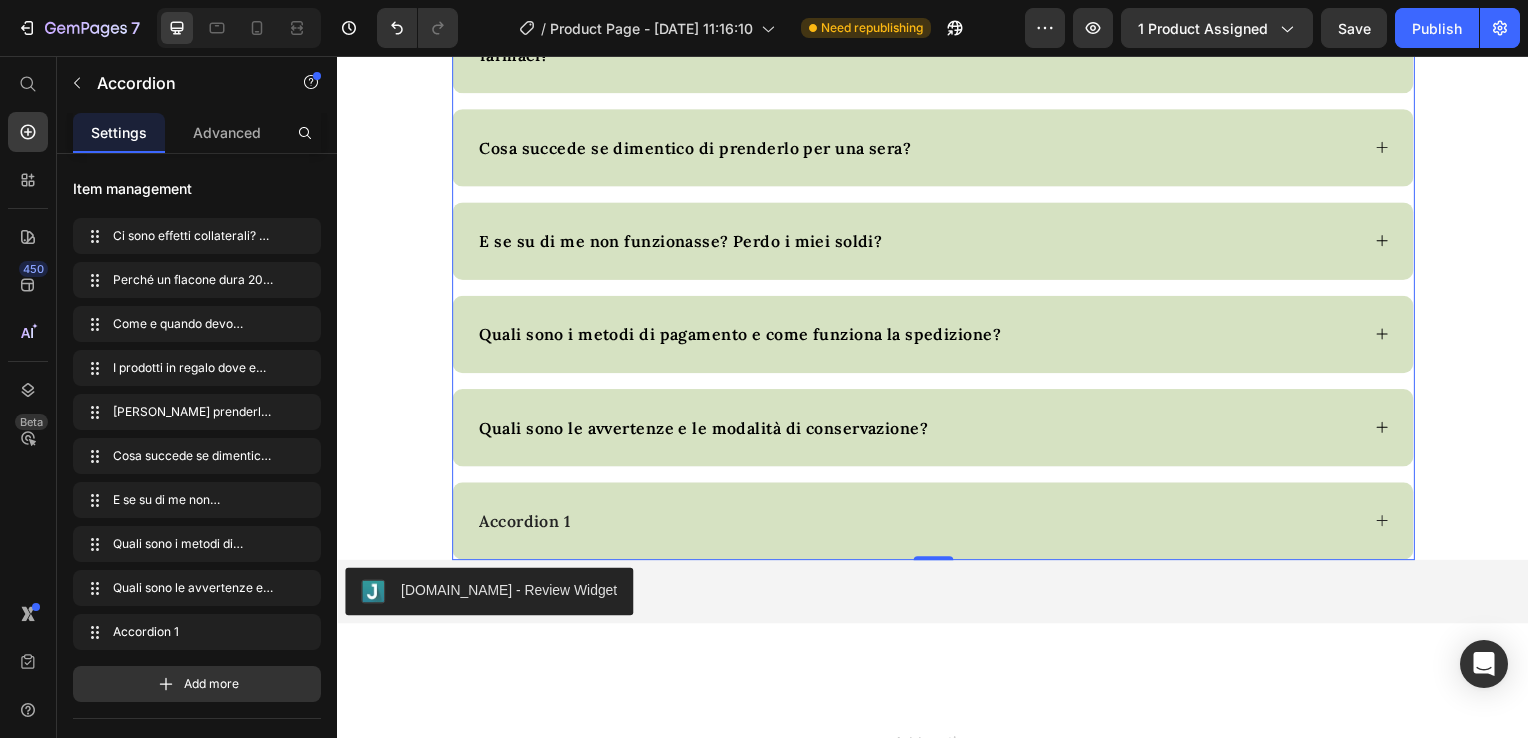click on "Accordion 1" at bounding box center (526, 525) 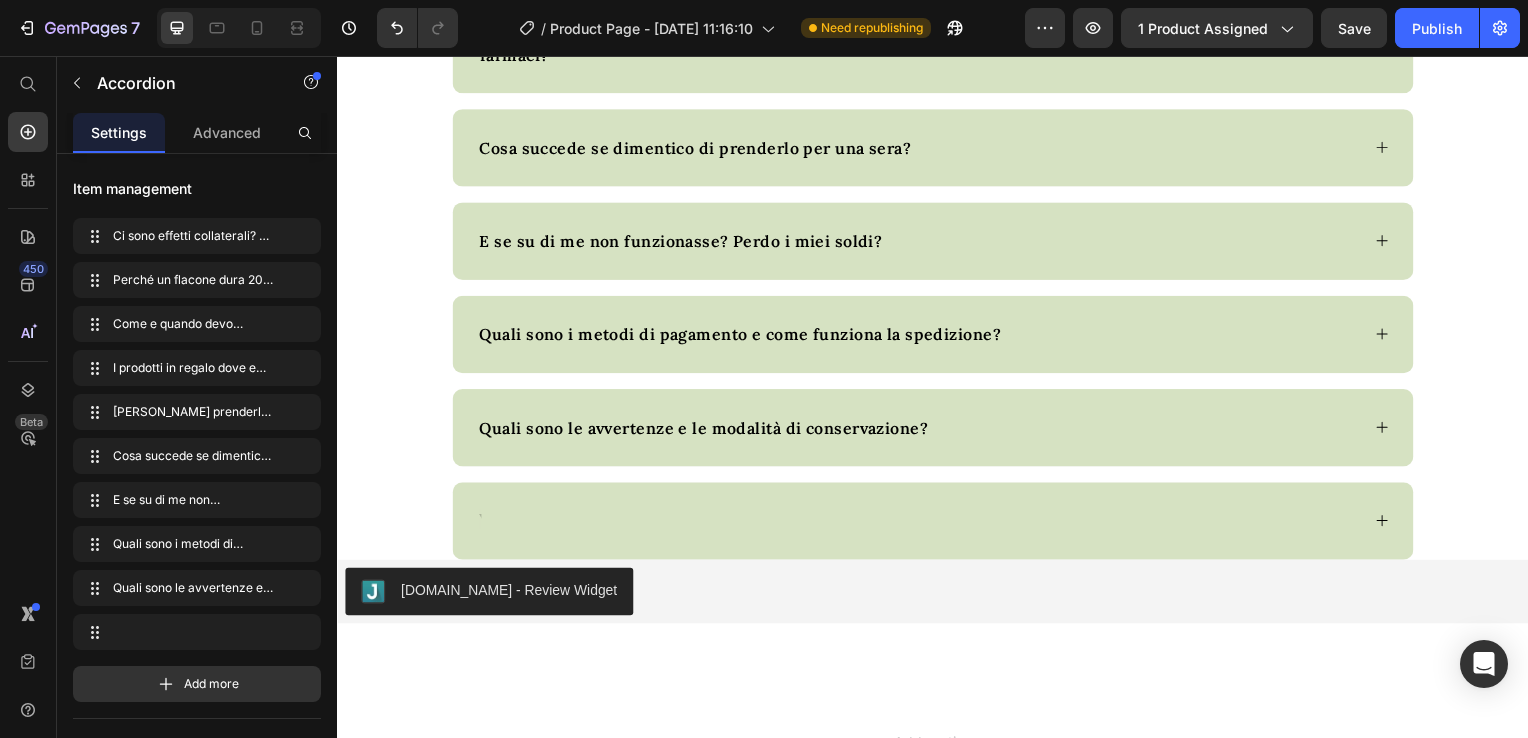scroll, scrollTop: 8935, scrollLeft: 0, axis: vertical 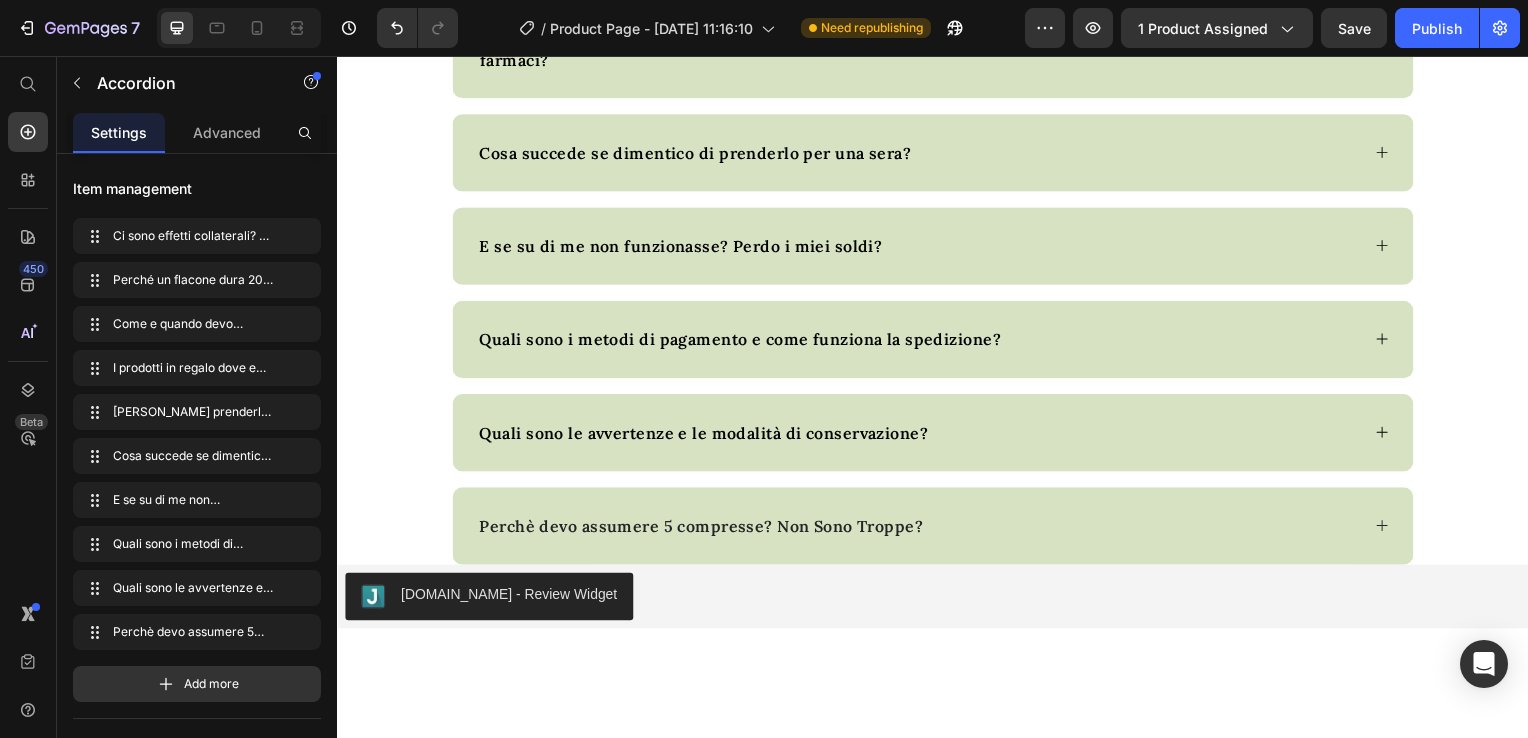 click 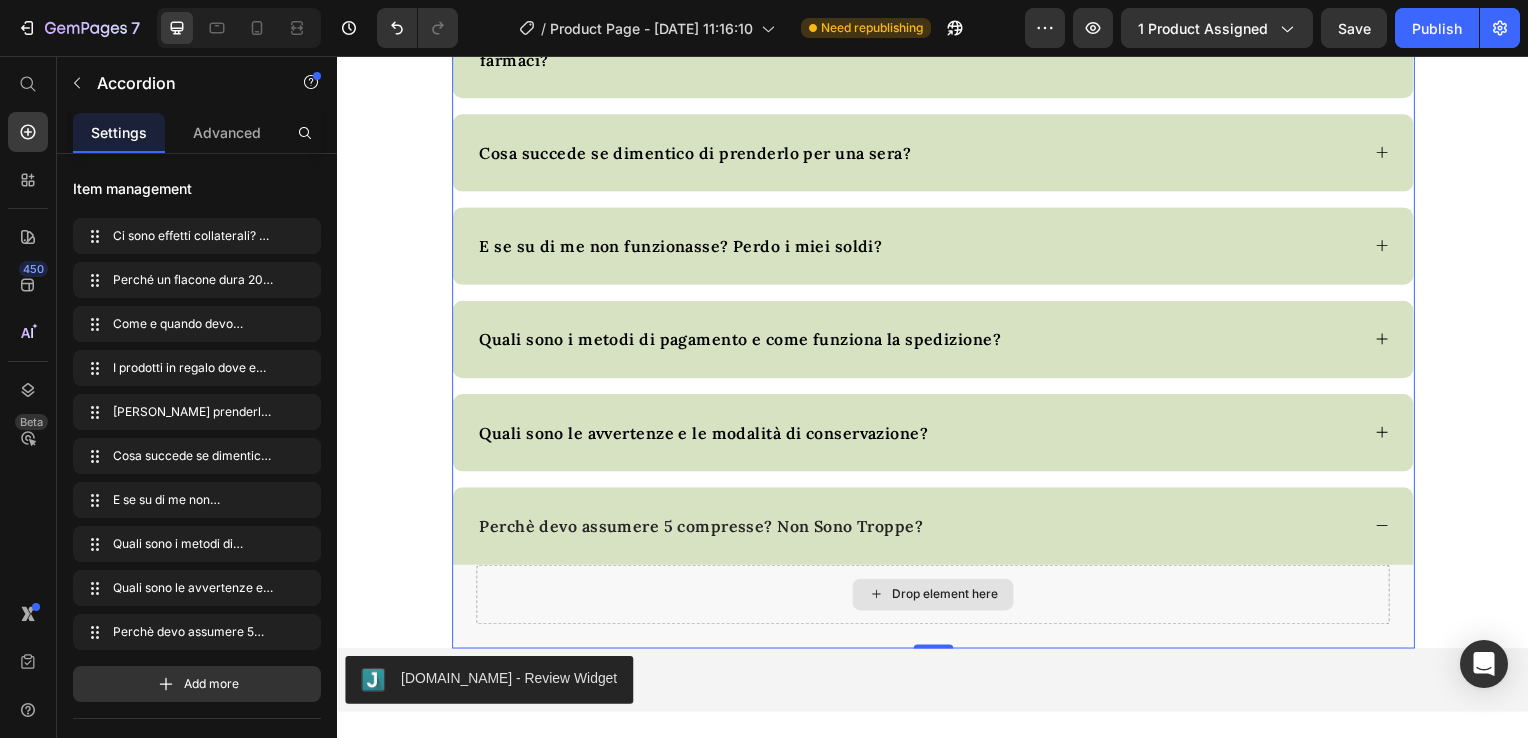 click on "Drop element here" at bounding box center (937, 599) 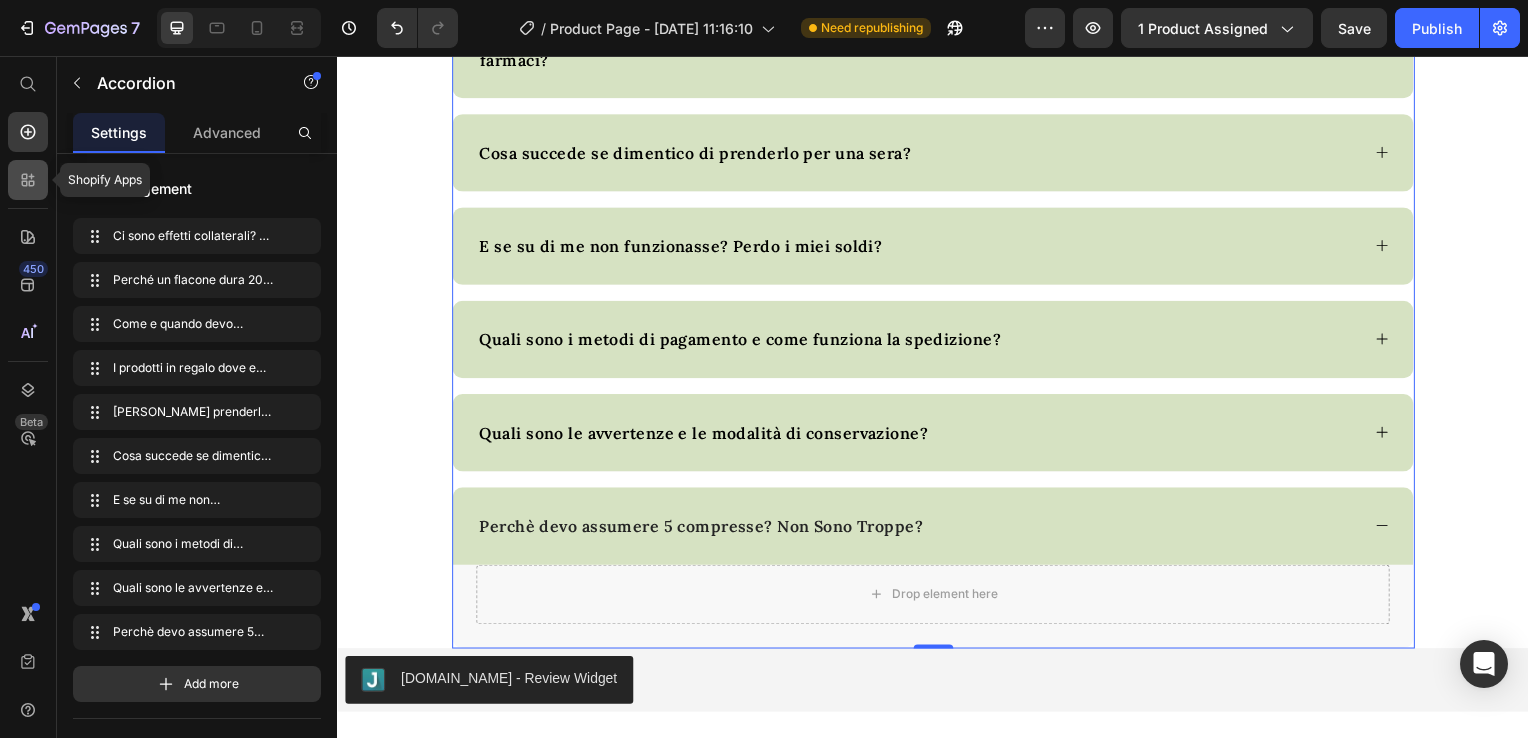 click 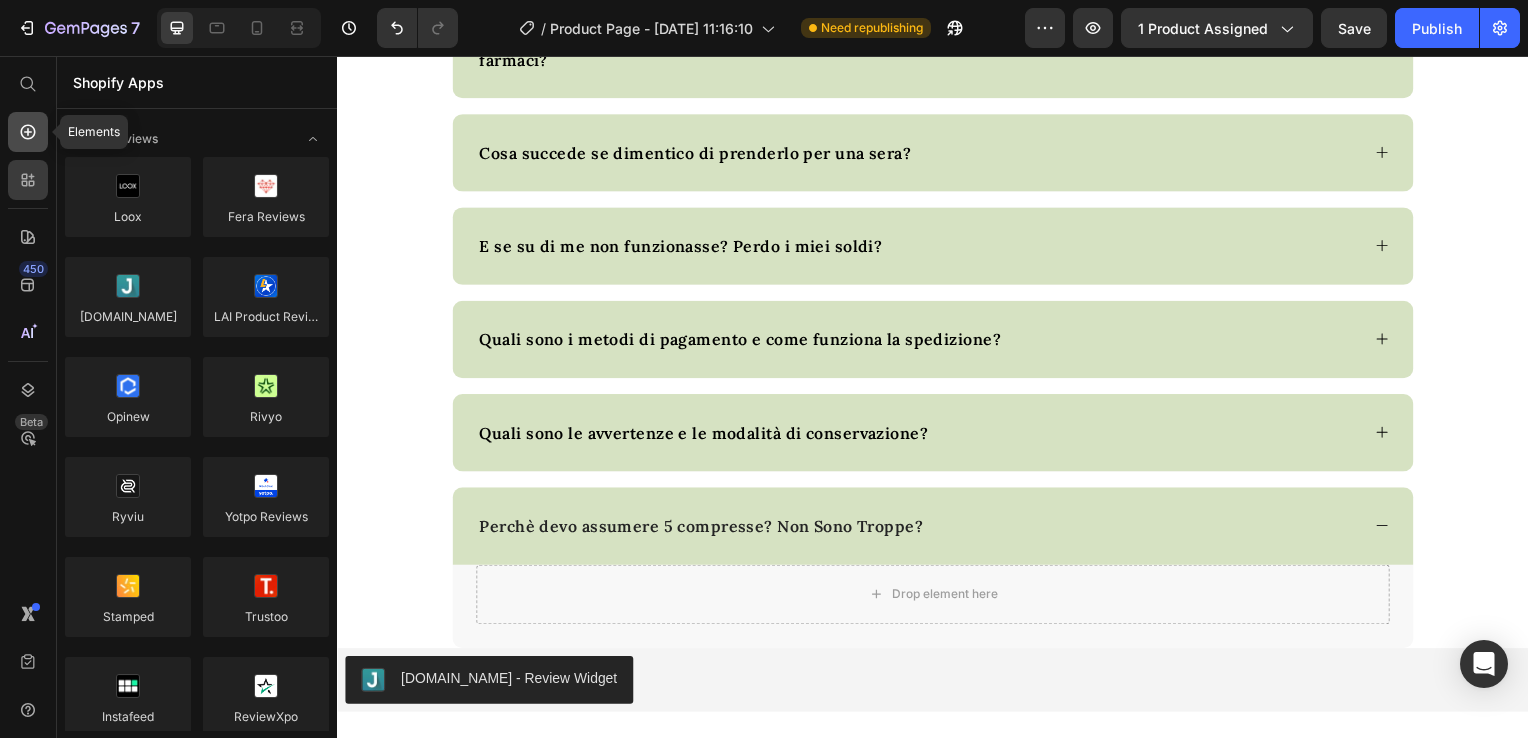 click 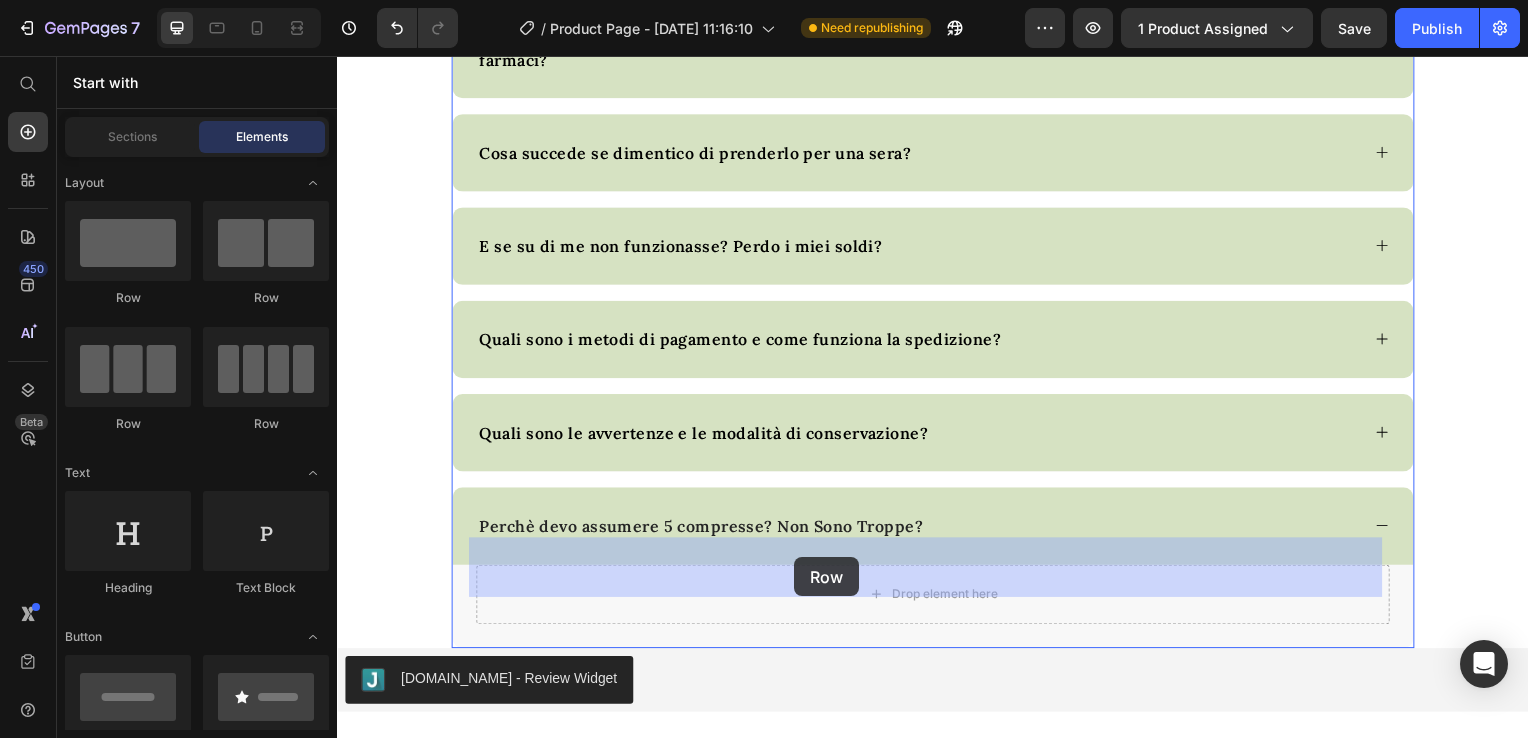 drag, startPoint x: 580, startPoint y: 415, endPoint x: 797, endPoint y: 561, distance: 261.5435 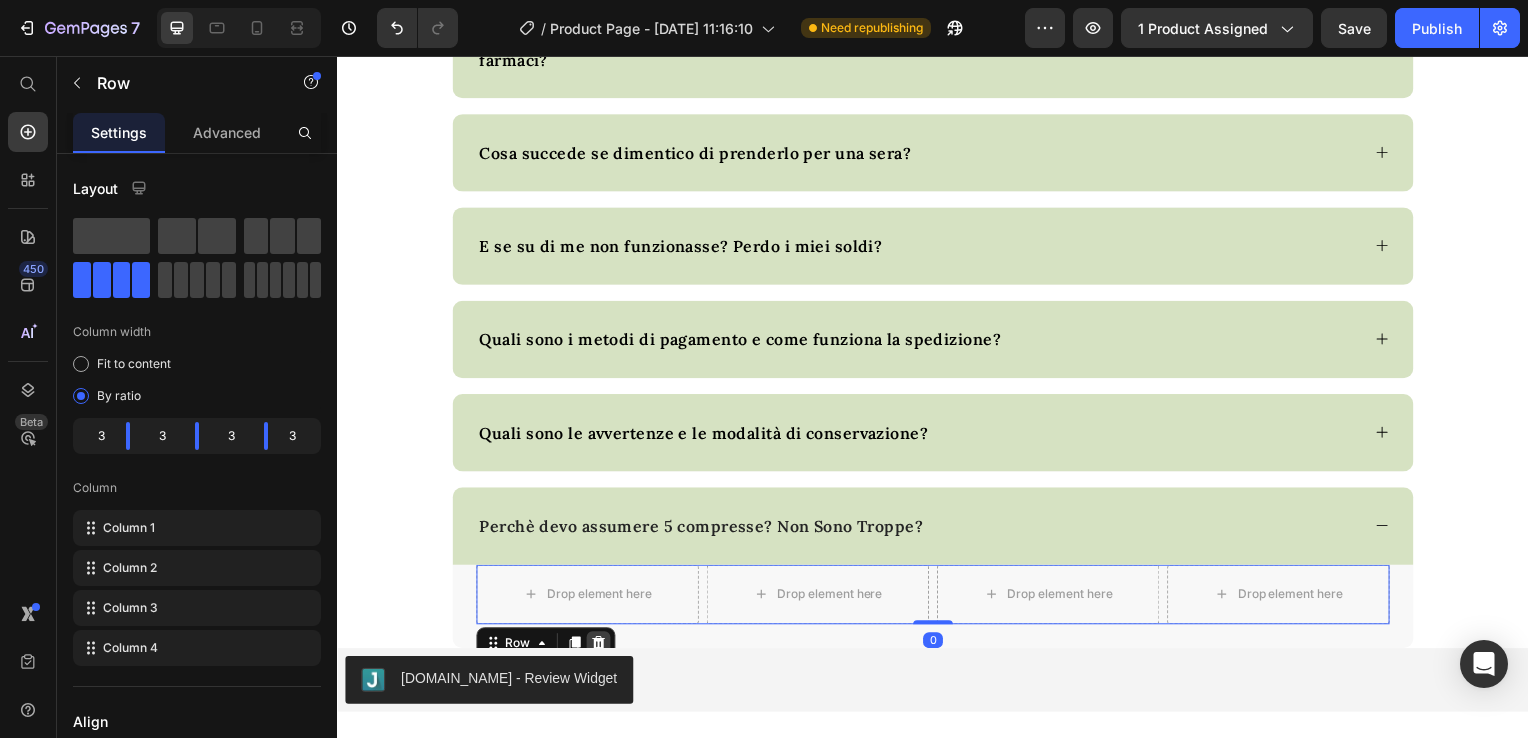 click 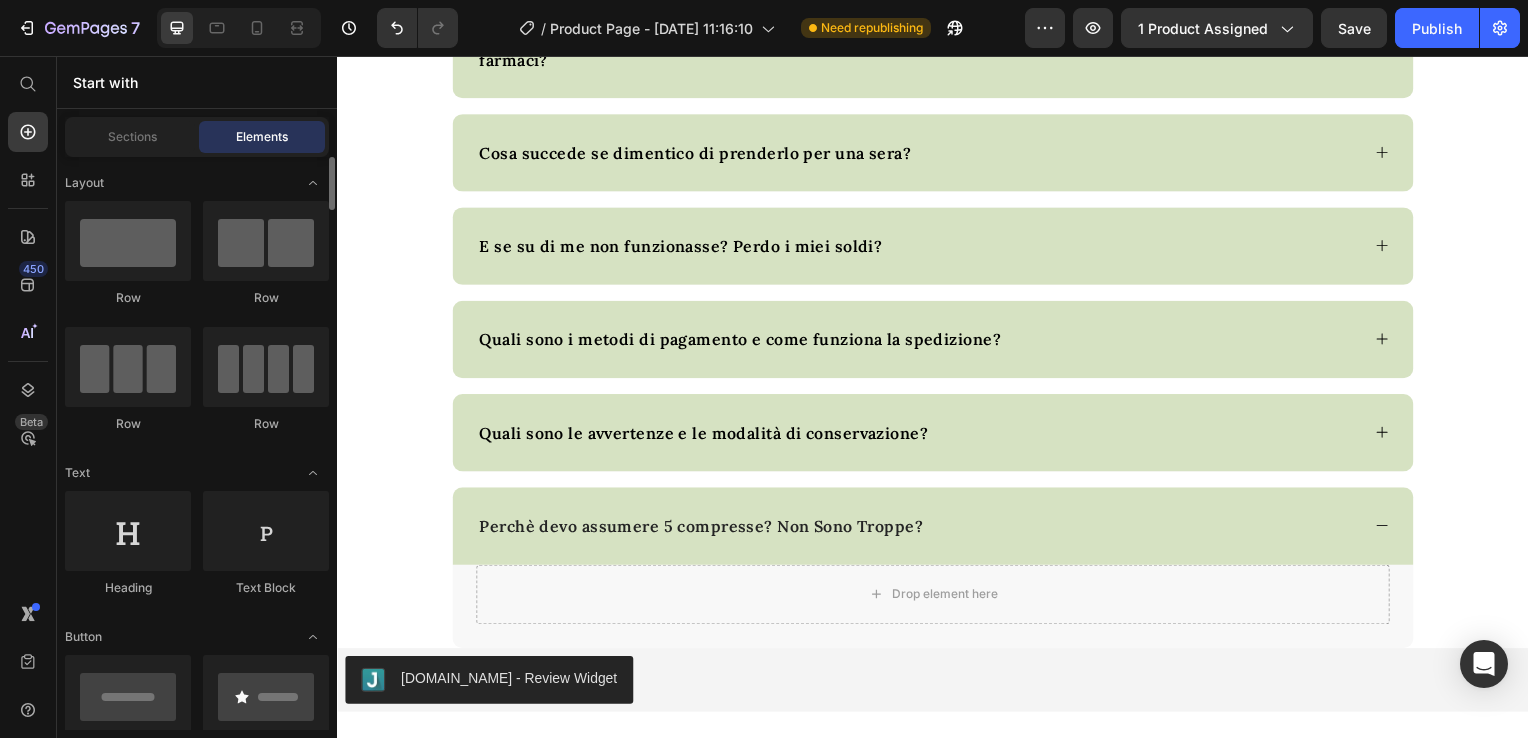 scroll, scrollTop: 100, scrollLeft: 0, axis: vertical 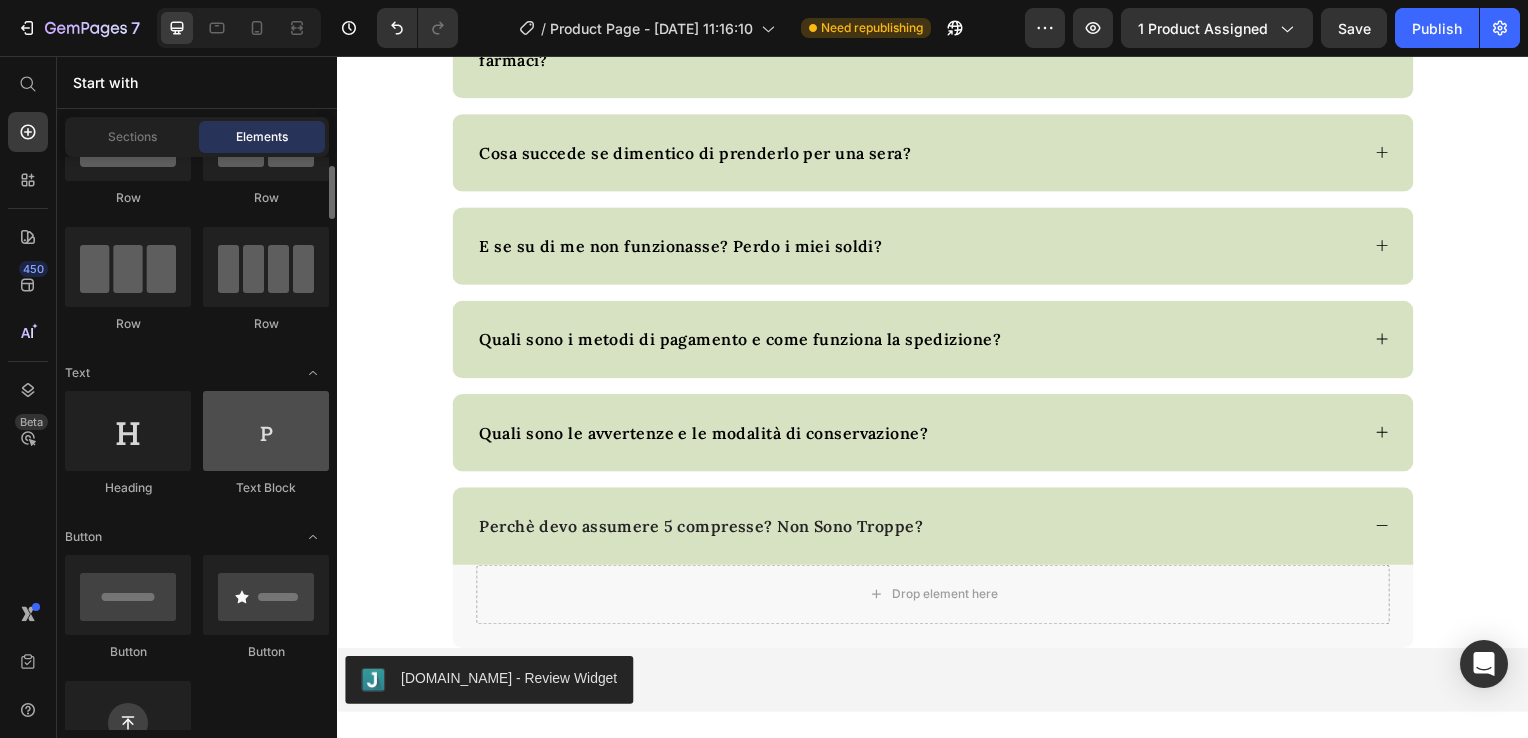 click at bounding box center [266, 431] 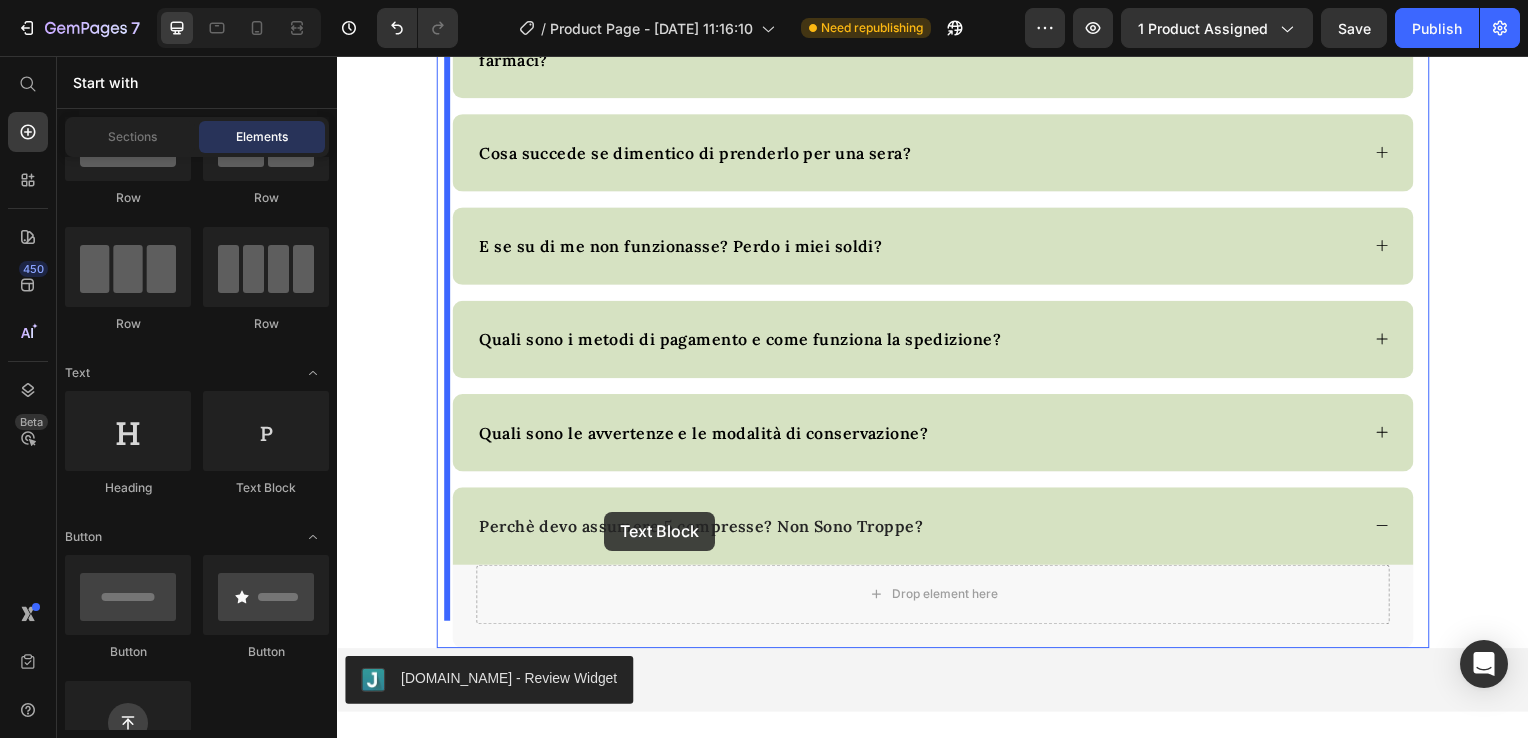 drag, startPoint x: 665, startPoint y: 523, endPoint x: 746, endPoint y: 565, distance: 91.24144 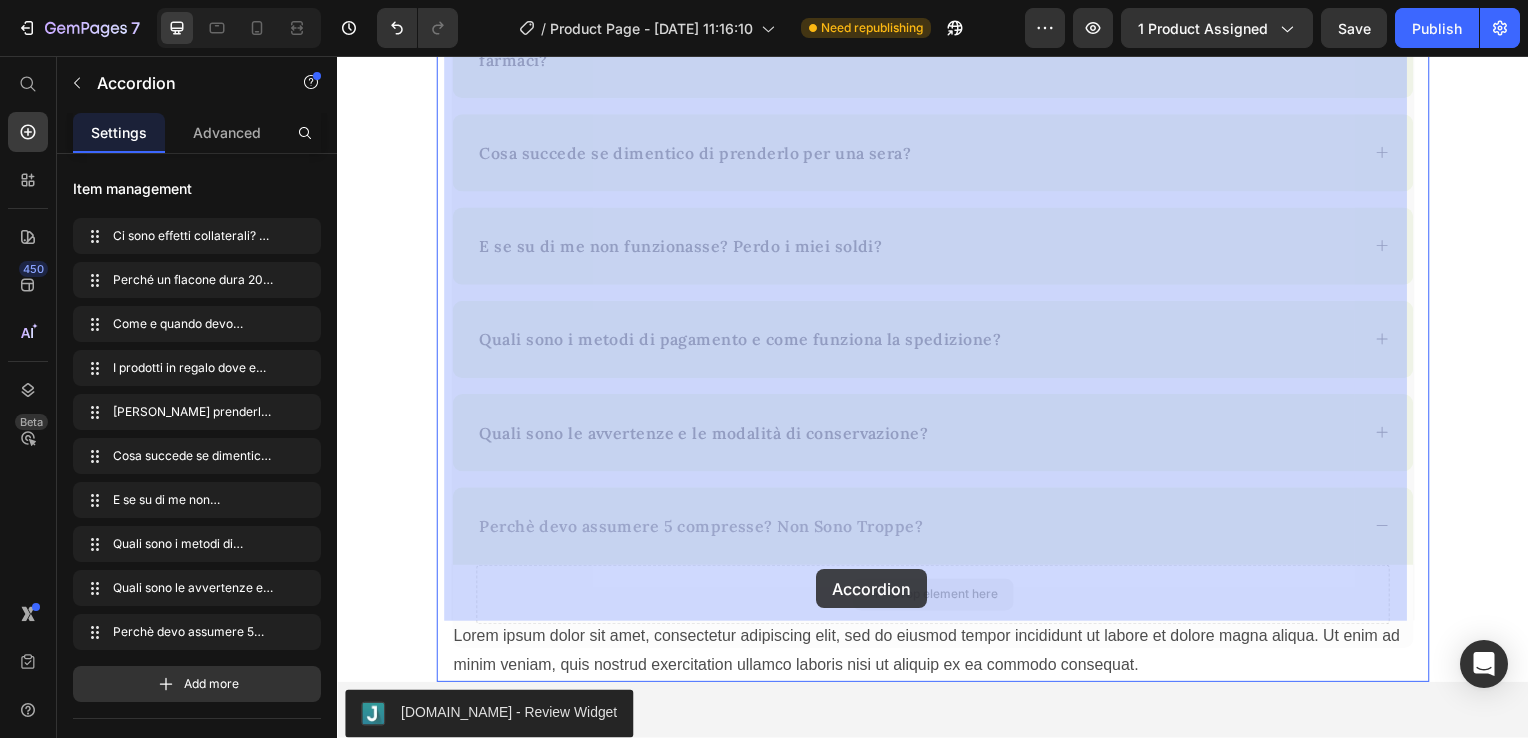 drag, startPoint x: 746, startPoint y: 565, endPoint x: 767, endPoint y: 571, distance: 21.84033 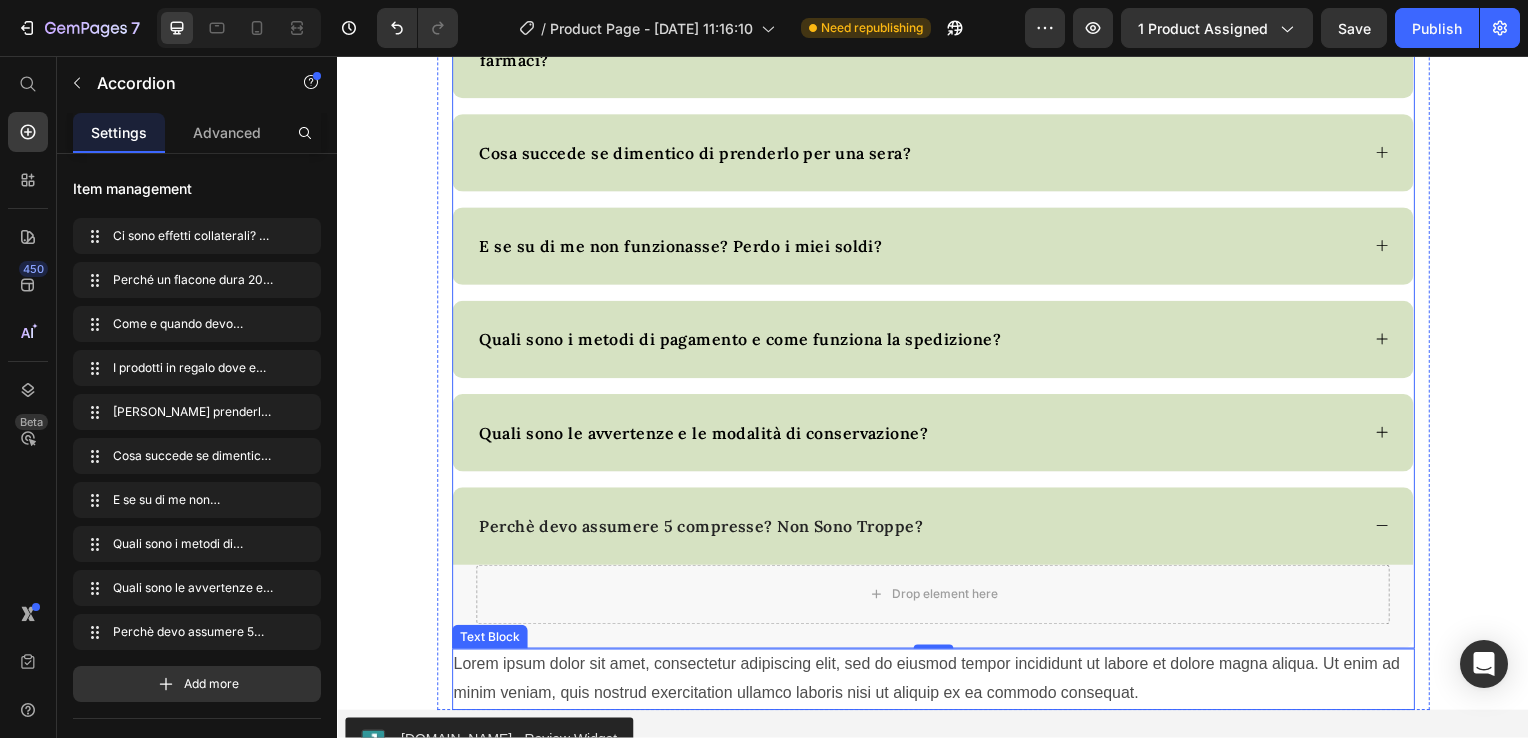 click on "Lorem ipsum dolor sit amet, consectetur adipiscing elit, sed do eiusmod tempor incididunt ut labore et dolore magna aliqua. Ut enim ad minim veniam, quis nostrud exercitation ullamco laboris nisi ut aliquip ex ea commodo consequat." at bounding box center [937, 684] 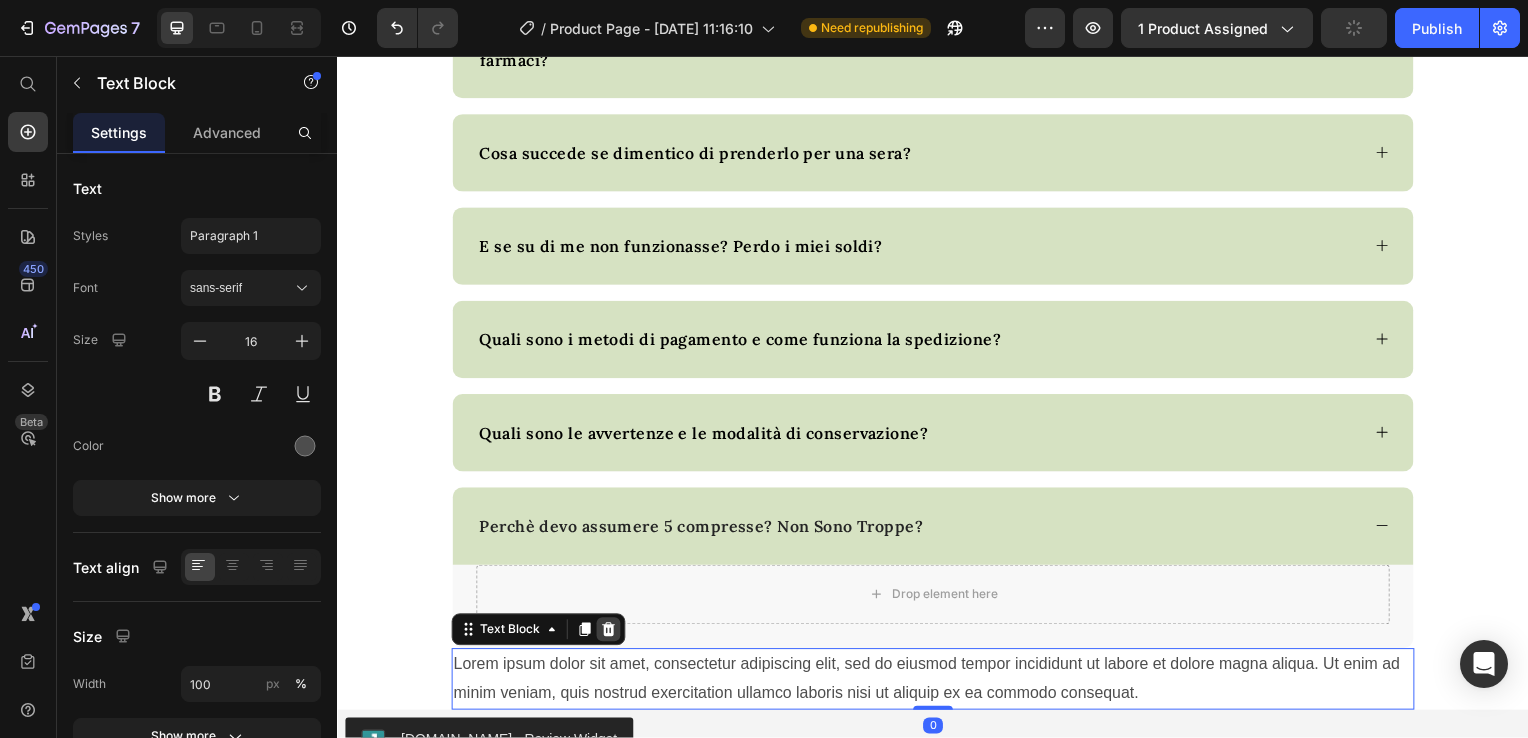 click 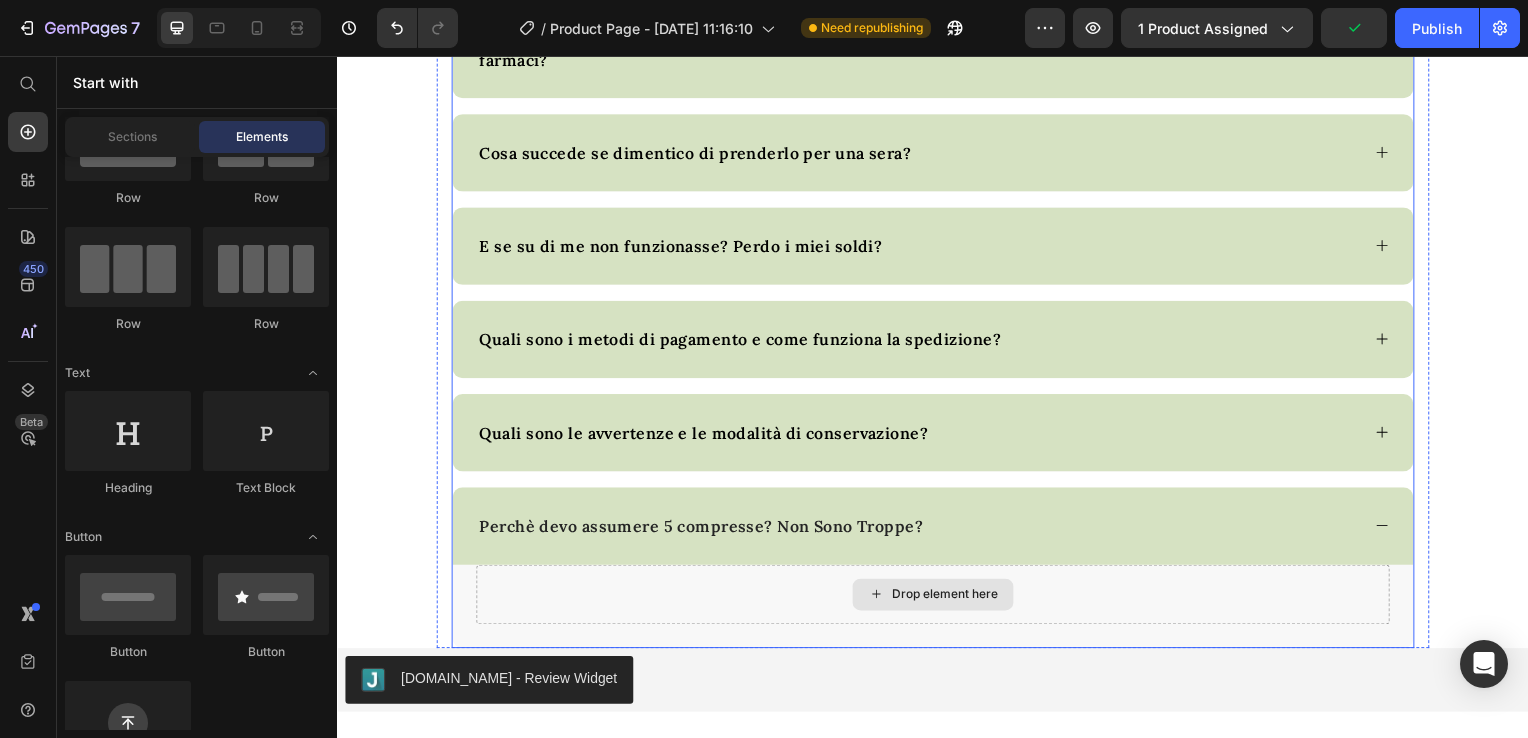 click on "Drop element here" at bounding box center (937, 599) 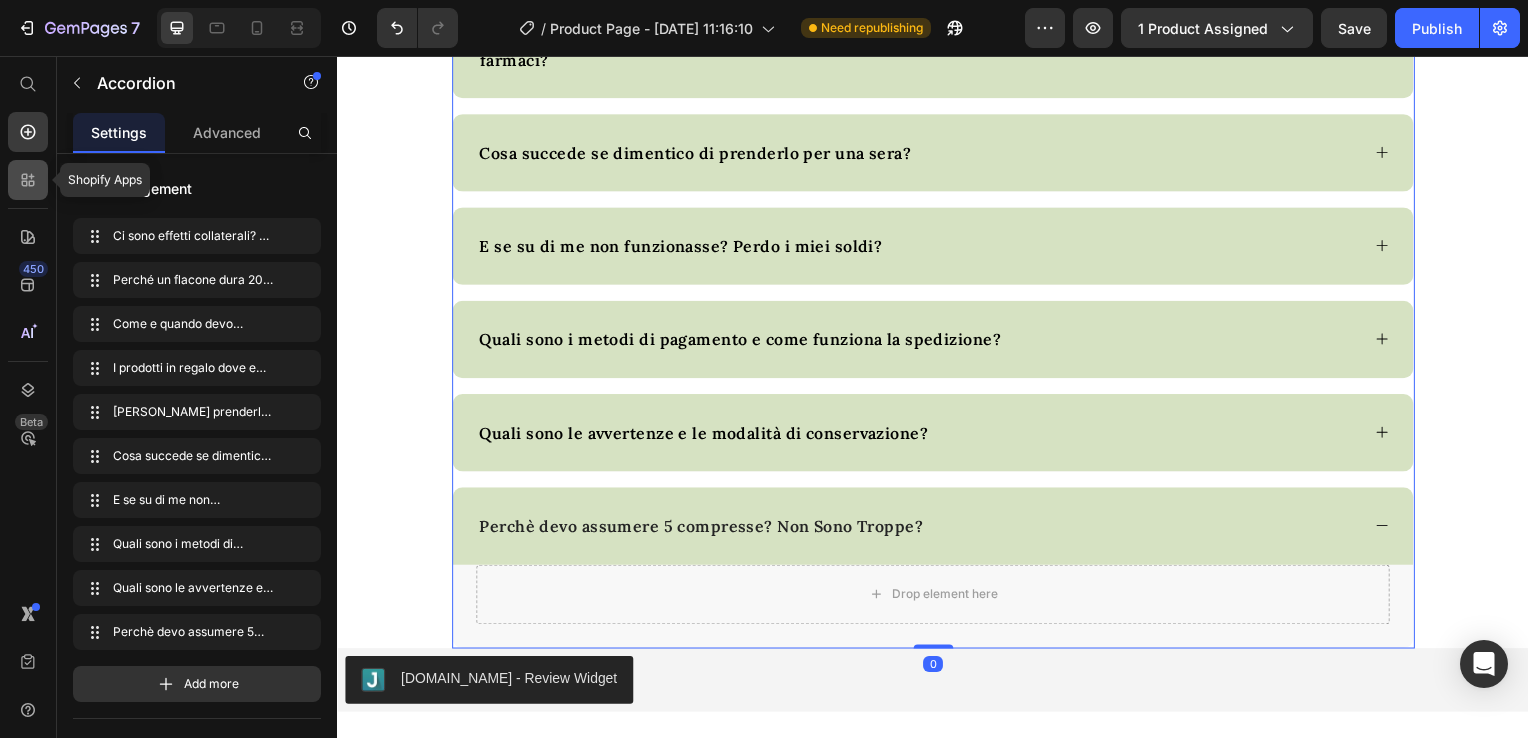 click 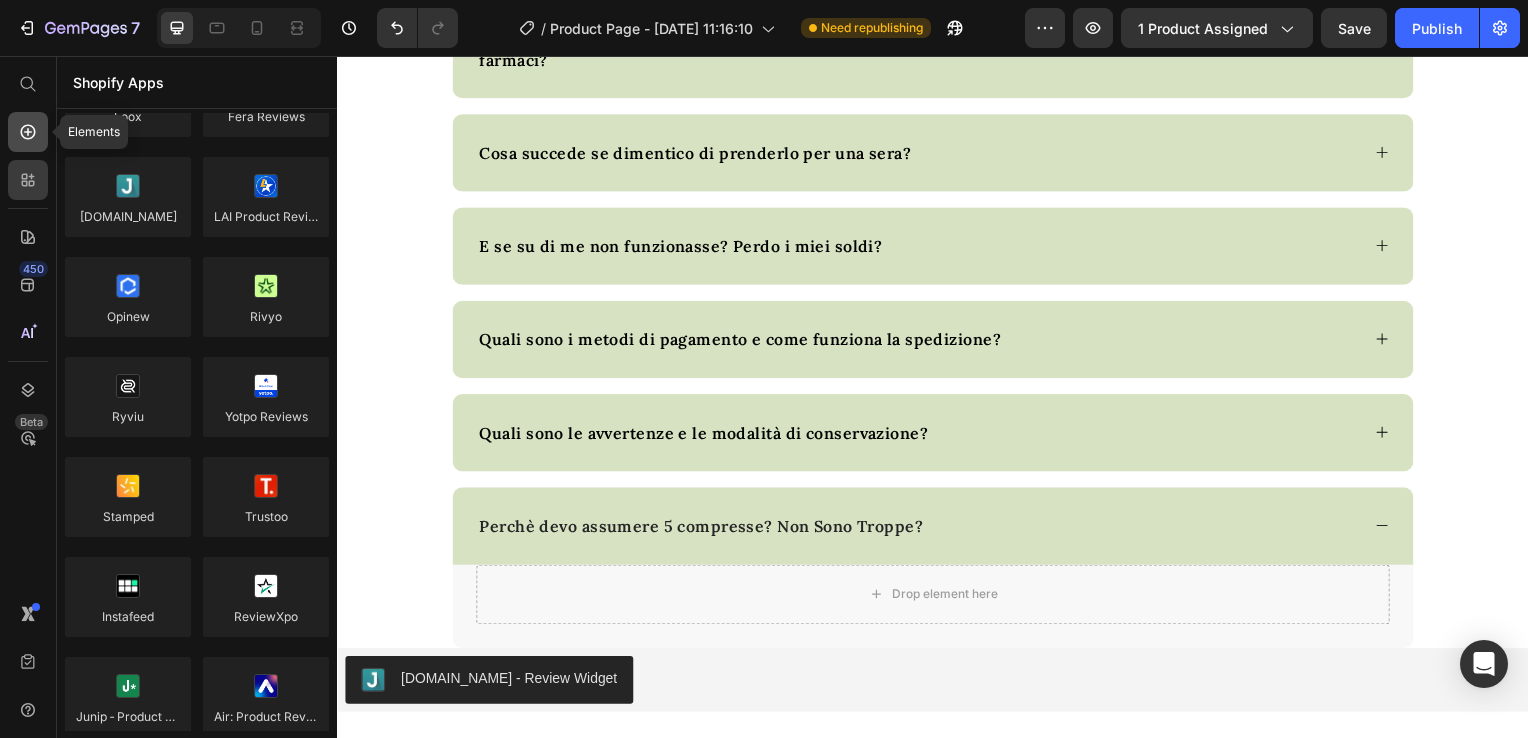 click 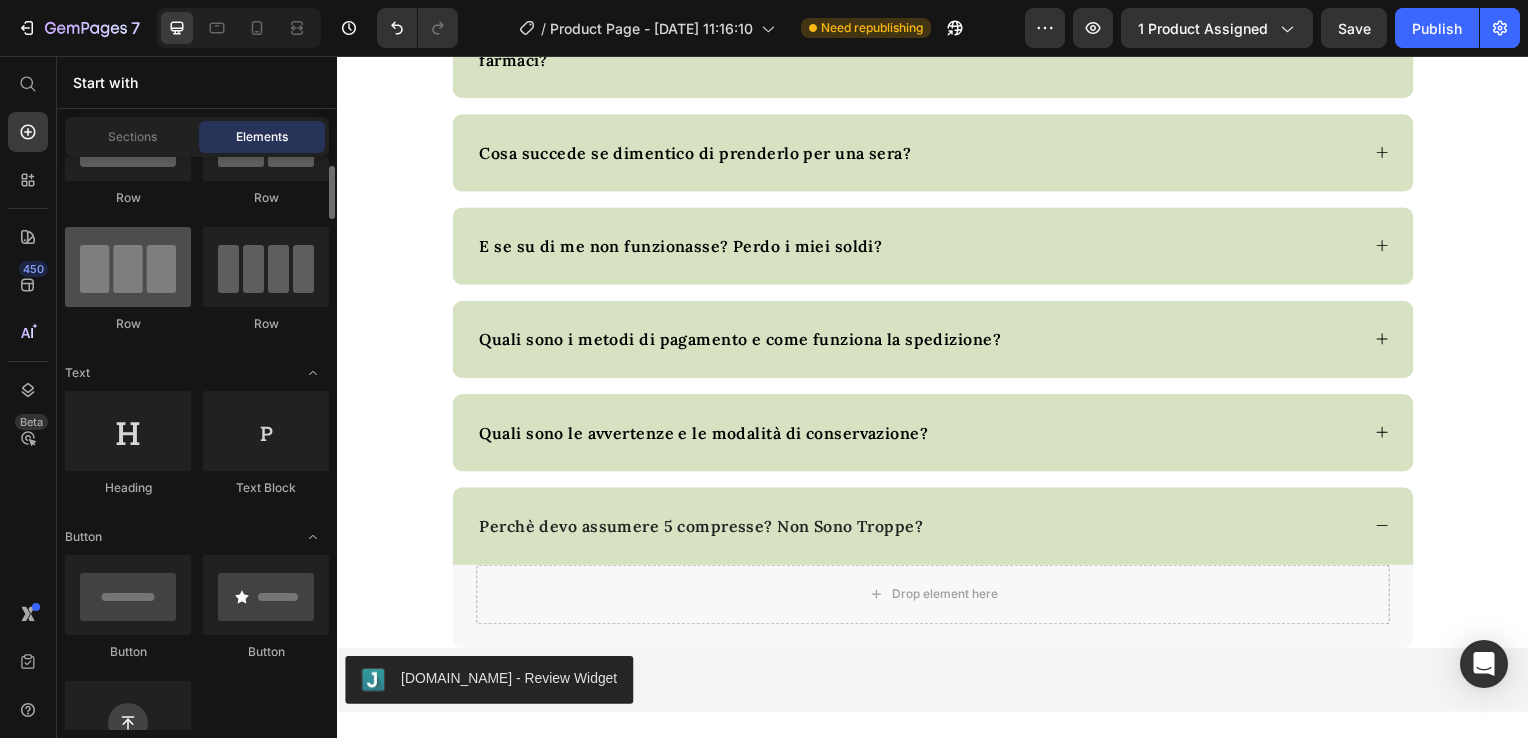 scroll, scrollTop: 0, scrollLeft: 0, axis: both 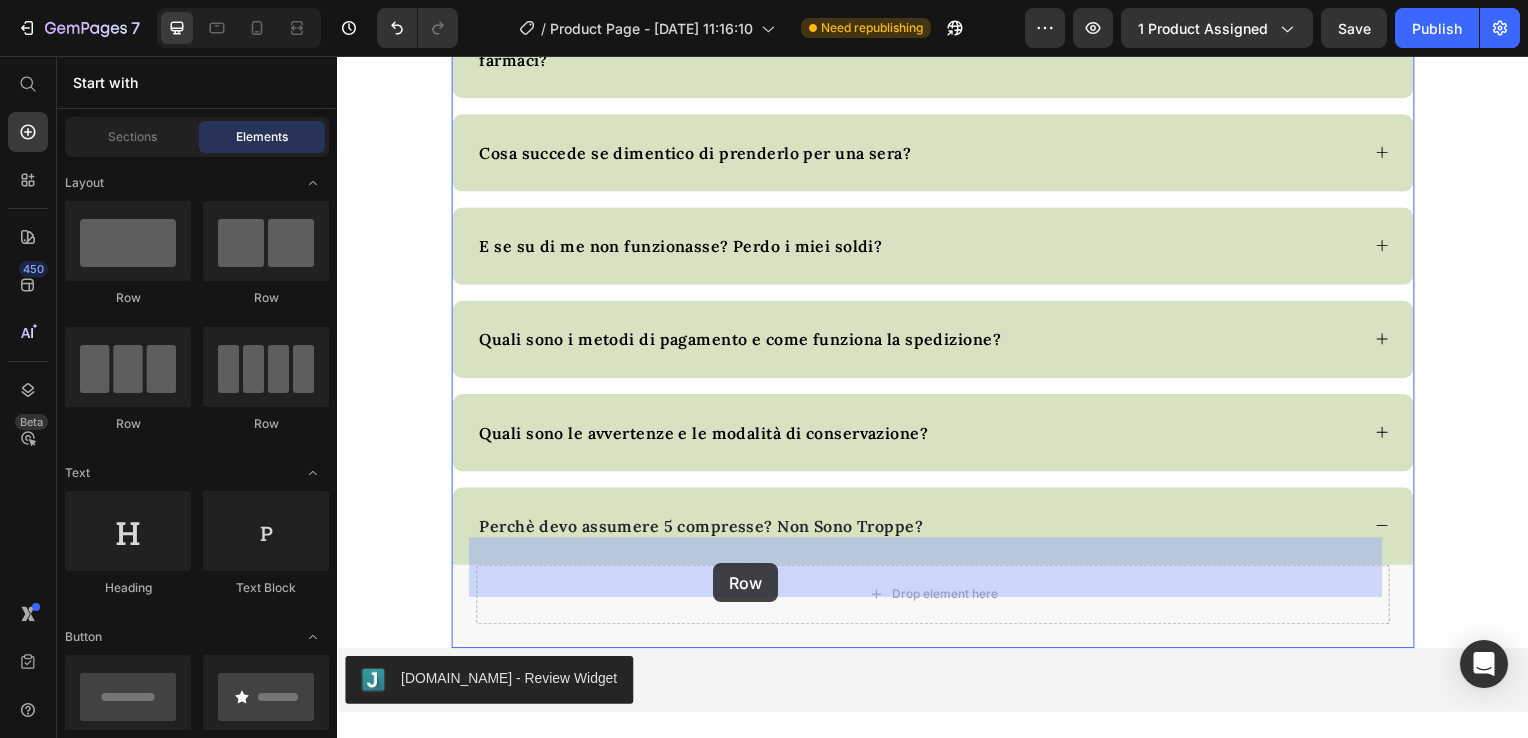 drag, startPoint x: 469, startPoint y: 298, endPoint x: 716, endPoint y: 567, distance: 365.19858 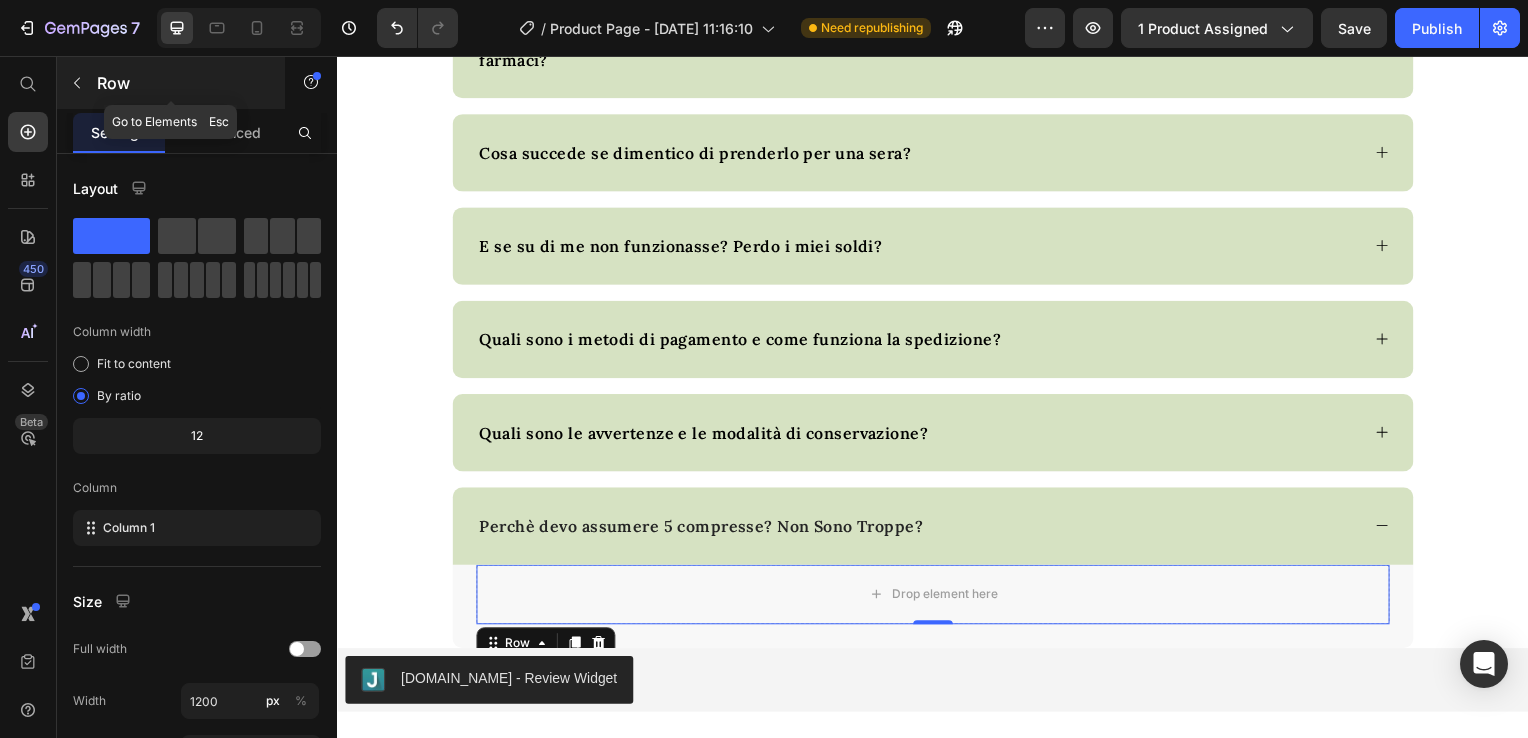 click 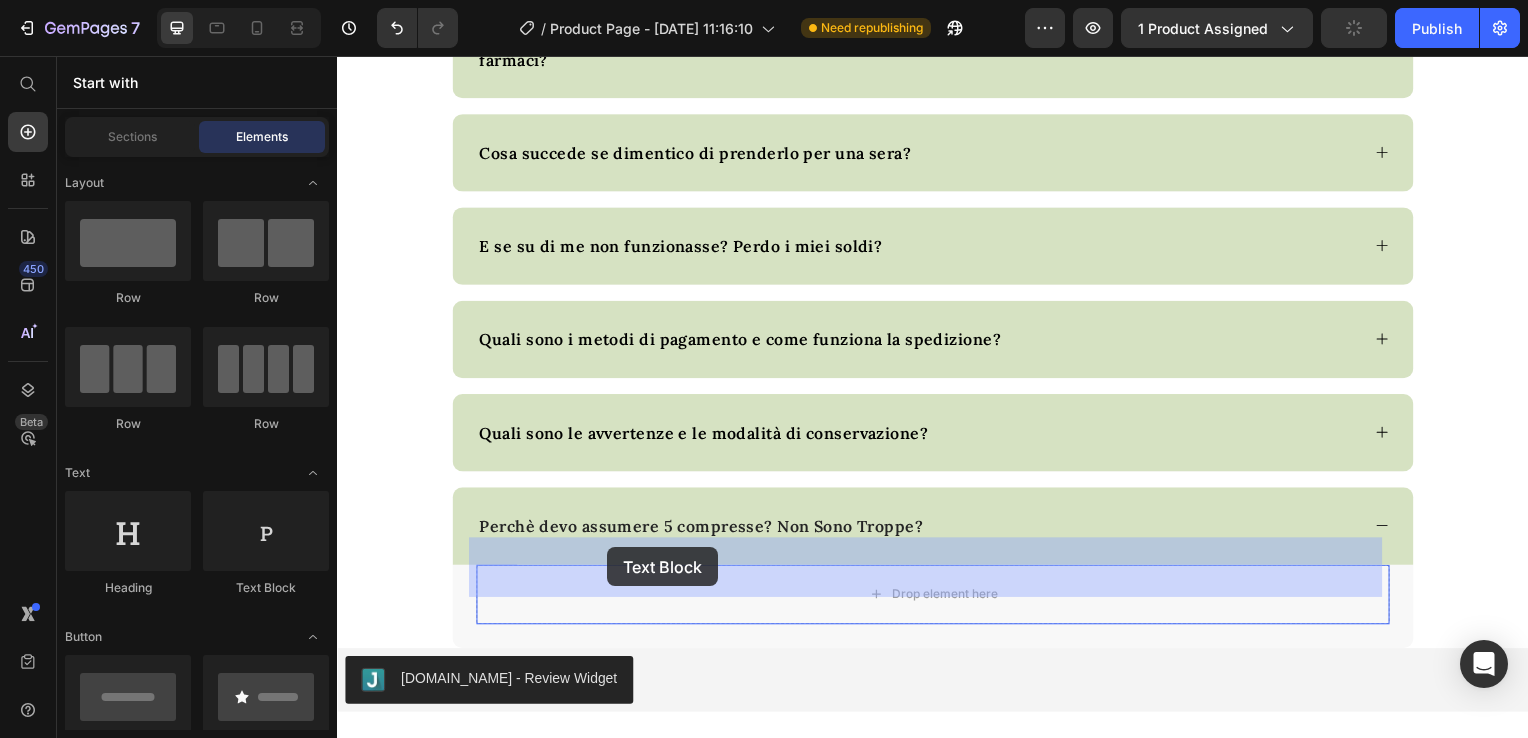 drag, startPoint x: 565, startPoint y: 624, endPoint x: 484, endPoint y: 572, distance: 96.25487 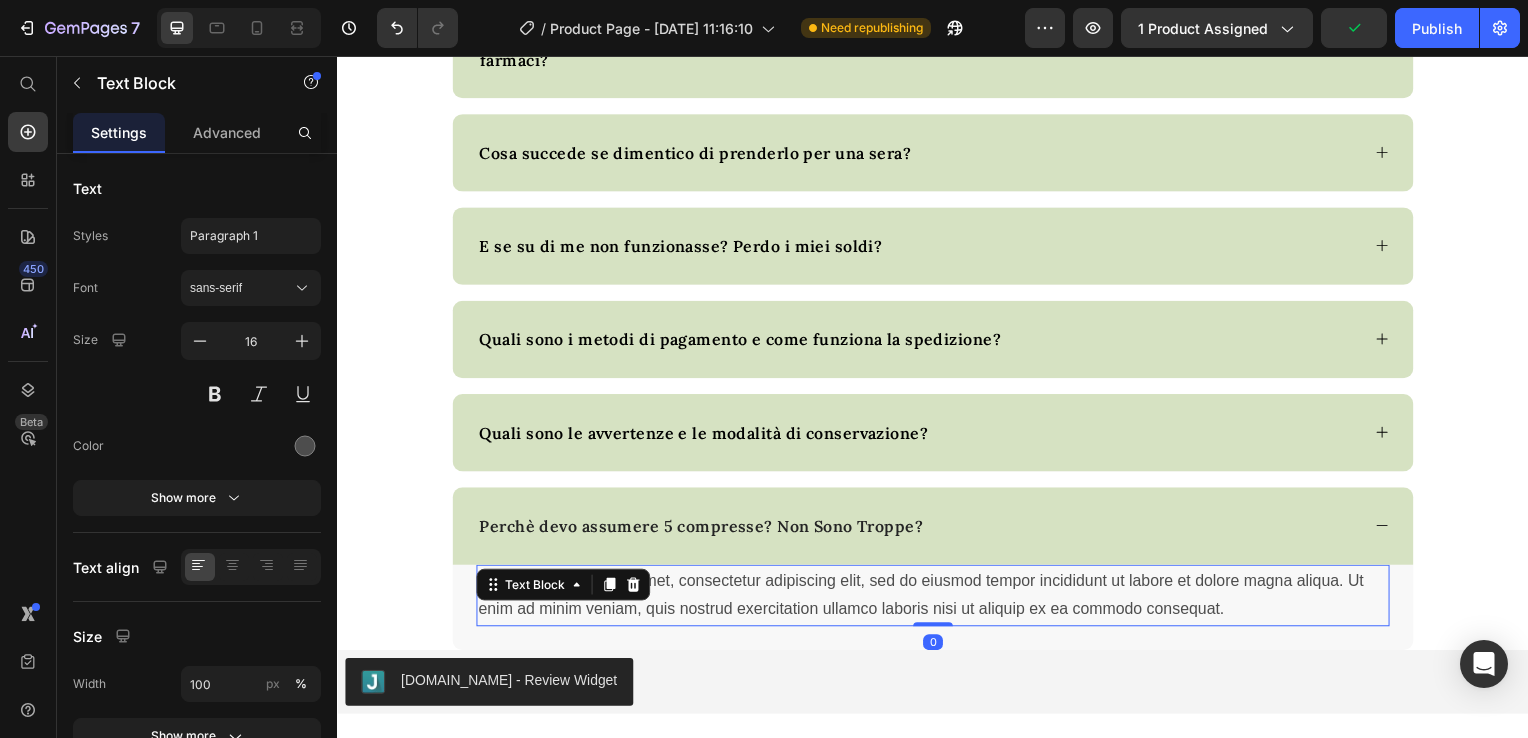click on "Lorem ipsum dolor sit amet, consectetur adipiscing elit, sed do eiusmod tempor incididunt ut labore et dolore magna aliqua. Ut enim ad minim veniam, quis nostrud exercitation ullamco laboris nisi ut aliquip ex ea commodo consequat." at bounding box center (937, 600) 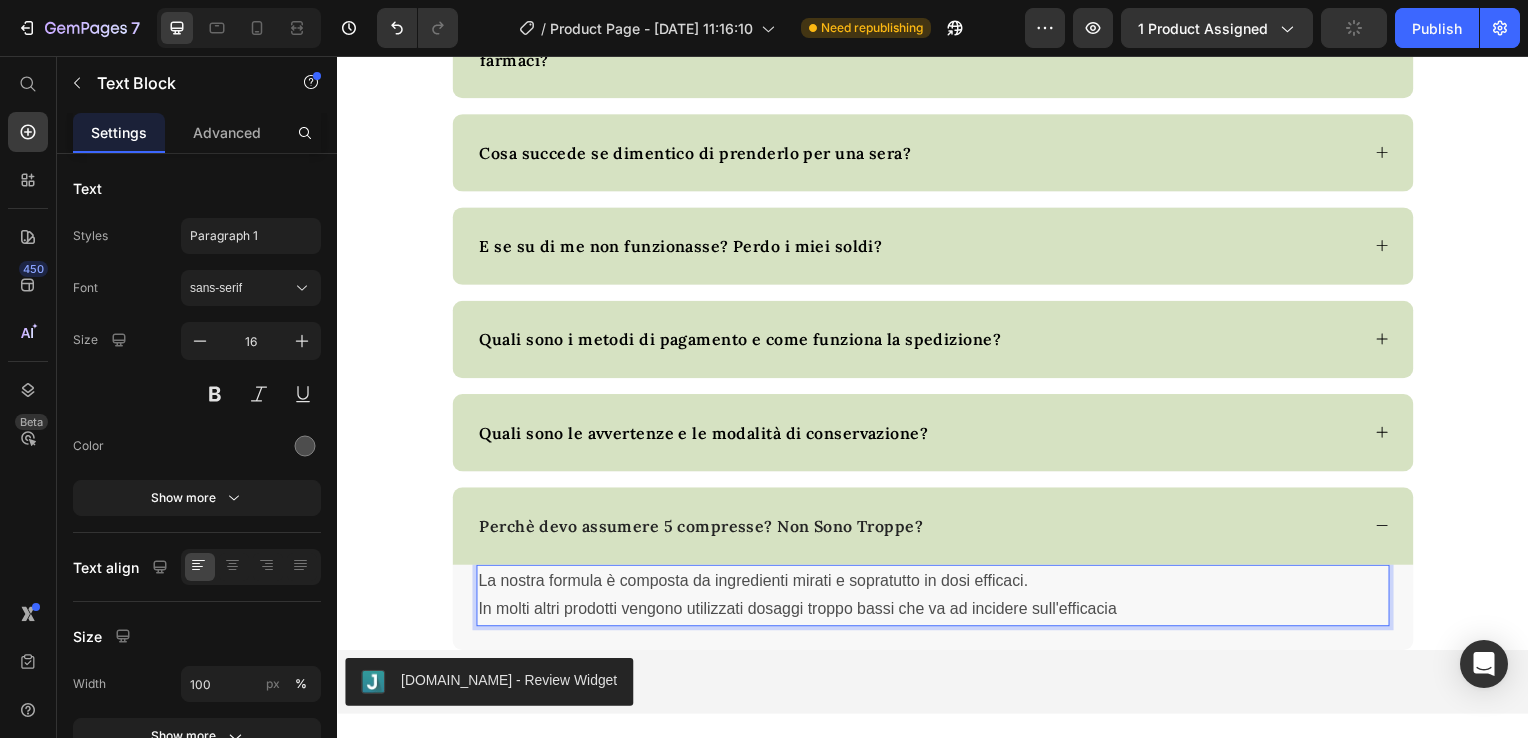 click on "La nostra formula è composta da ingredienti mirati e sopratutto in dosi efficaci. In molti altri prodotti vengono utilizzati dosaggi troppo bassi che va ad incidere sull'efficacia" at bounding box center [937, 600] 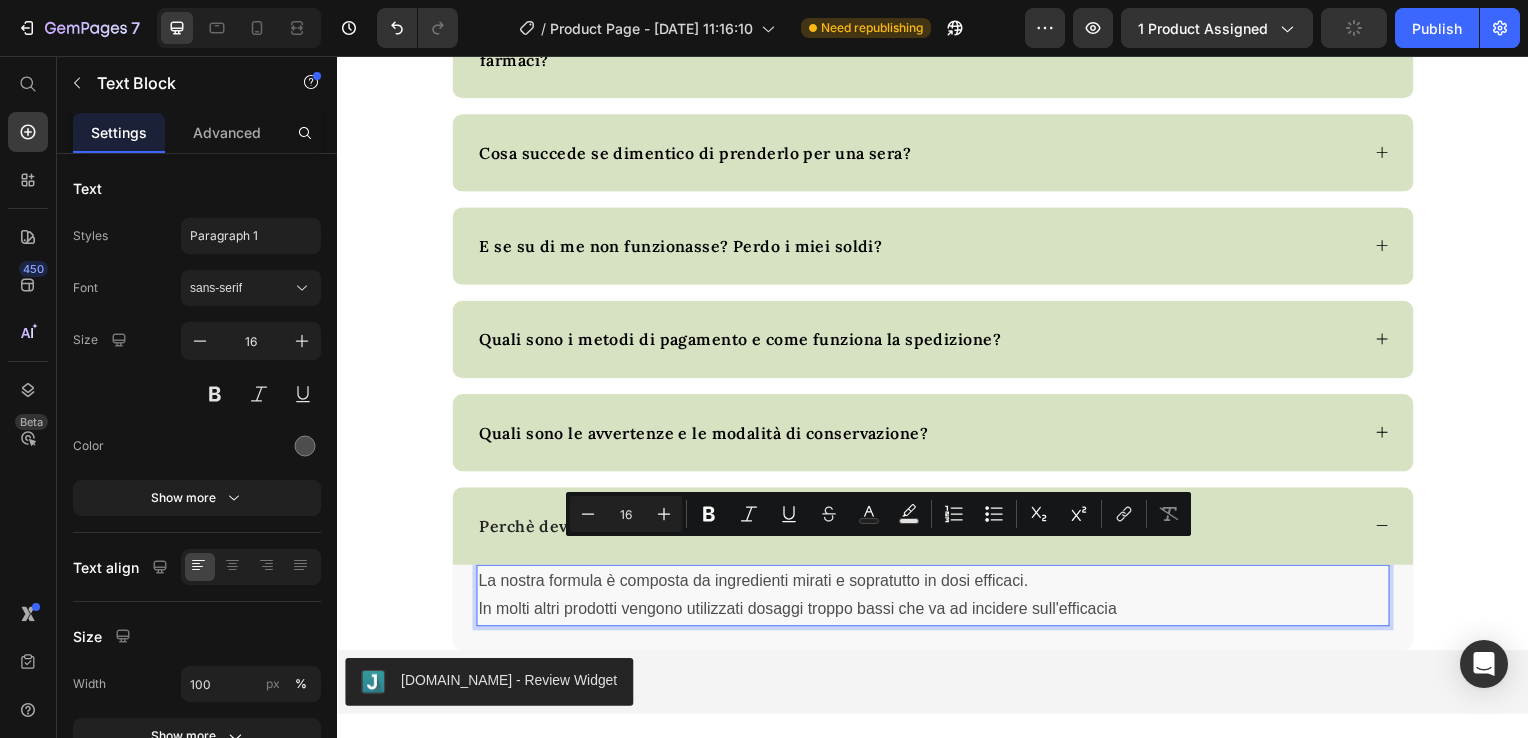 click on "La nostra formula è composta da ingredienti mirati e sopratutto in dosi efficaci. In molti altri prodotti vengono utilizzati dosaggi troppo bassi che va ad incidere sull'efficacia" at bounding box center [937, 600] 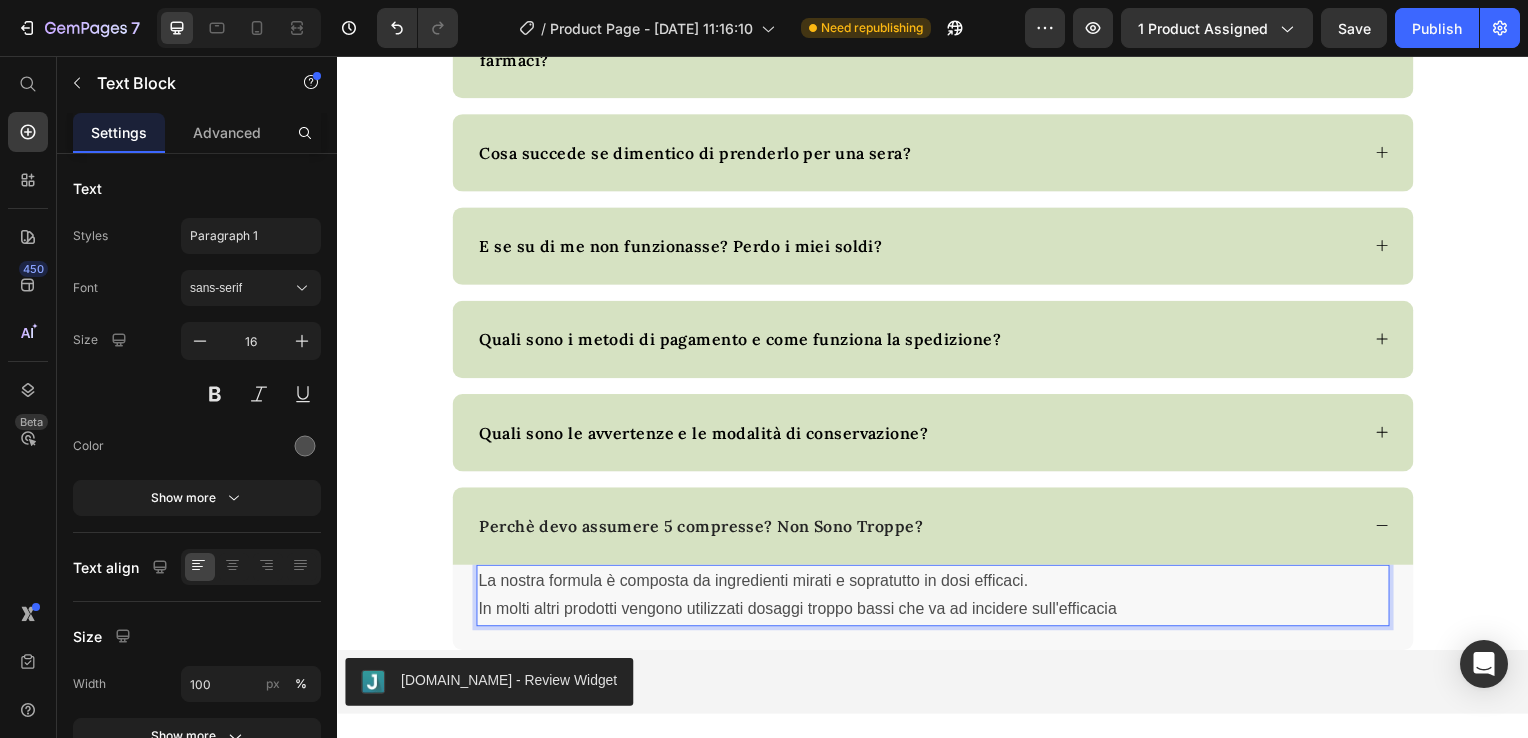 click on "La nostra formula è composta da ingredienti mirati e sopratutto in dosi efficaci. In molti altri prodotti vengono utilizzati dosaggi troppo bassi che va ad incidere sull'efficacia" at bounding box center (937, 600) 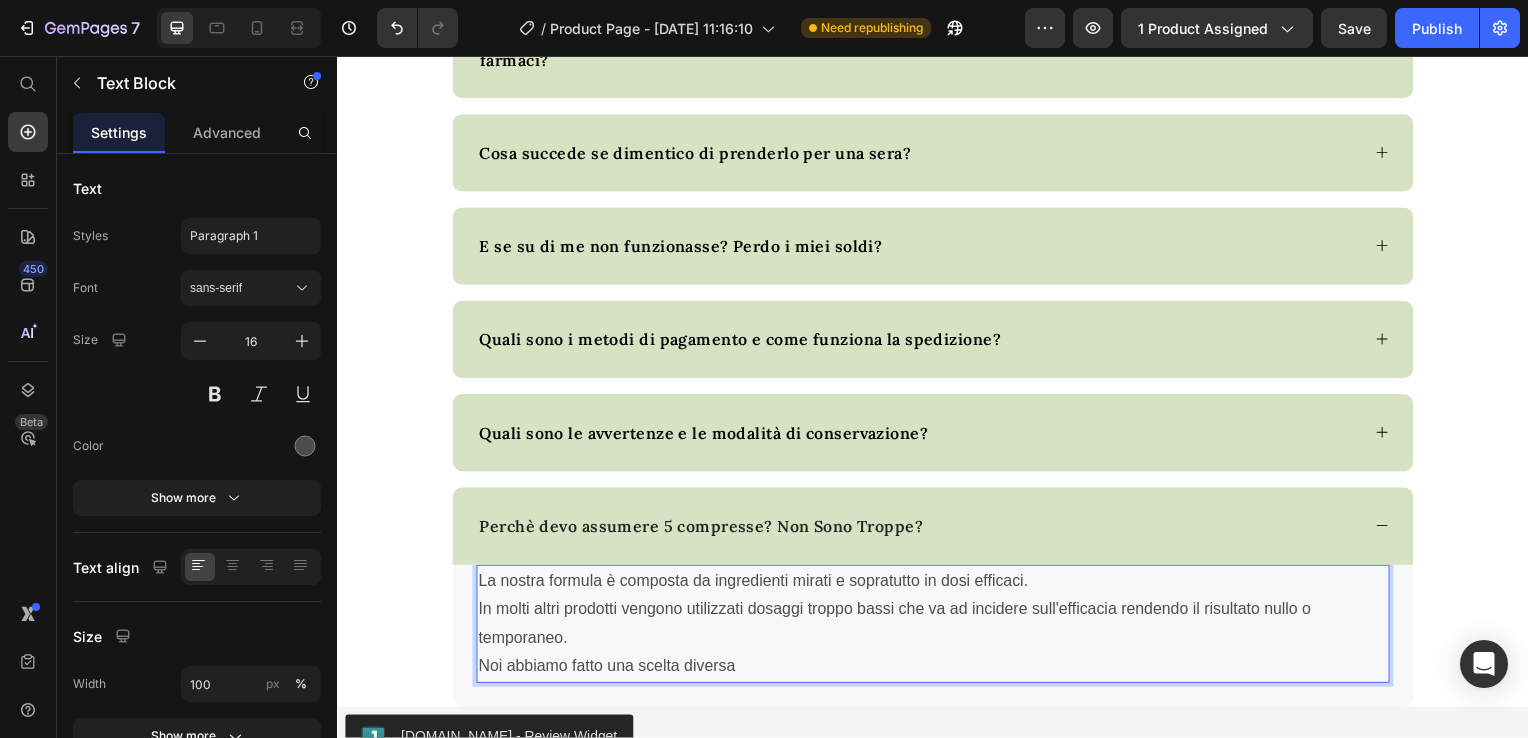 click on "La nostra formula è composta da ingredienti mirati e sopratutto in dosi efficaci. In molti altri prodotti vengono utilizzati dosaggi troppo bassi che va ad incidere sull'efficacia rendendo il risultato nullo o temporaneo. Noi abbiamo fatto una scelta diversa" at bounding box center (937, 628) 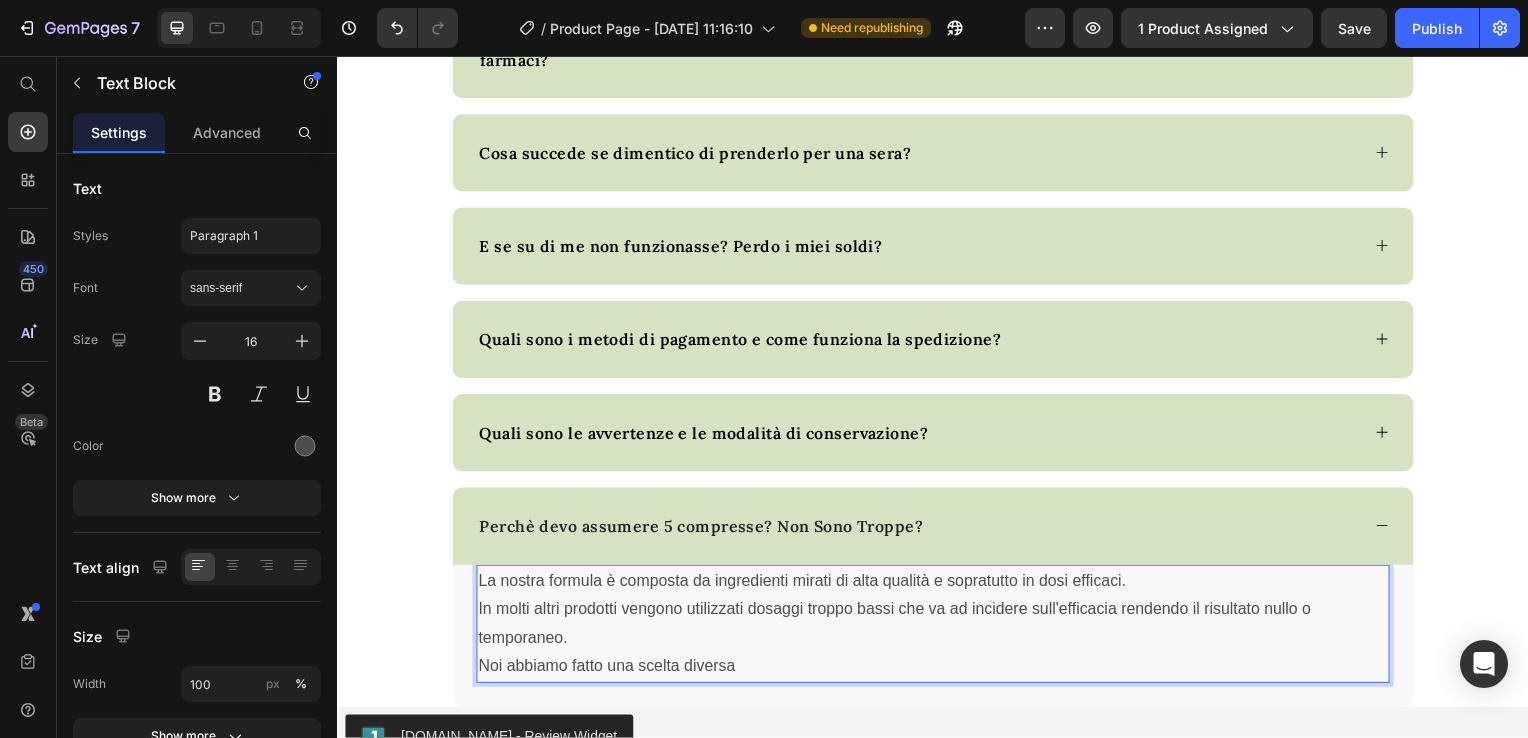 click on "La nostra formula è composta da ingredienti mirati di alta qualità e sopratutto in dosi efficaci. In molti altri prodotti vengono utilizzati dosaggi troppo bassi che va ad incidere sull'efficacia rendendo il risultato nullo o temporaneo. Noi abbiamo fatto una scelta diversa" at bounding box center (937, 628) 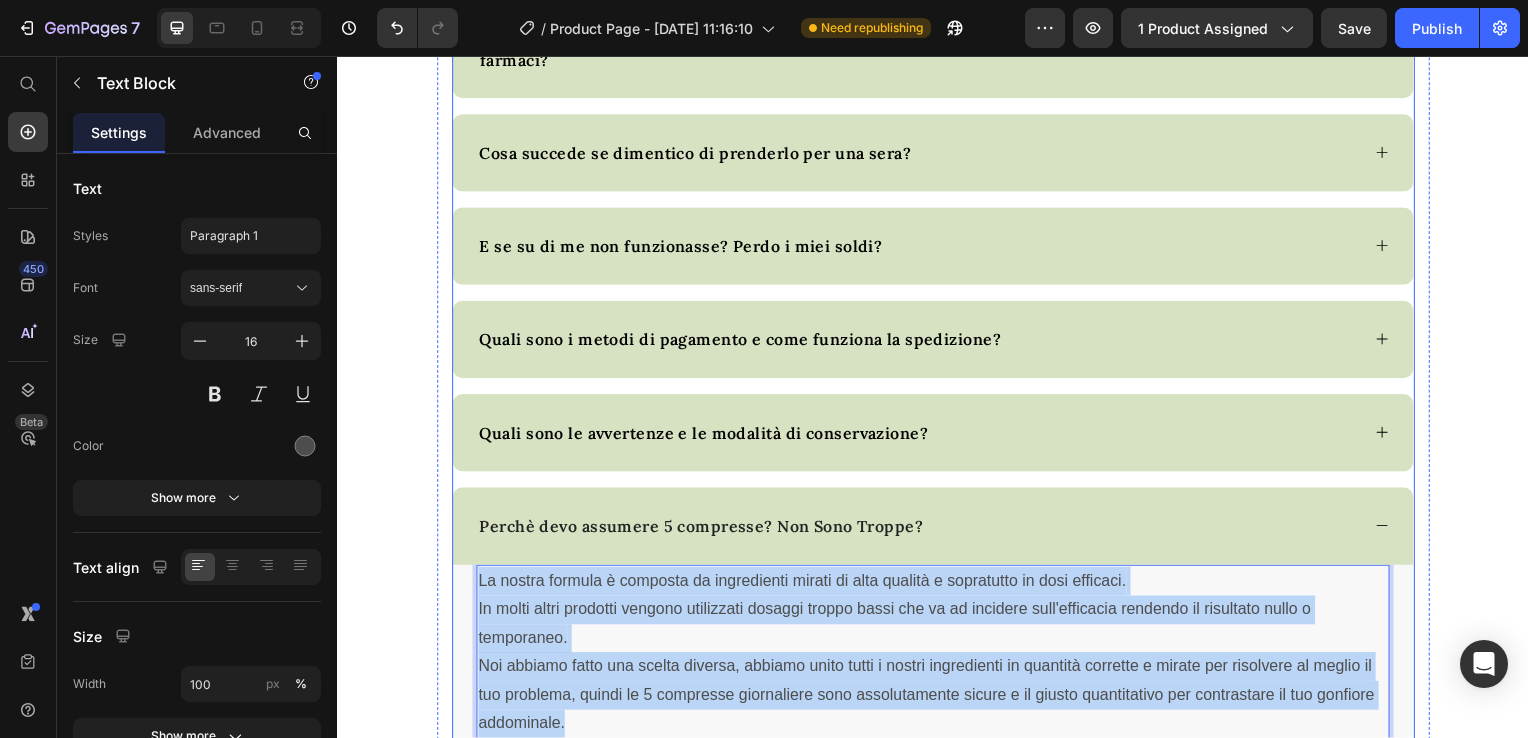 drag, startPoint x: 564, startPoint y: 705, endPoint x: 462, endPoint y: 555, distance: 181.39459 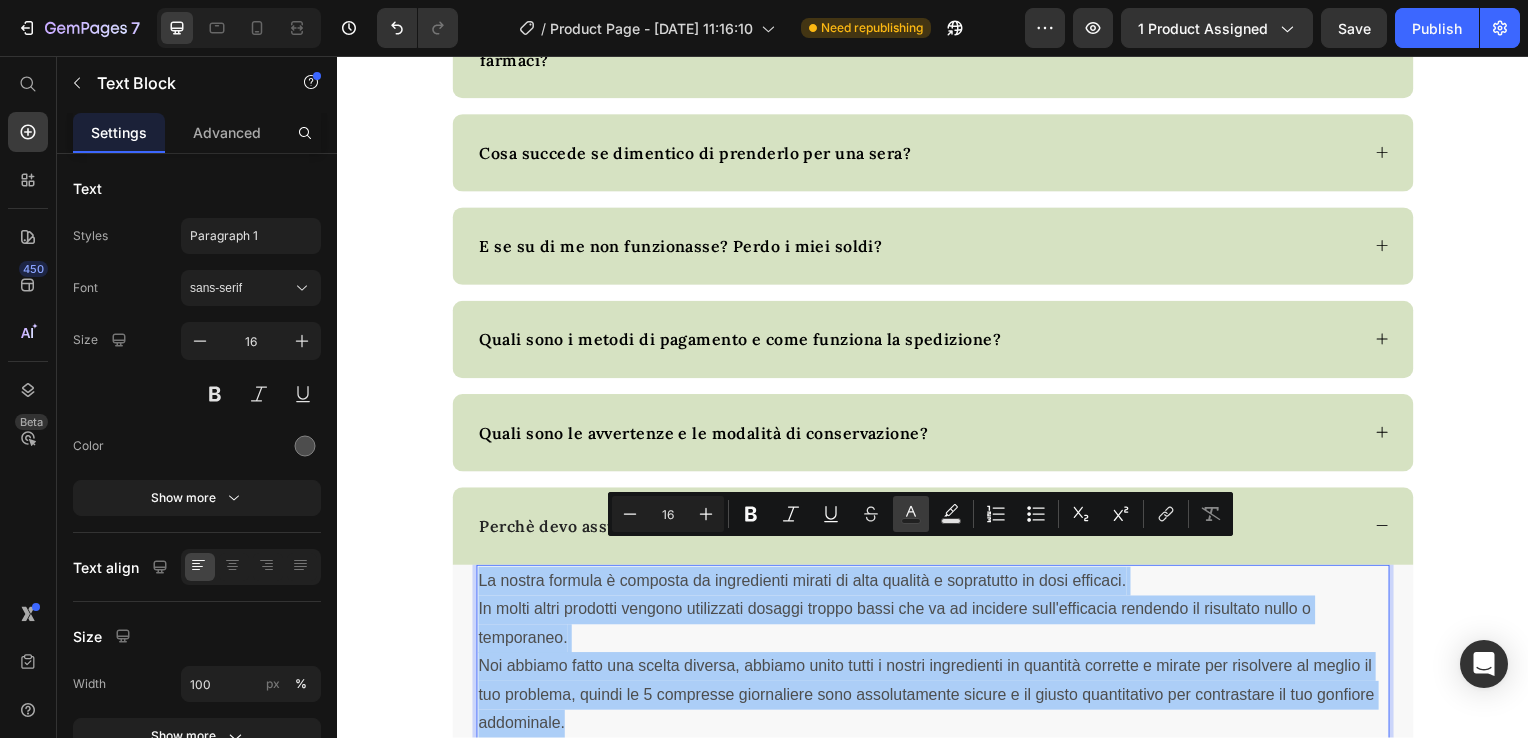 click on "Text Color" at bounding box center (911, 514) 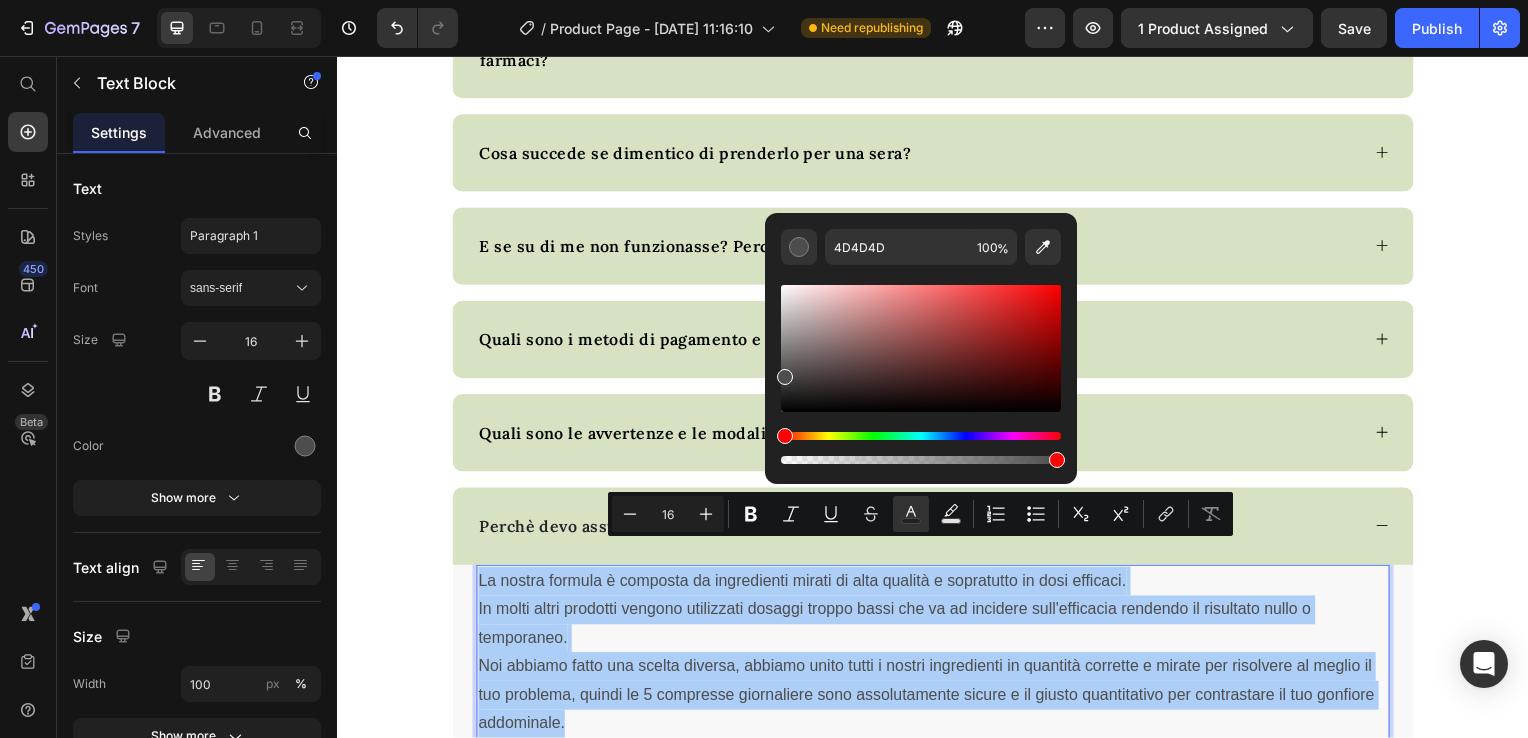 drag, startPoint x: 782, startPoint y: 374, endPoint x: 778, endPoint y: 395, distance: 21.377558 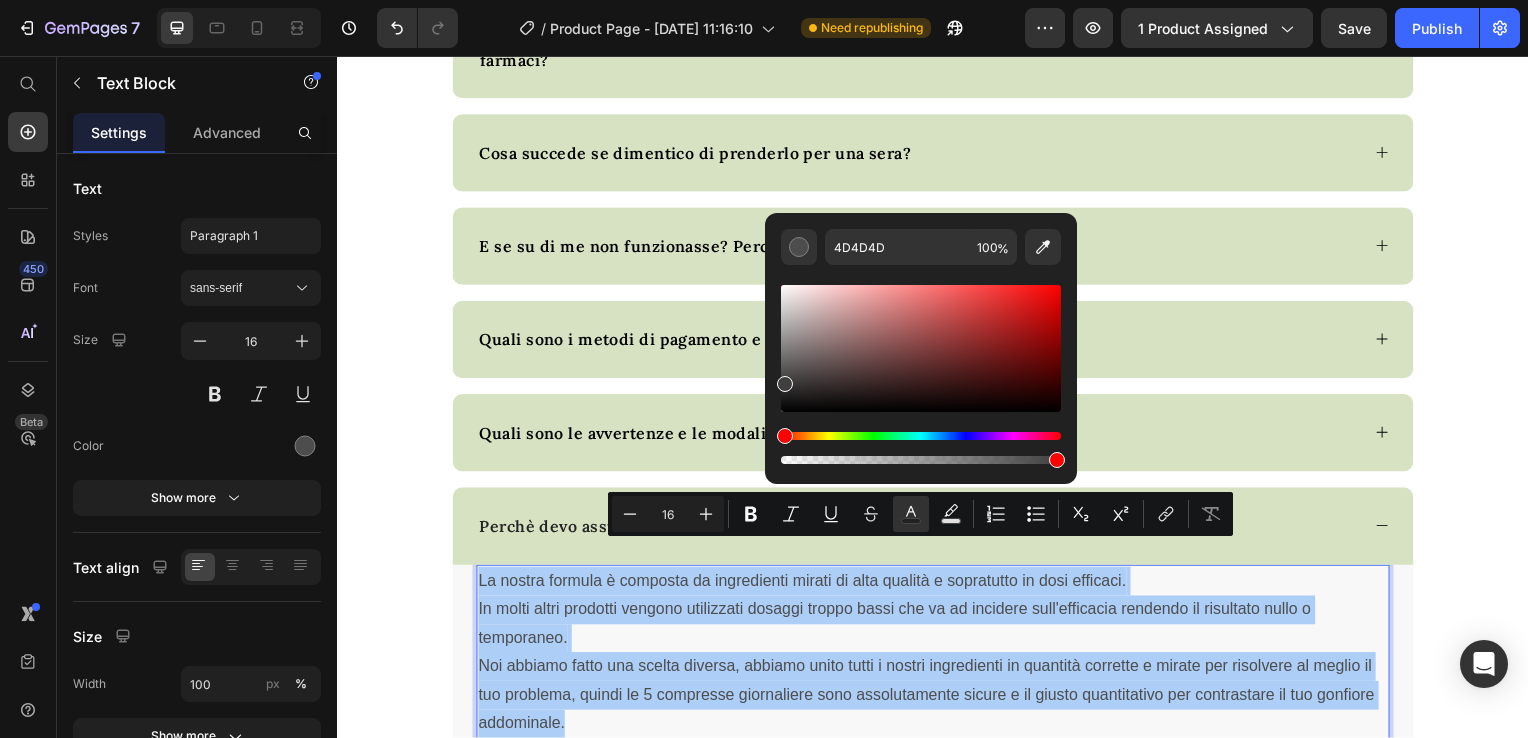 type on "3F3F3F" 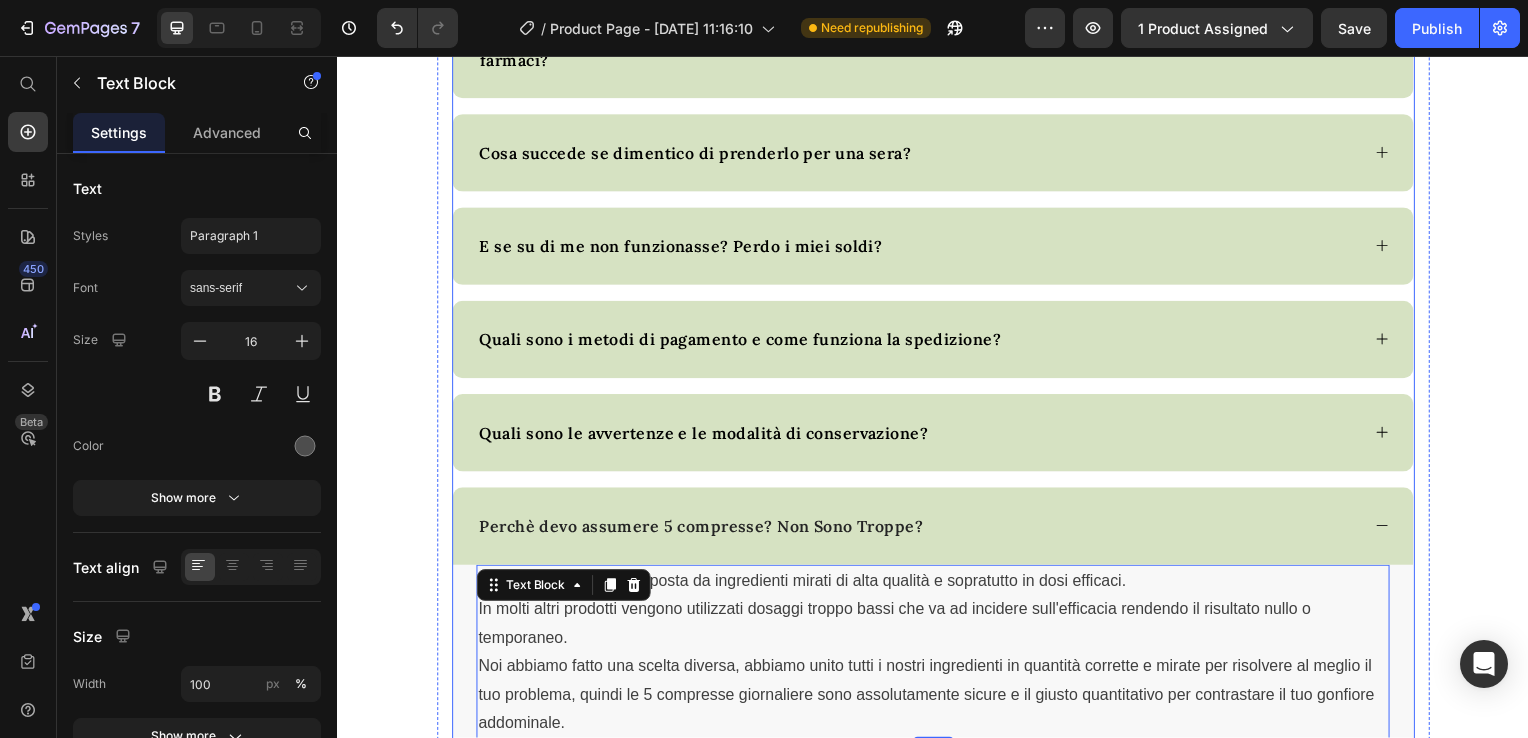 drag, startPoint x: 1105, startPoint y: 477, endPoint x: 838, endPoint y: 560, distance: 279.6033 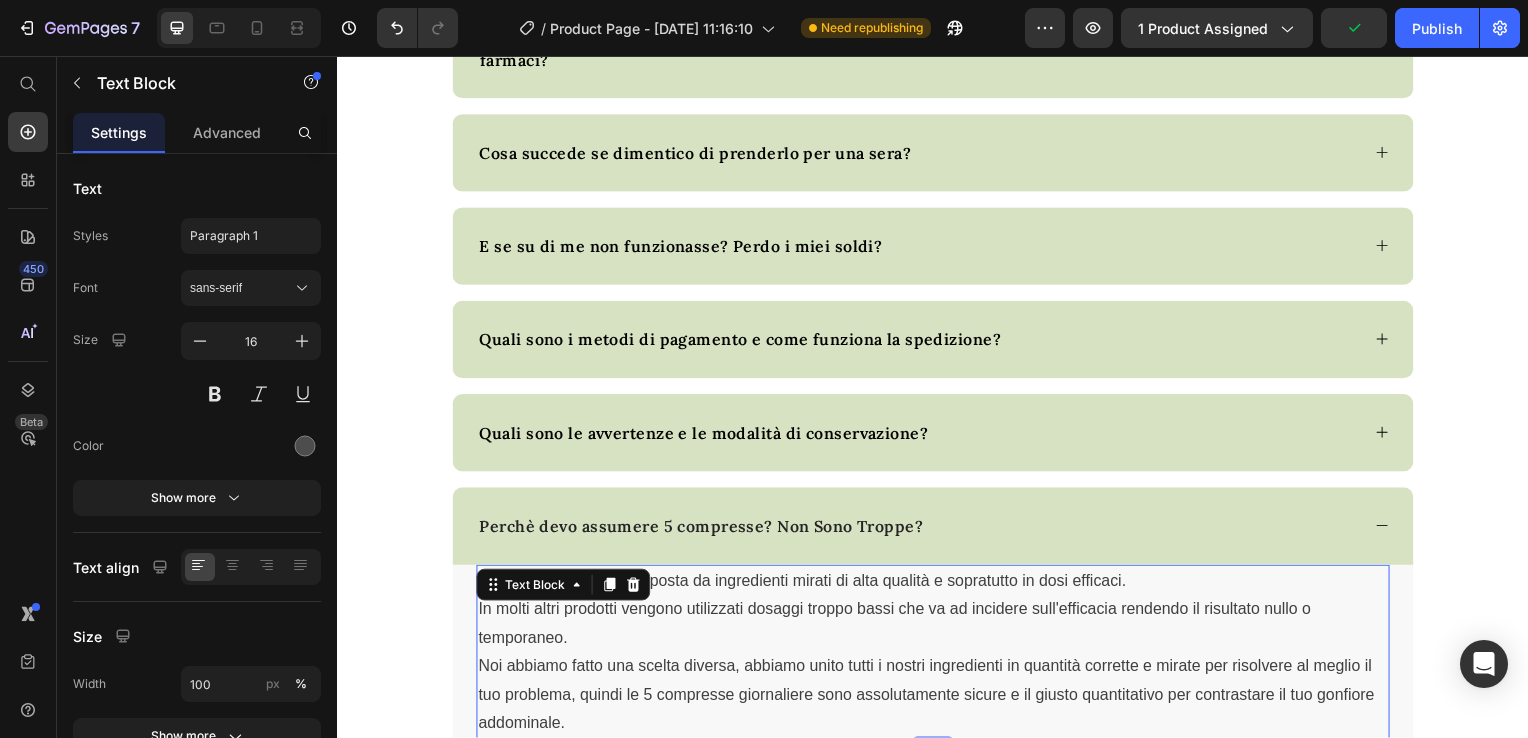 click on "La nostra formula è composta da ingredienti mirati di alta qualità e sopratutto in dosi efficaci. In molti altri prodotti vengono utilizzati dosaggi troppo bassi che va ad incidere sull'efficacia rendendo il risultato nullo o temporaneo. Noi abbiamo fatto una scelta diversa, abbiamo unito tutti i nostri ingredienti in quantità corrette e mirate per risolvere al meglio il tuo problema, quindi le 5 compresse giornaliere sono assolutamente sicure e il giusto quantitativo per contrastare il tuo gonfiore addominale." at bounding box center (937, 657) 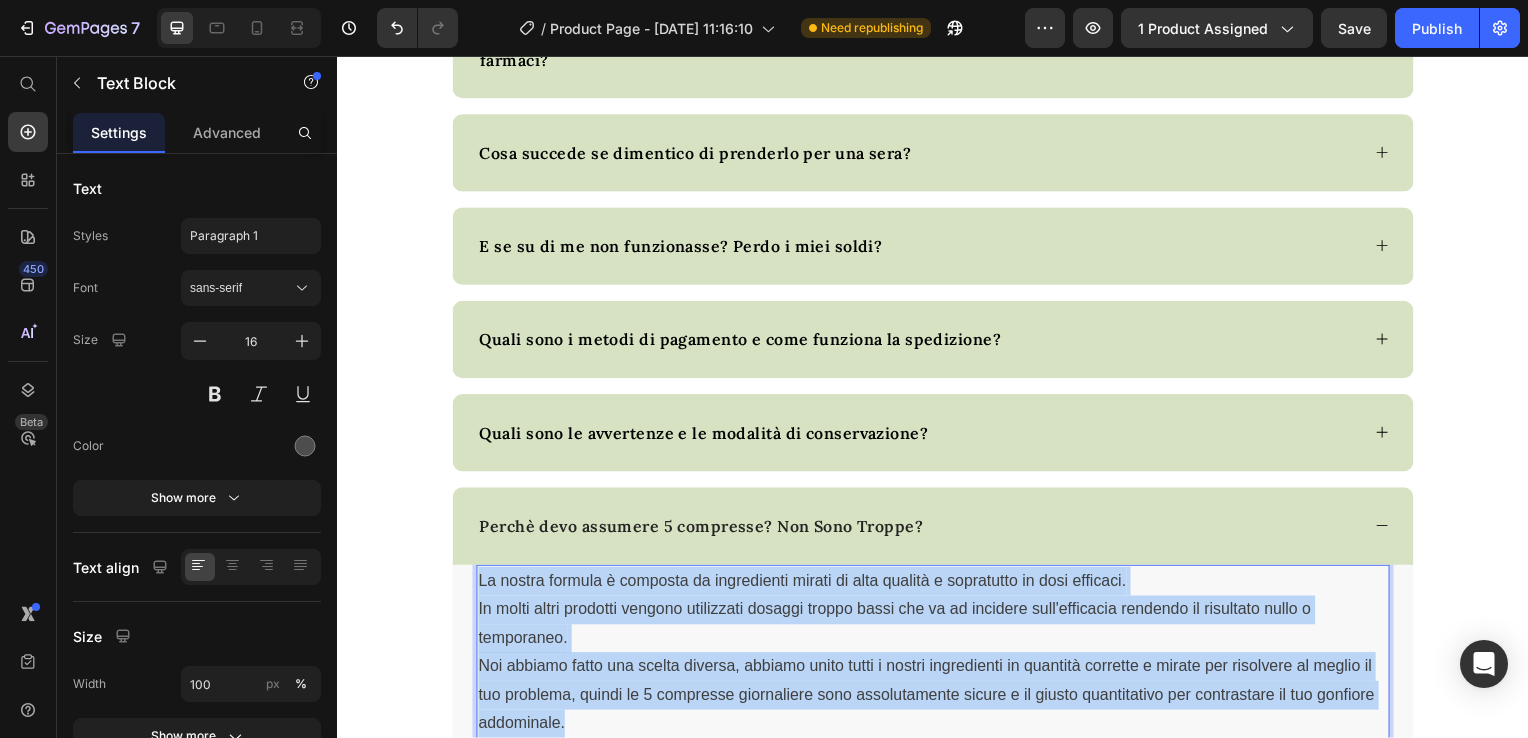 drag, startPoint x: 566, startPoint y: 702, endPoint x: 474, endPoint y: 559, distance: 170.03824 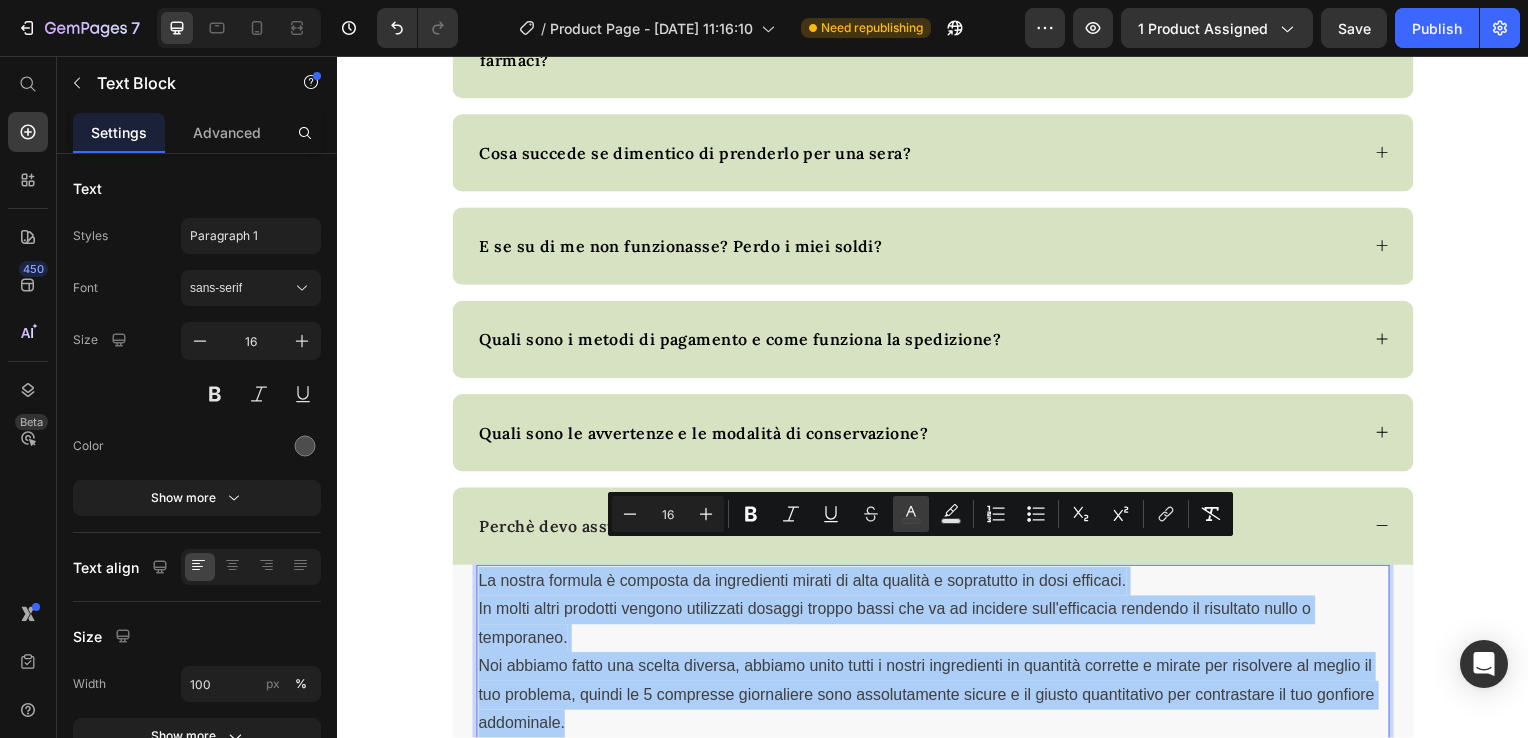 click on "color" at bounding box center (911, 514) 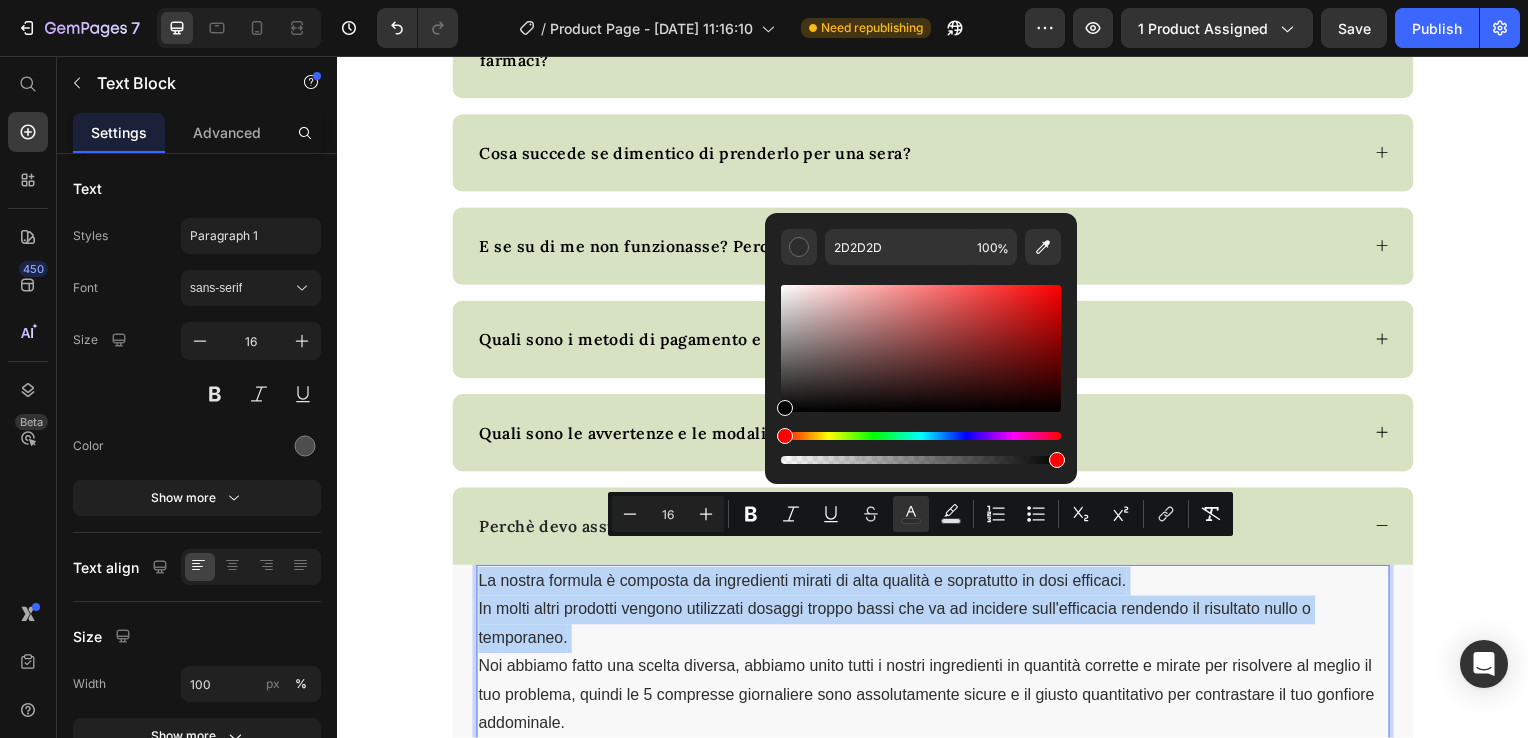 drag, startPoint x: 780, startPoint y: 388, endPoint x: 781, endPoint y: 414, distance: 26.019224 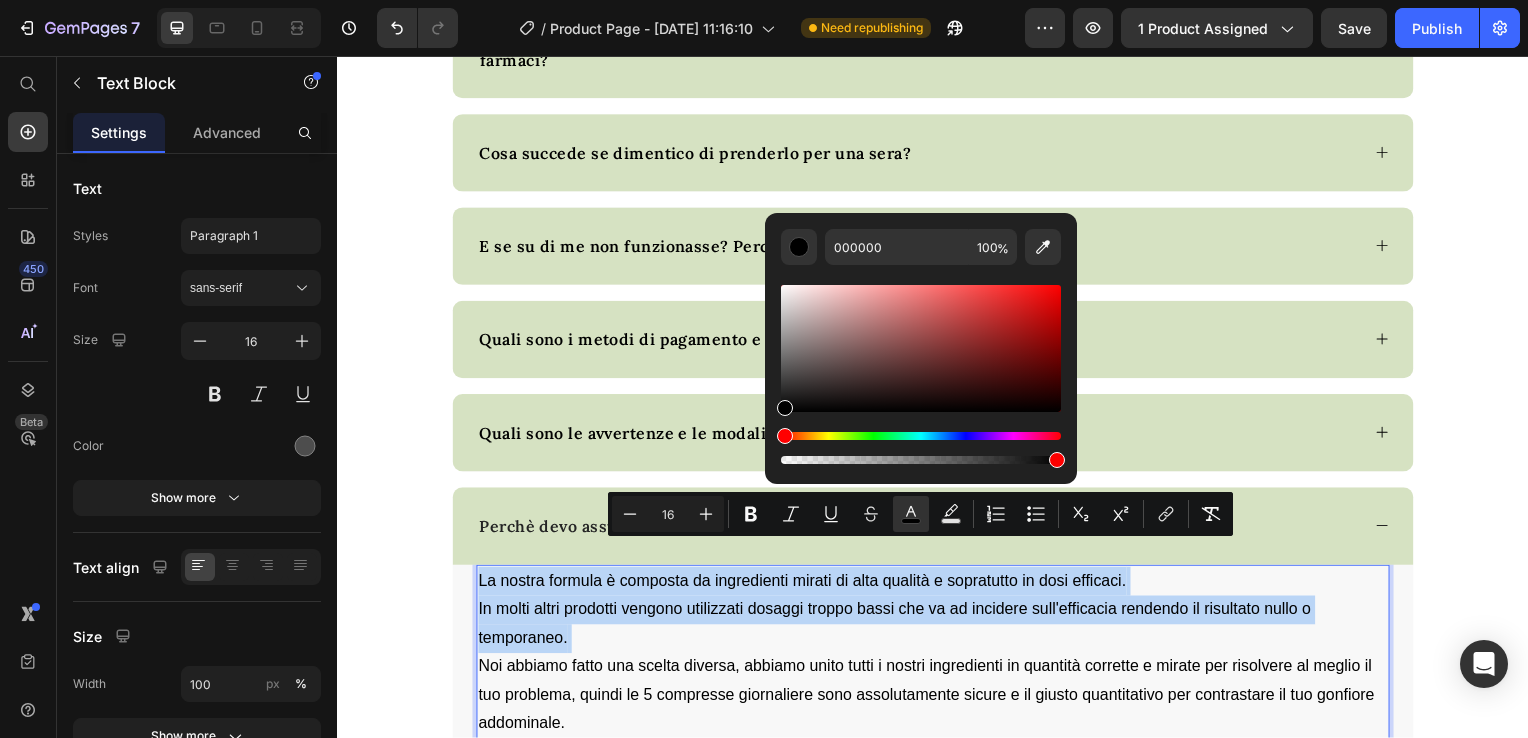 click on "000000 100 %" at bounding box center (921, 340) 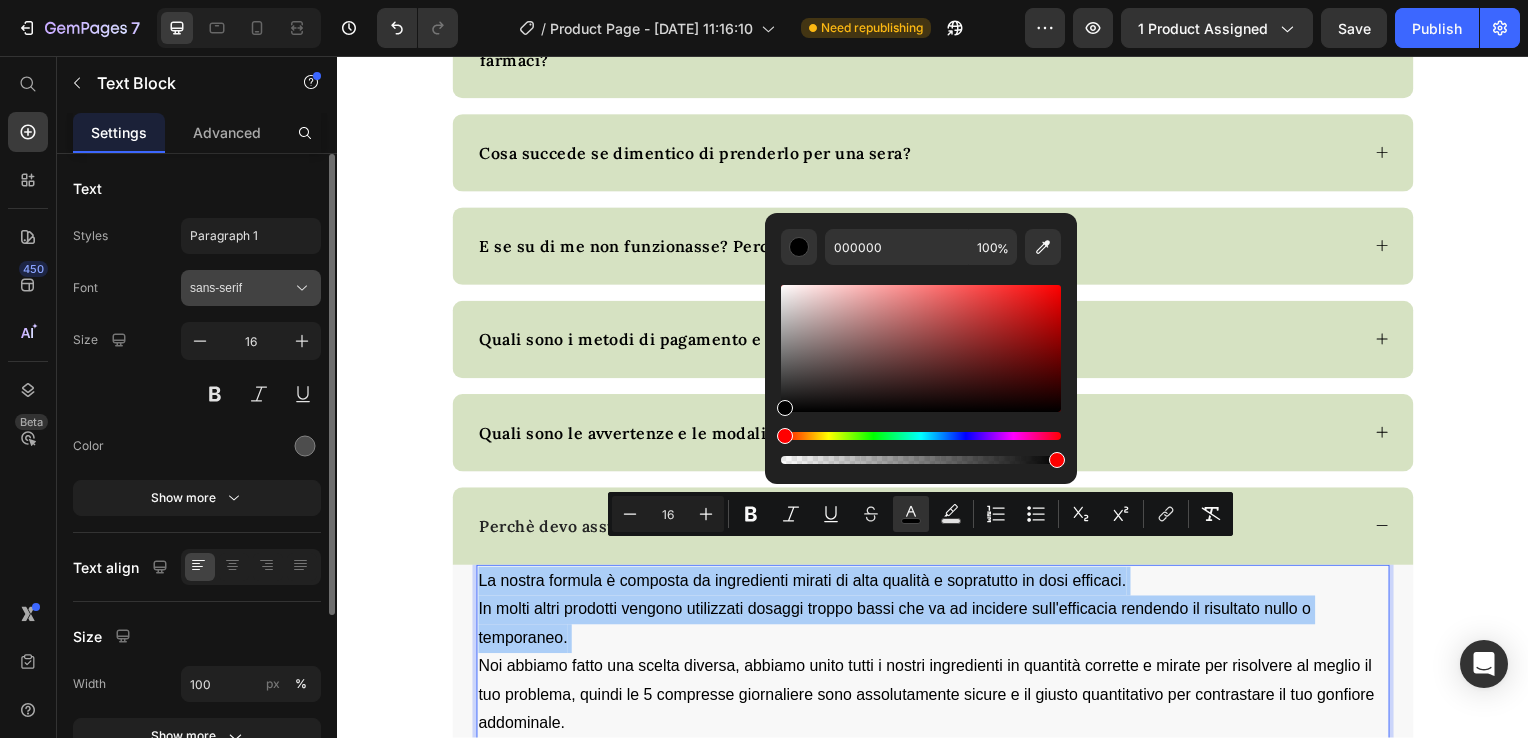 click on "sans-serif" at bounding box center (241, 288) 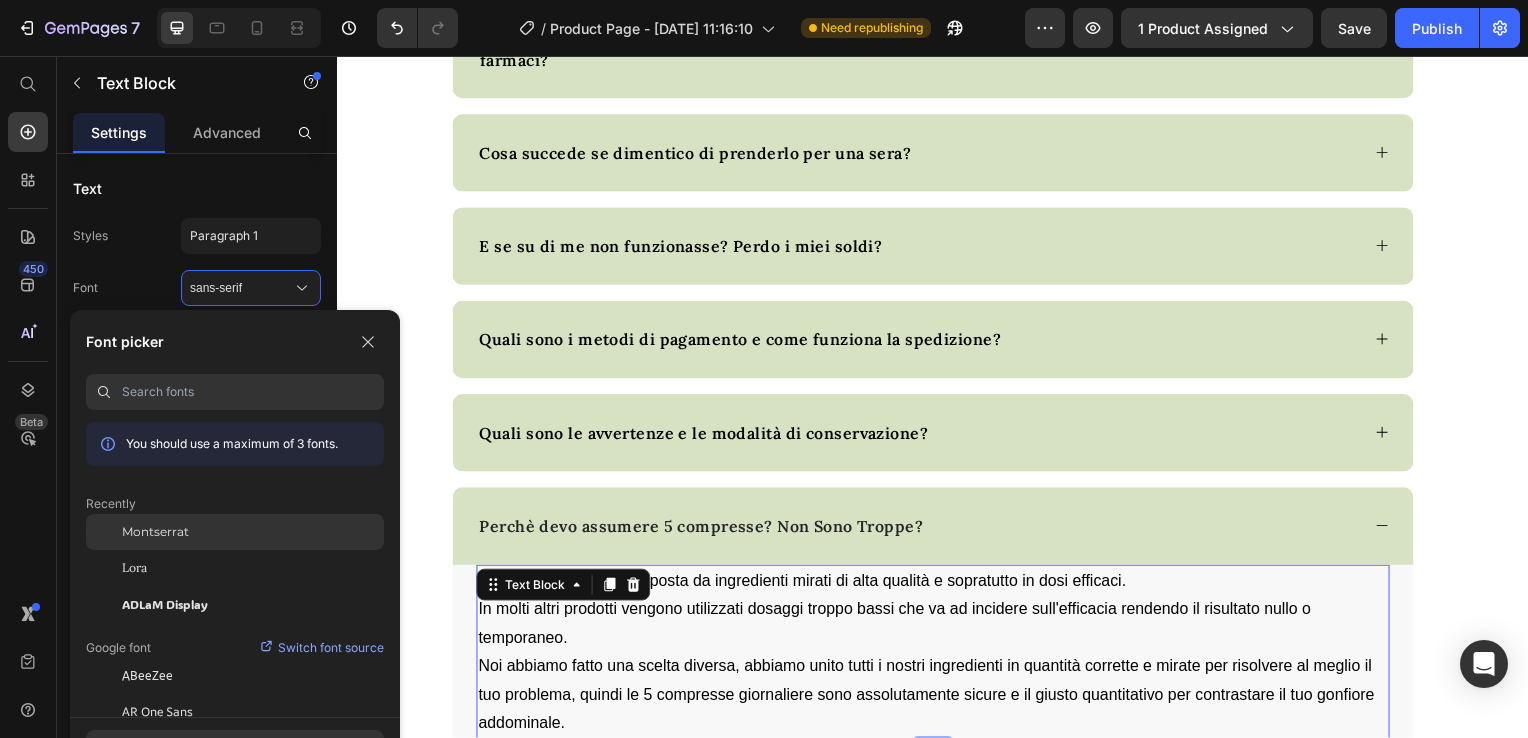 click on "Montserrat" 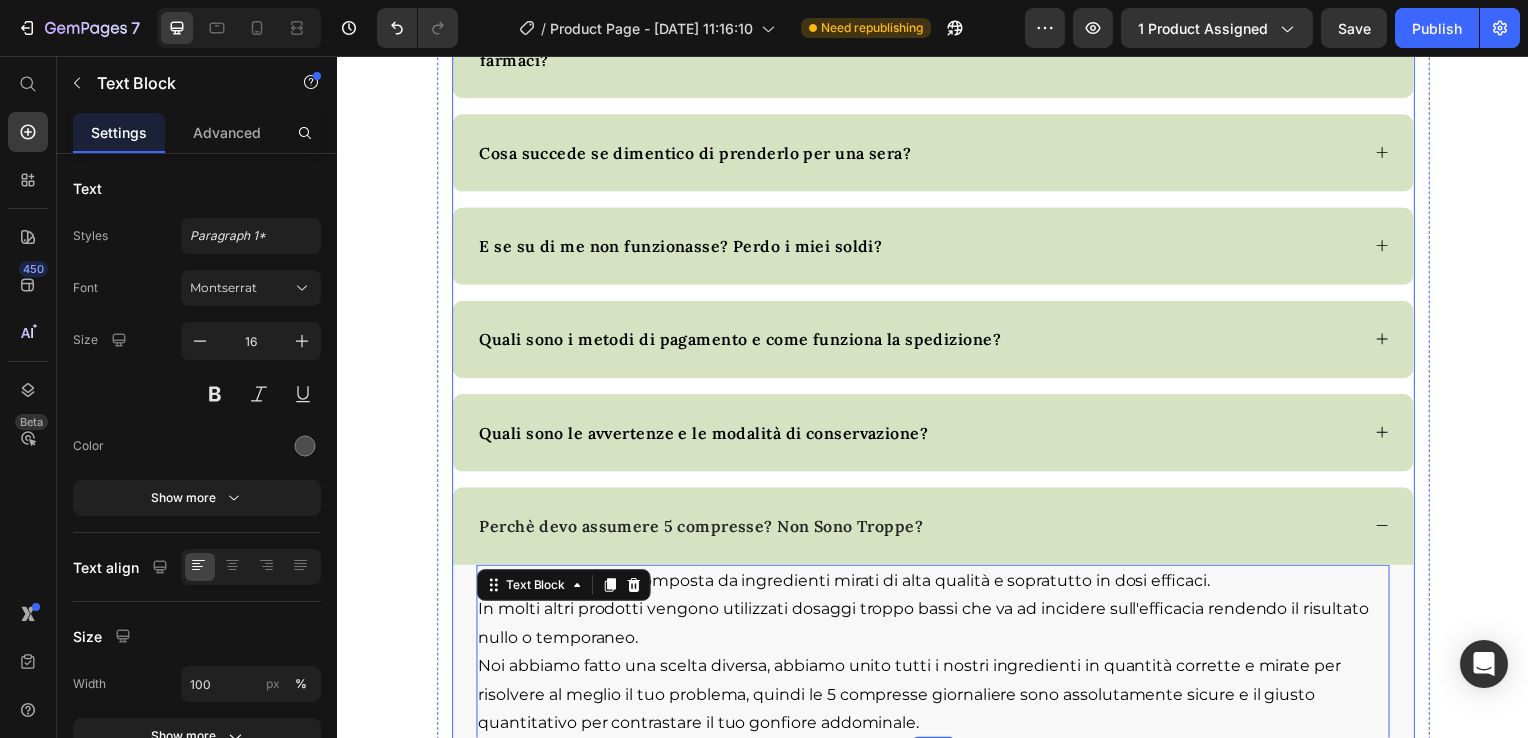 click on "Perchè devo assumere 5 compresse? Non Sono Troppe?" at bounding box center [703, 530] 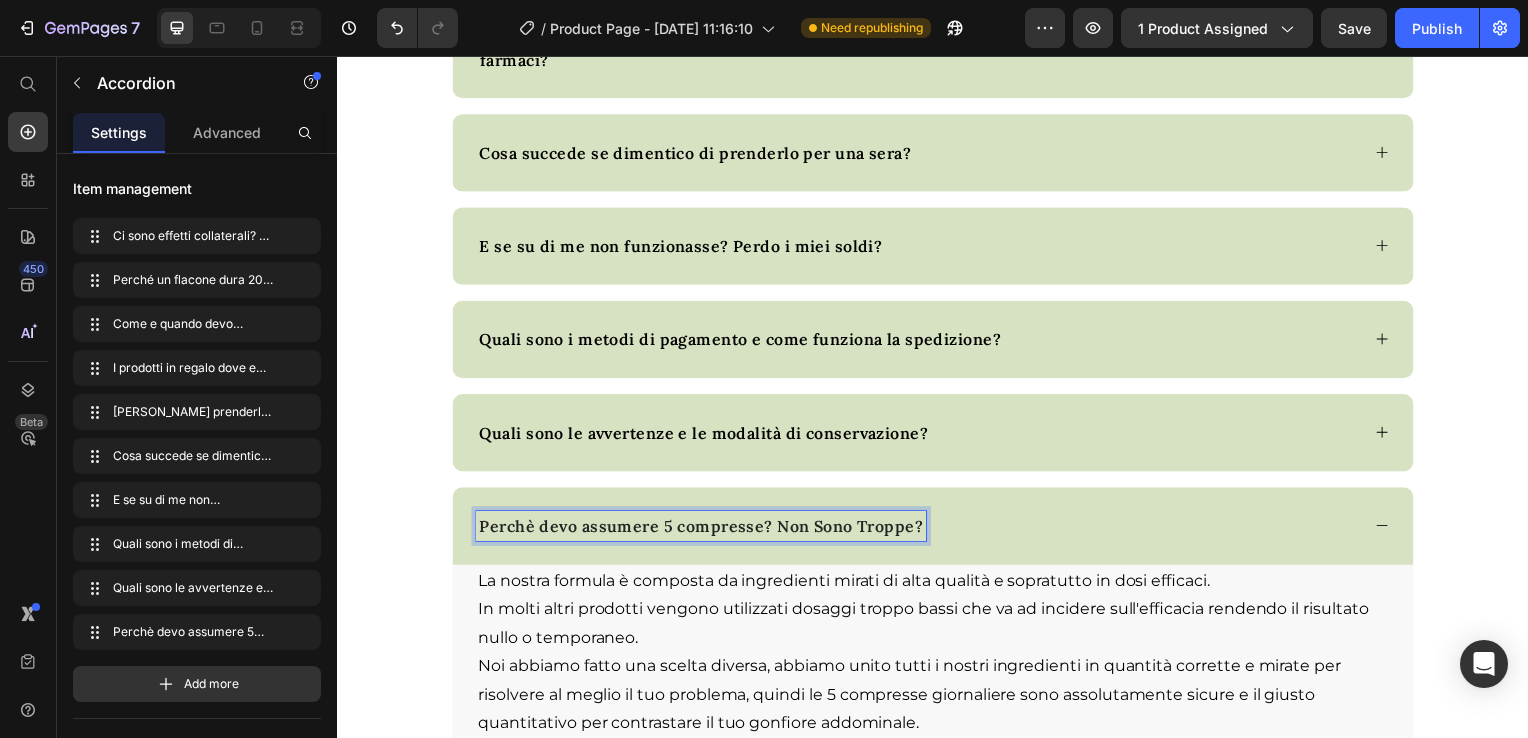 click on "Perchè devo assumere 5 compresse? Non Sono Troppe?" at bounding box center [703, 530] 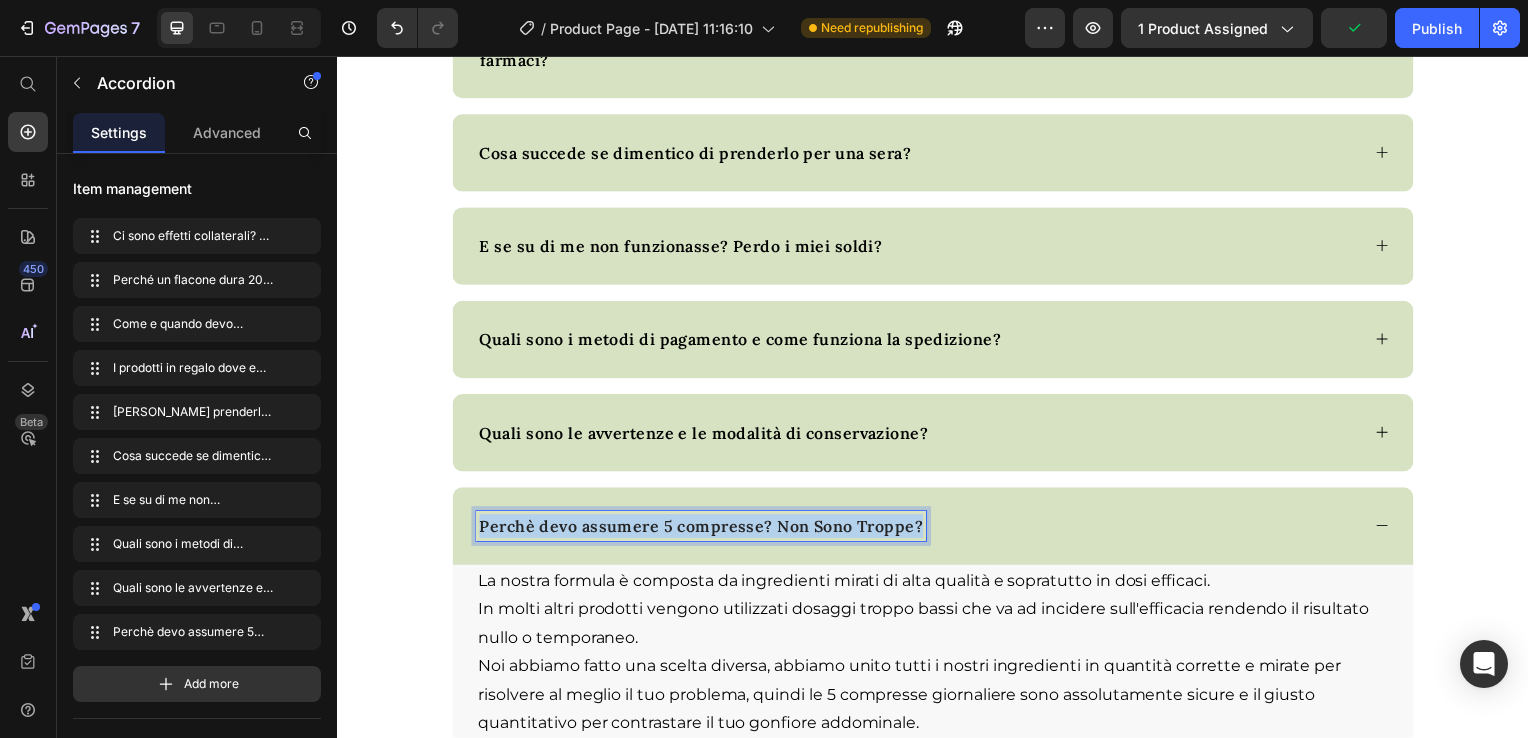 drag, startPoint x: 914, startPoint y: 502, endPoint x: 466, endPoint y: 502, distance: 448 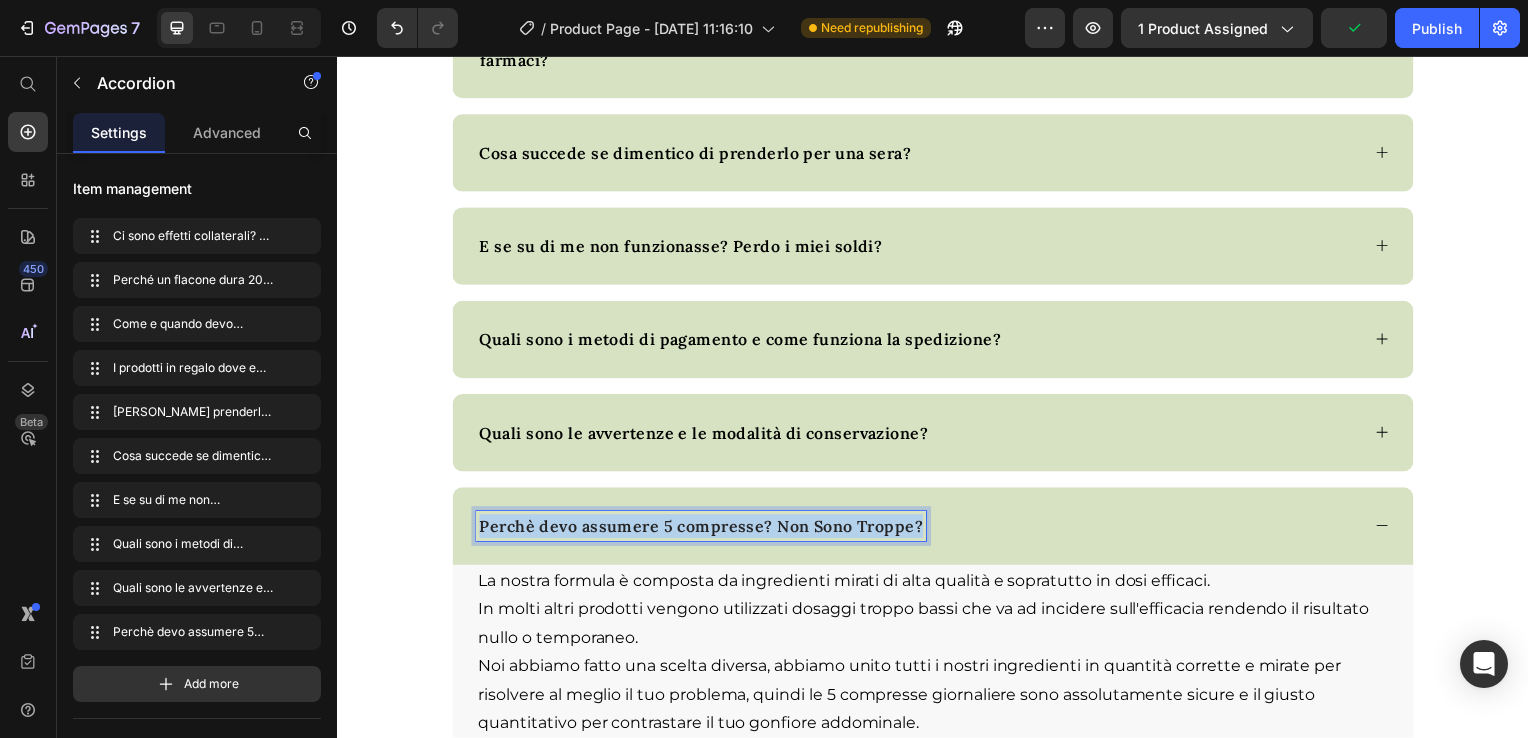 click on "Perchè devo assumere 5 compresse? Non Sono Troppe?" at bounding box center [937, 530] 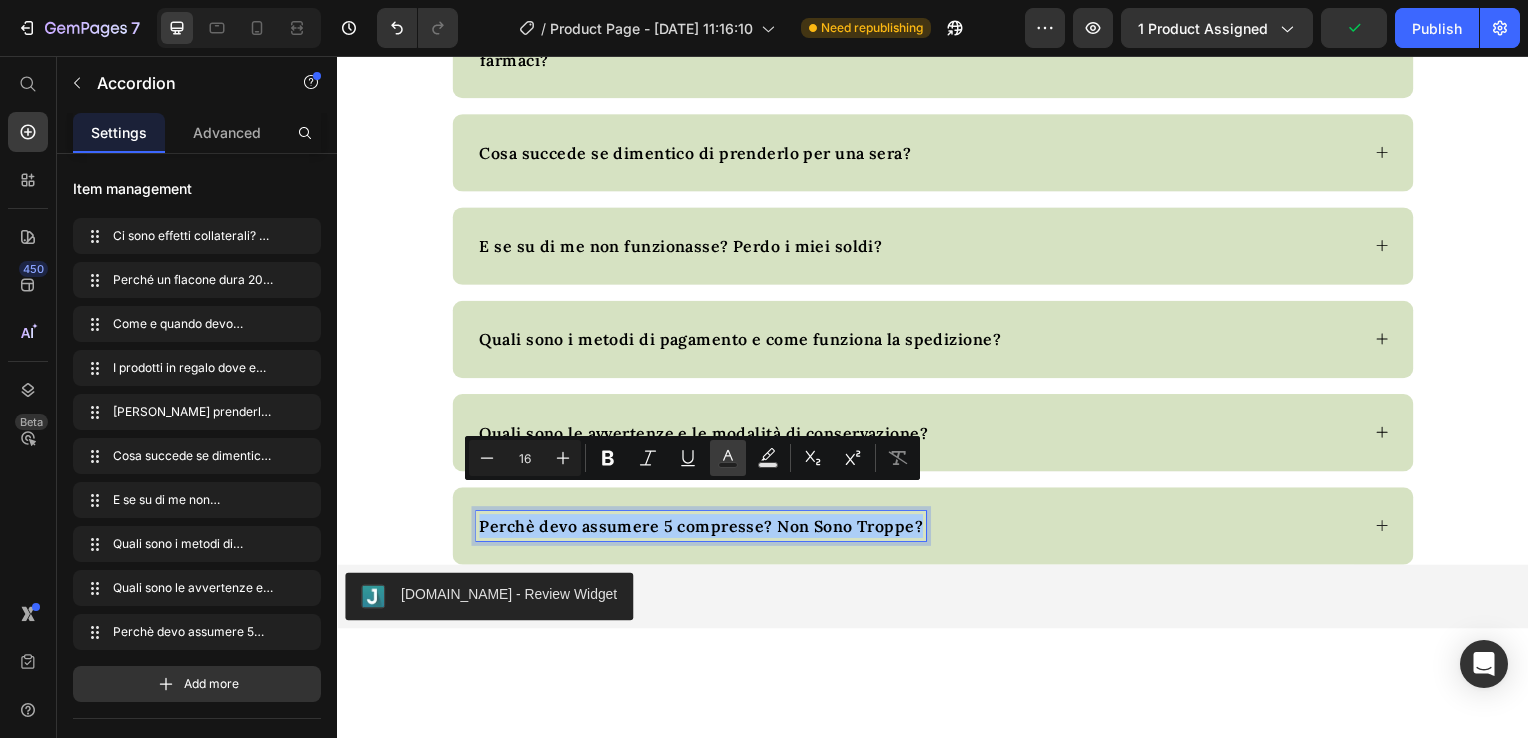 click 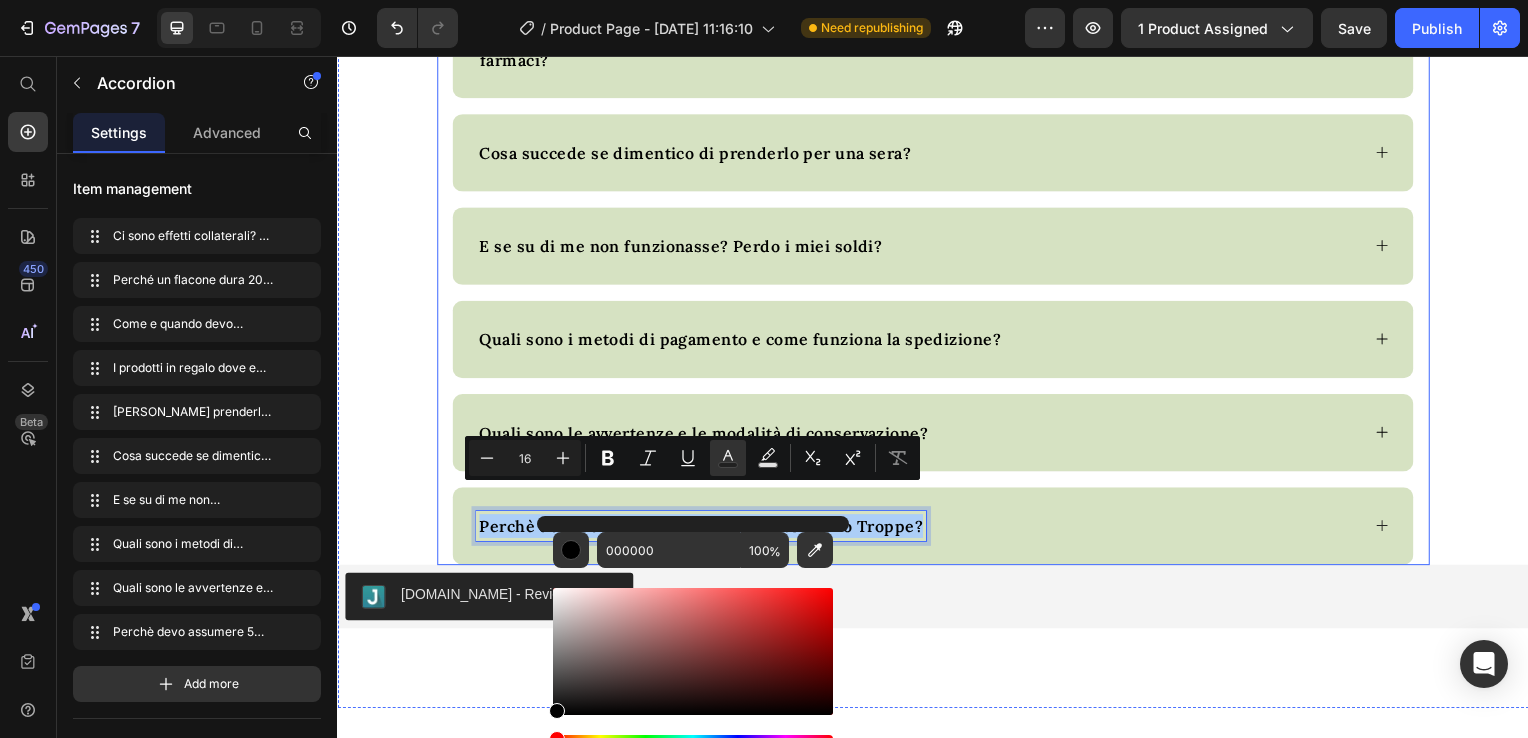 click on "Domande Frequenti Heading
Ci sono effetti collaterali? È un prodotto sicuro? Recovery Night è formulato con ingredienti naturali, ben noti e supportati dalla scienza per la loro sicurezza e tollerabilità. È prodotto in [GEOGRAPHIC_DATA] nei nostri laboratori certificati, seguendo i più rigorosi standard di qualità (GMP e HACCP). Non contiene ormoni, soia, glutine o lattosio. Come per qualsiasi integratore, se hai condizioni mediche particolari o assumi farmaci, ti consigliamo di mostrare la lista degli ingredienti al tuo medico di fiducia. Le informazioni presenti su questo sito hanno esclusivamente scopo informativo e non intendono sostituire il parere di un medico o di altri operatori sanitari abilitati. Qualsiasi contenuto non deve essere interpretato come consiglio medico. Si declina ogni responsabilità per un uso improprio delle informazioni fornite. Per condizioni di salute specifiche, si raccomanda sempre di consultare il proprio medico. Text block
Accordion" at bounding box center (937, -47) 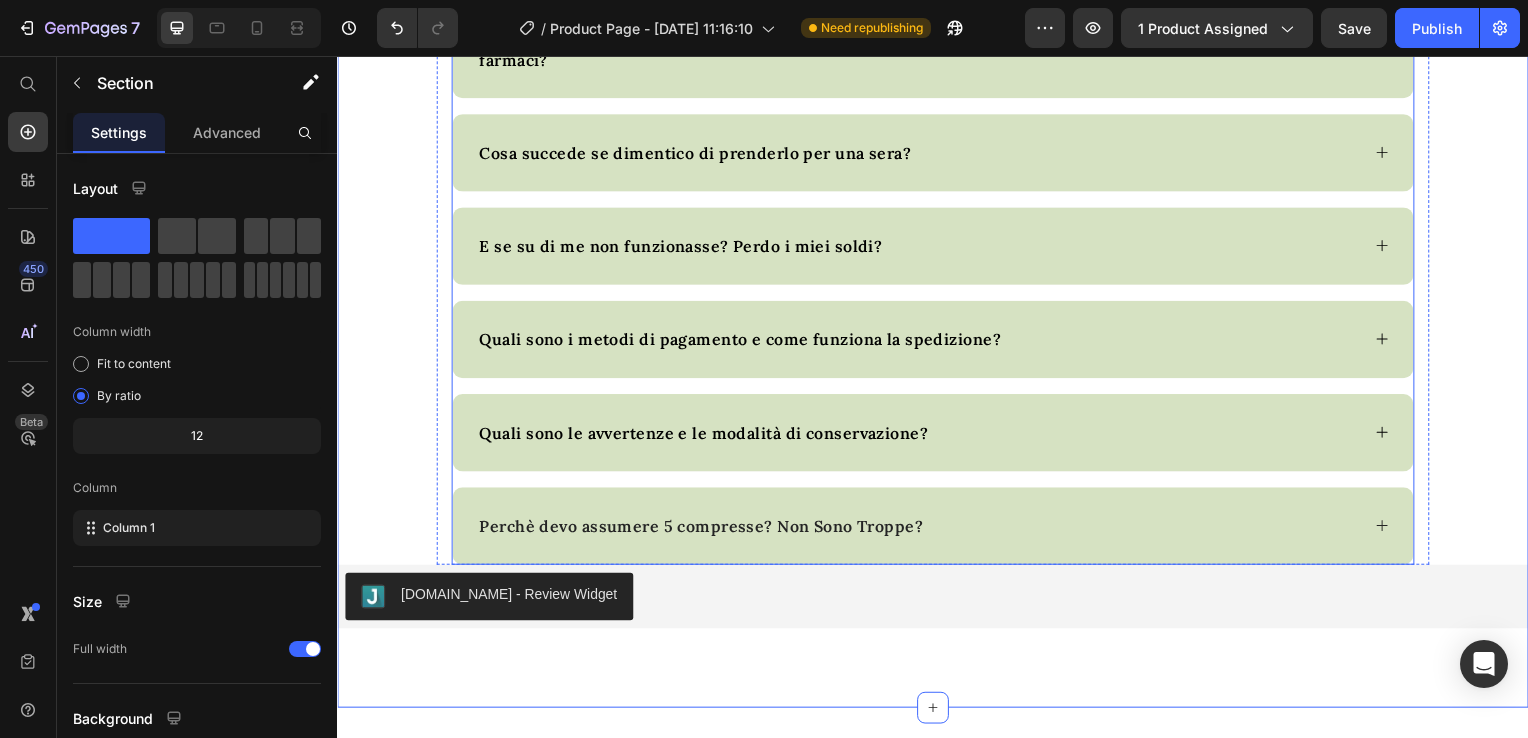 click on "Perchè devo assumere 5 compresse? Non Sono Troppe?" at bounding box center (703, 530) 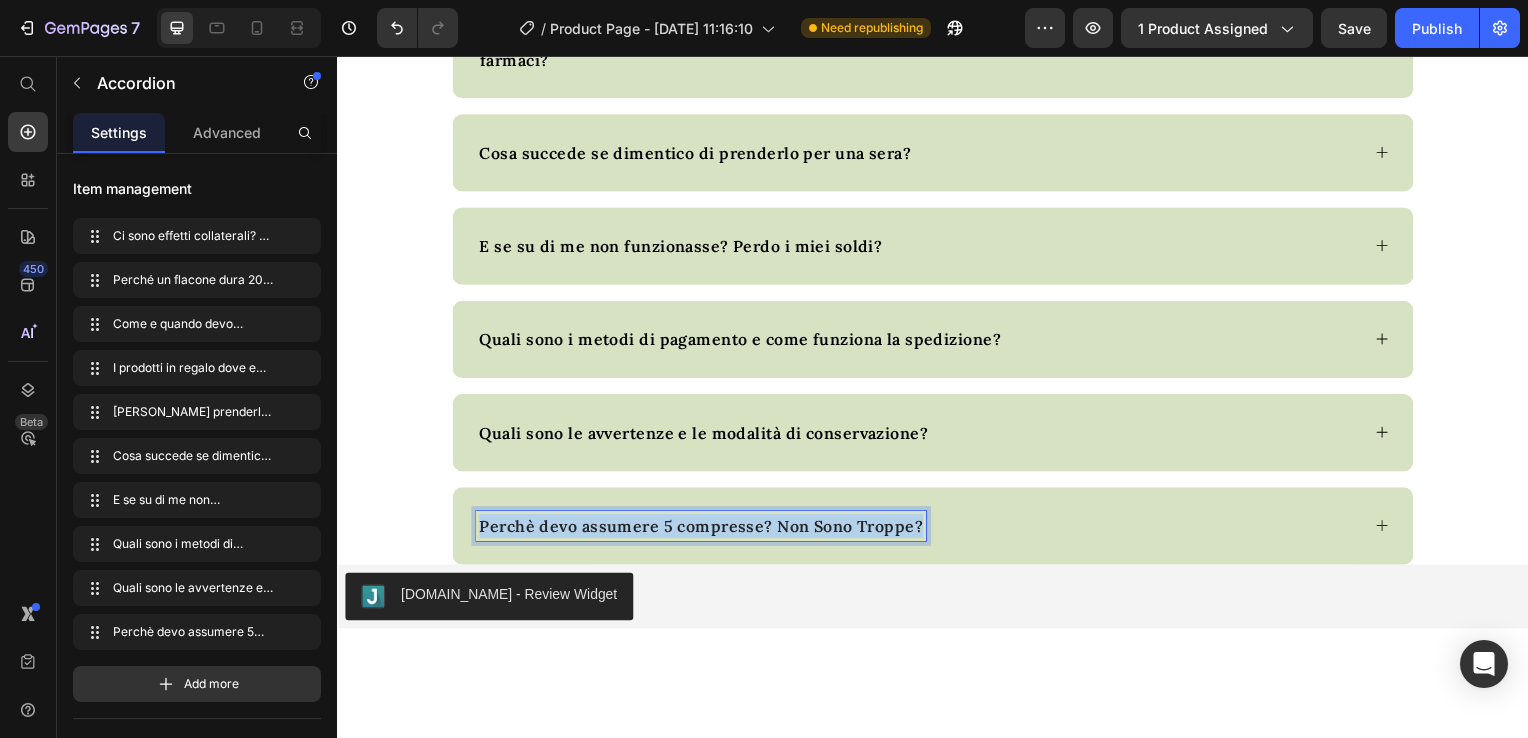 drag, startPoint x: 916, startPoint y: 503, endPoint x: 473, endPoint y: 510, distance: 443.0553 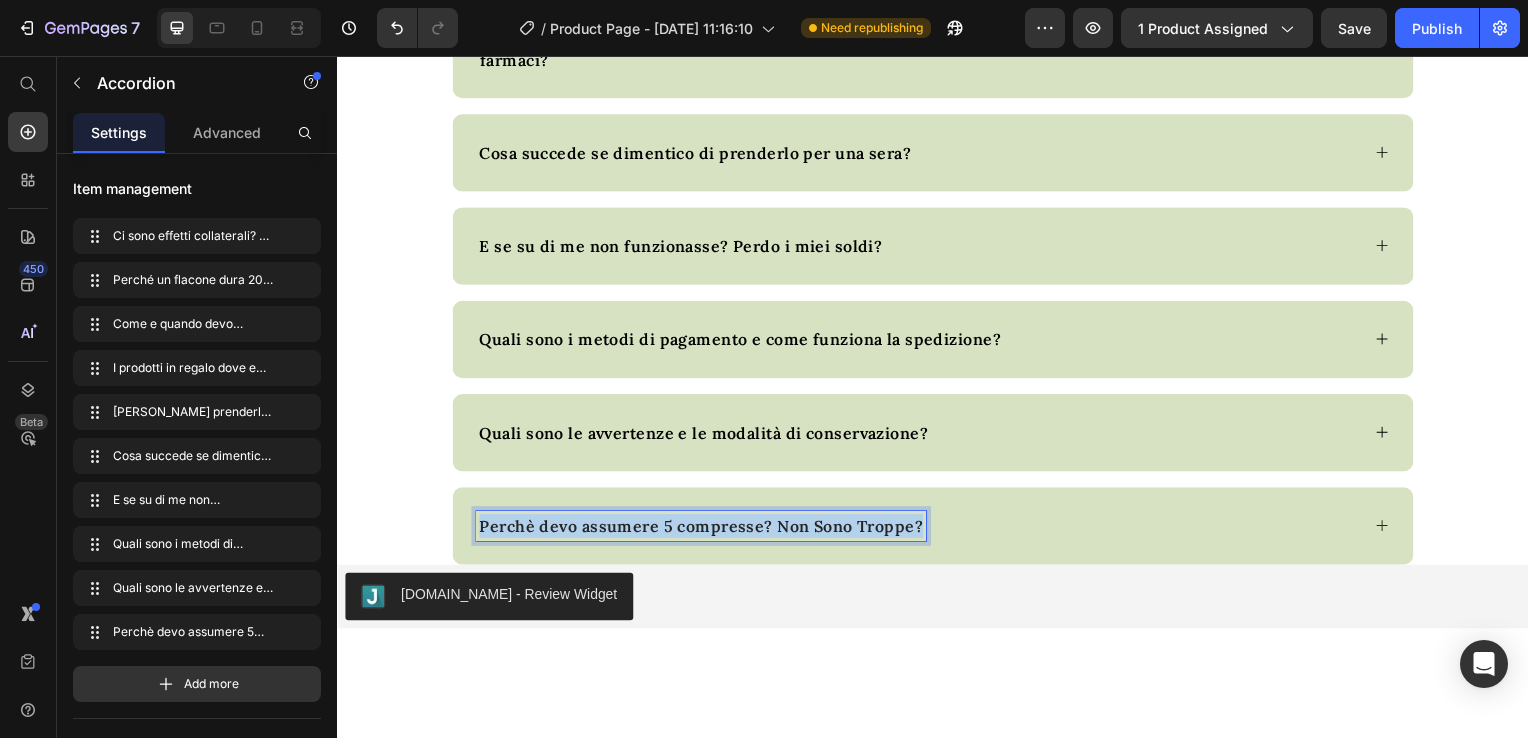 click on "Perchè devo assumere 5 compresse? Non Sono Troppe?" at bounding box center (703, 530) 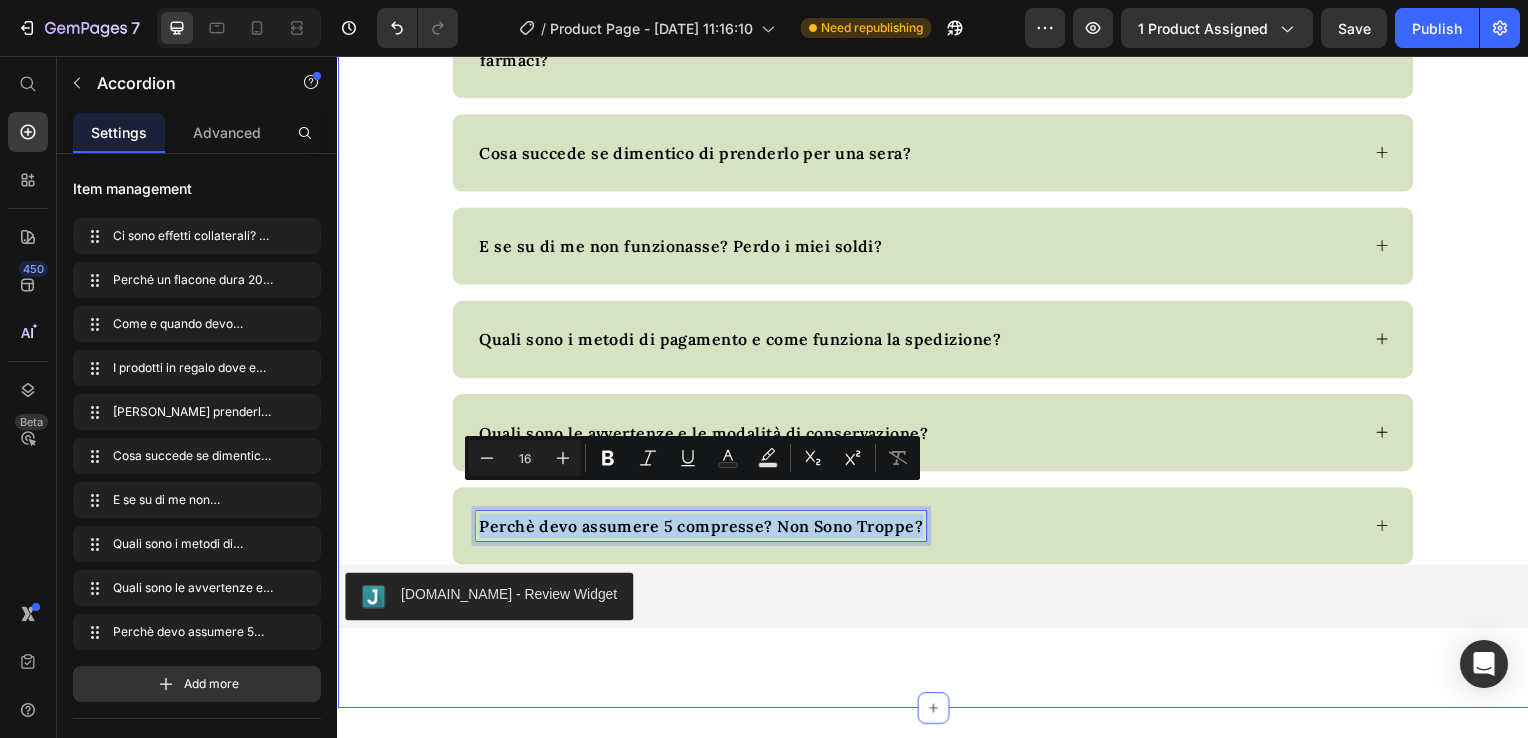 click on "Domande Frequenti Heading
Ci sono effetti collaterali? È un prodotto sicuro? Recovery Night è formulato con ingredienti naturali, ben noti e supportati dalla scienza per la loro sicurezza e tollerabilità. È prodotto in [GEOGRAPHIC_DATA] nei nostri laboratori certificati, seguendo i più rigorosi standard di qualità (GMP e HACCP). Non contiene ormoni, soia, glutine o lattosio. Come per qualsiasi integratore, se hai condizioni mediche particolari o assumi farmaci, ti consigliamo di mostrare la lista degli ingredienti al tuo medico di fiducia. Le informazioni presenti su questo sito hanno esclusivamente scopo informativo e non intendono sostituire il parere di un medico o di altri operatori sanitari abilitati. Qualsiasi contenuto non deve essere interpretato come consiglio medico. Si declina ogni responsabilità per un uso improprio delle informazioni fornite. Per condizioni di salute specifiche, si raccomanda sempre di consultare il proprio medico. Text block
Accordion" at bounding box center (937, -47) 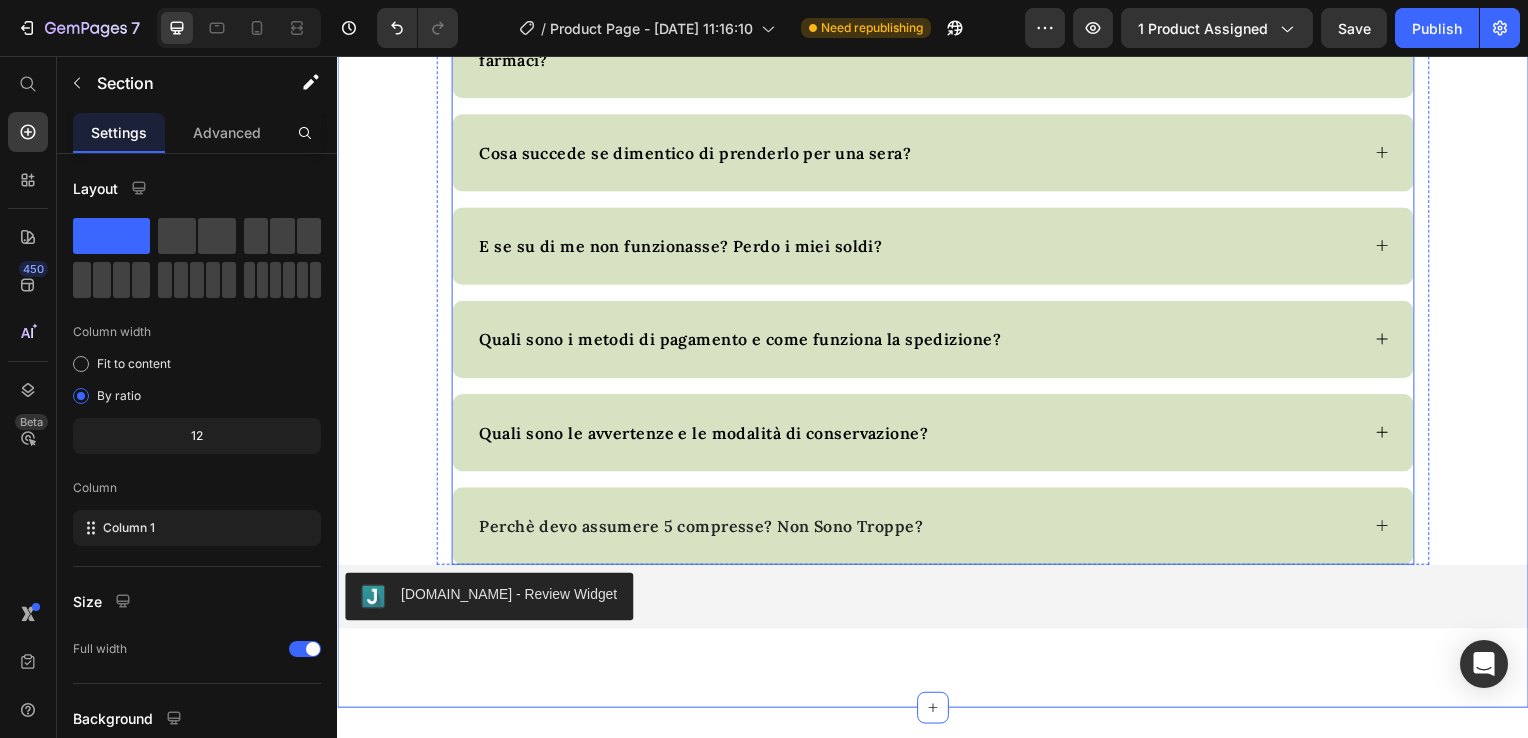 click on "Perchè devo assumere 5 compresse? Non Sono Troppe?" at bounding box center (703, 530) 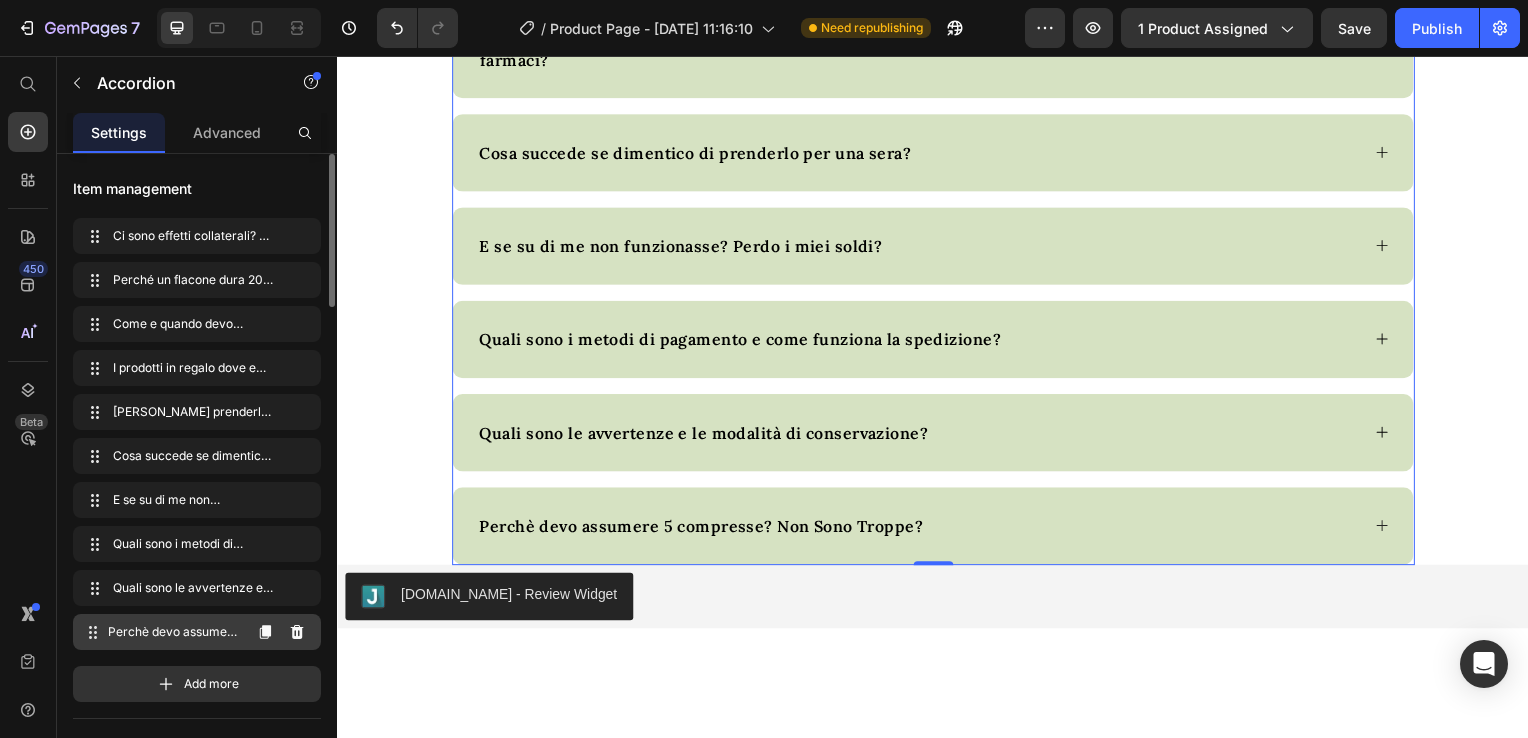click on "Perchè devo assumere 5 compresse? Non Sono Troppe?" at bounding box center [174, 632] 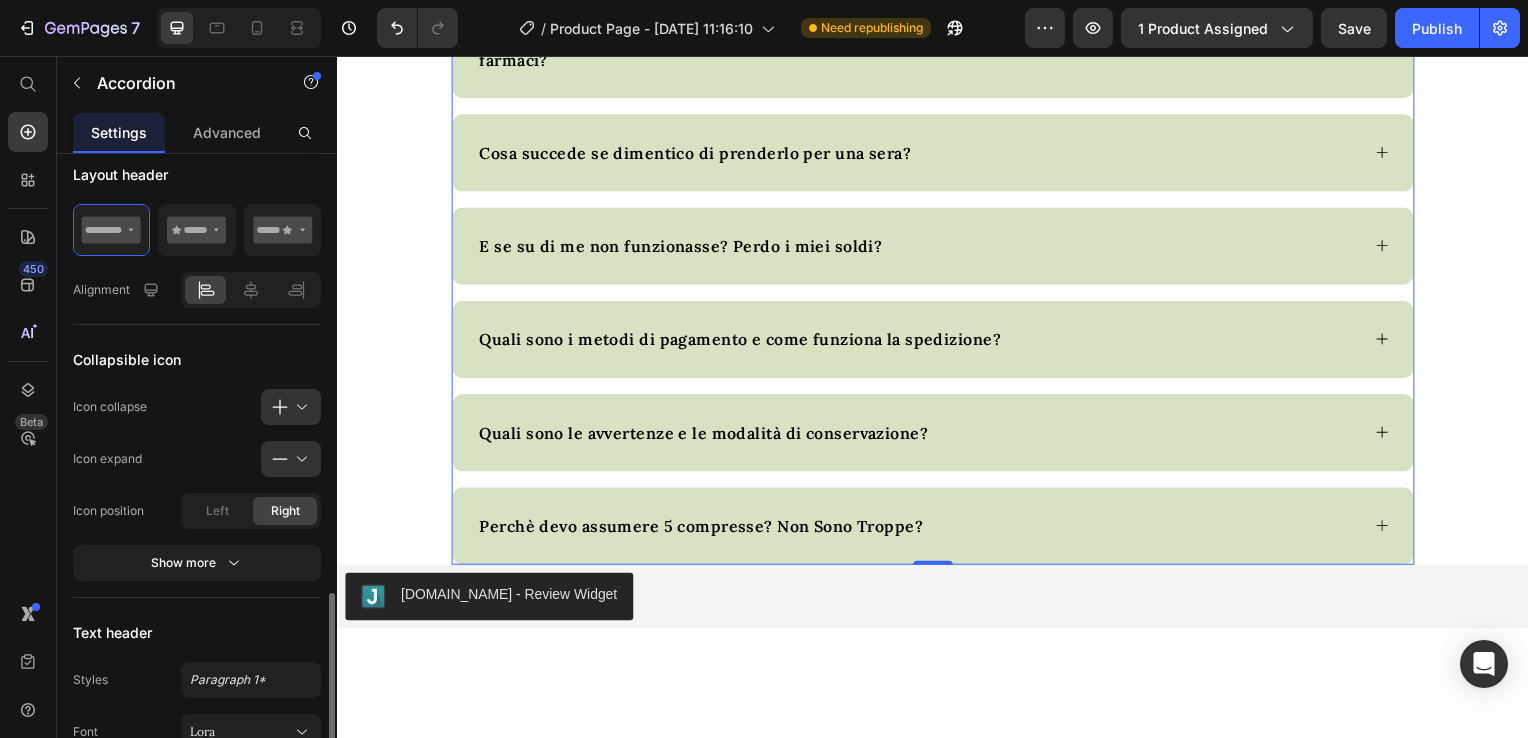 scroll, scrollTop: 1000, scrollLeft: 0, axis: vertical 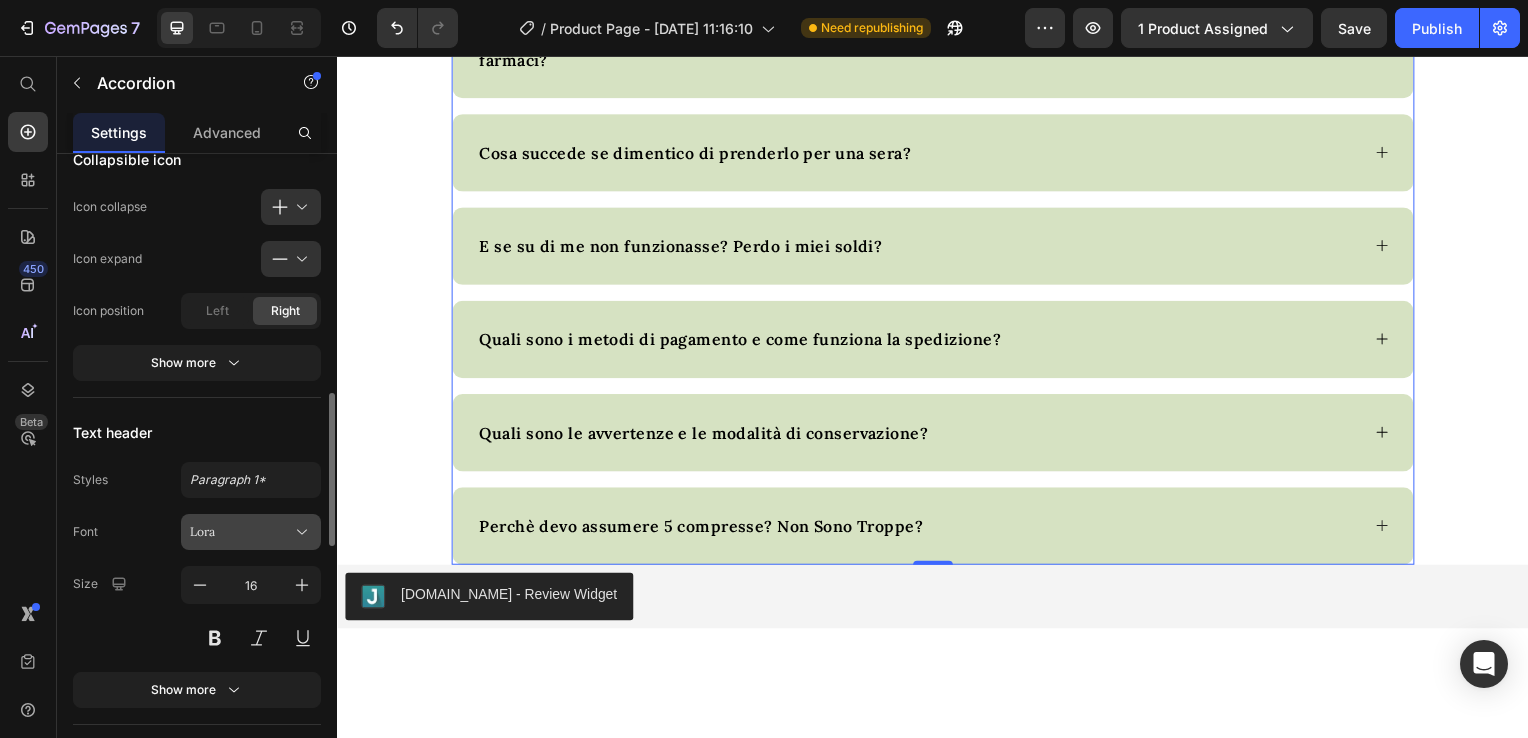 click on "Lora" at bounding box center (241, 532) 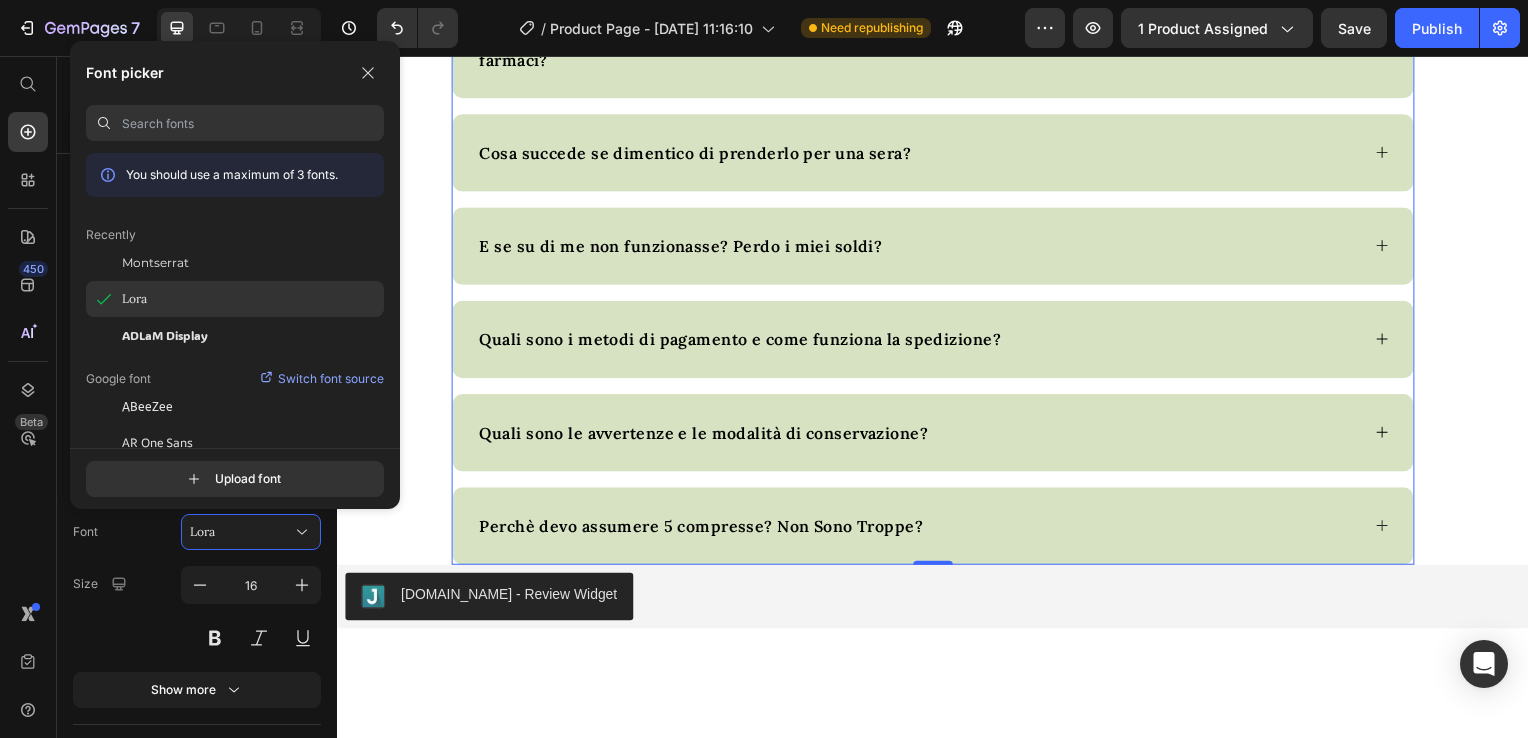 click on "Lora" 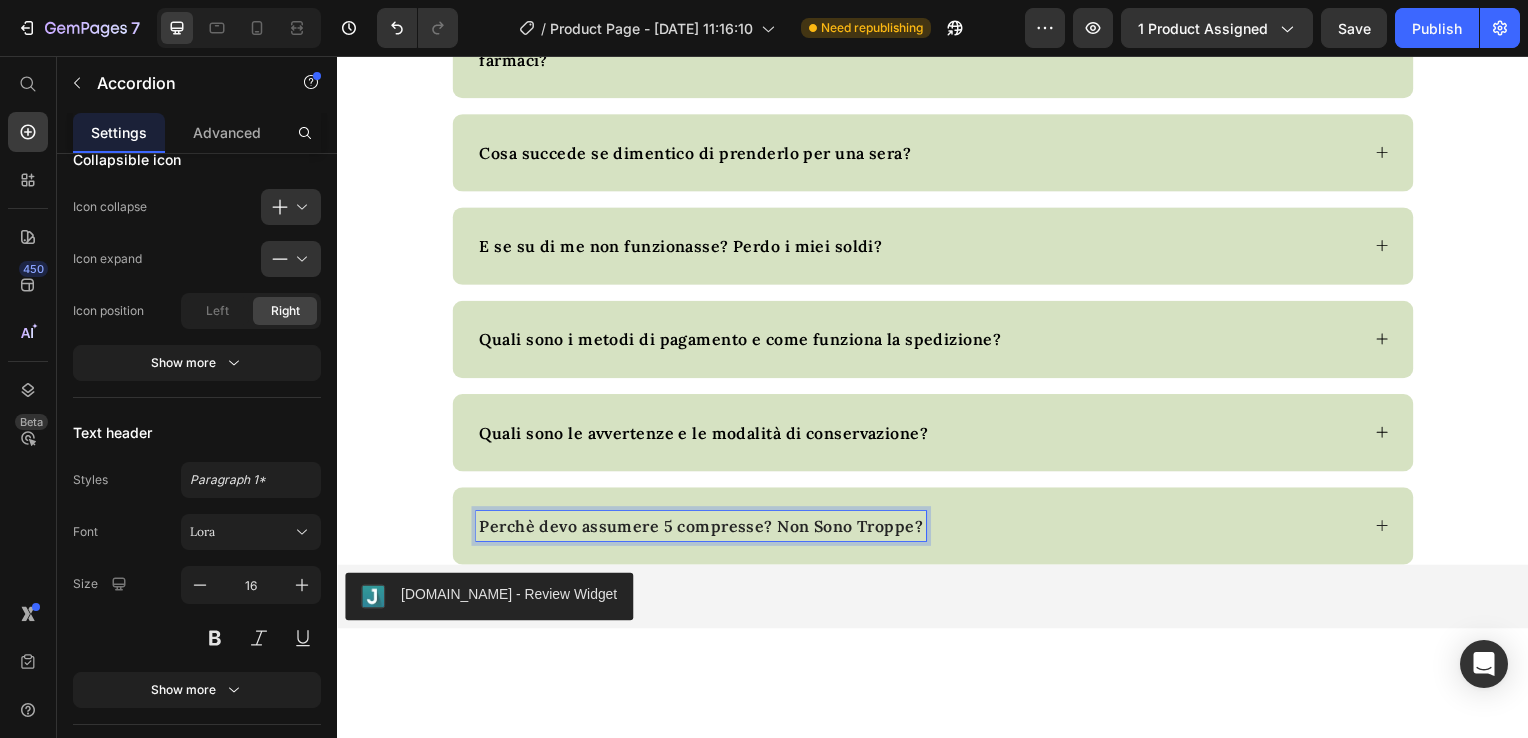 click on "Perchè devo assumere 5 compresse? Non Sono Troppe?" at bounding box center (703, 530) 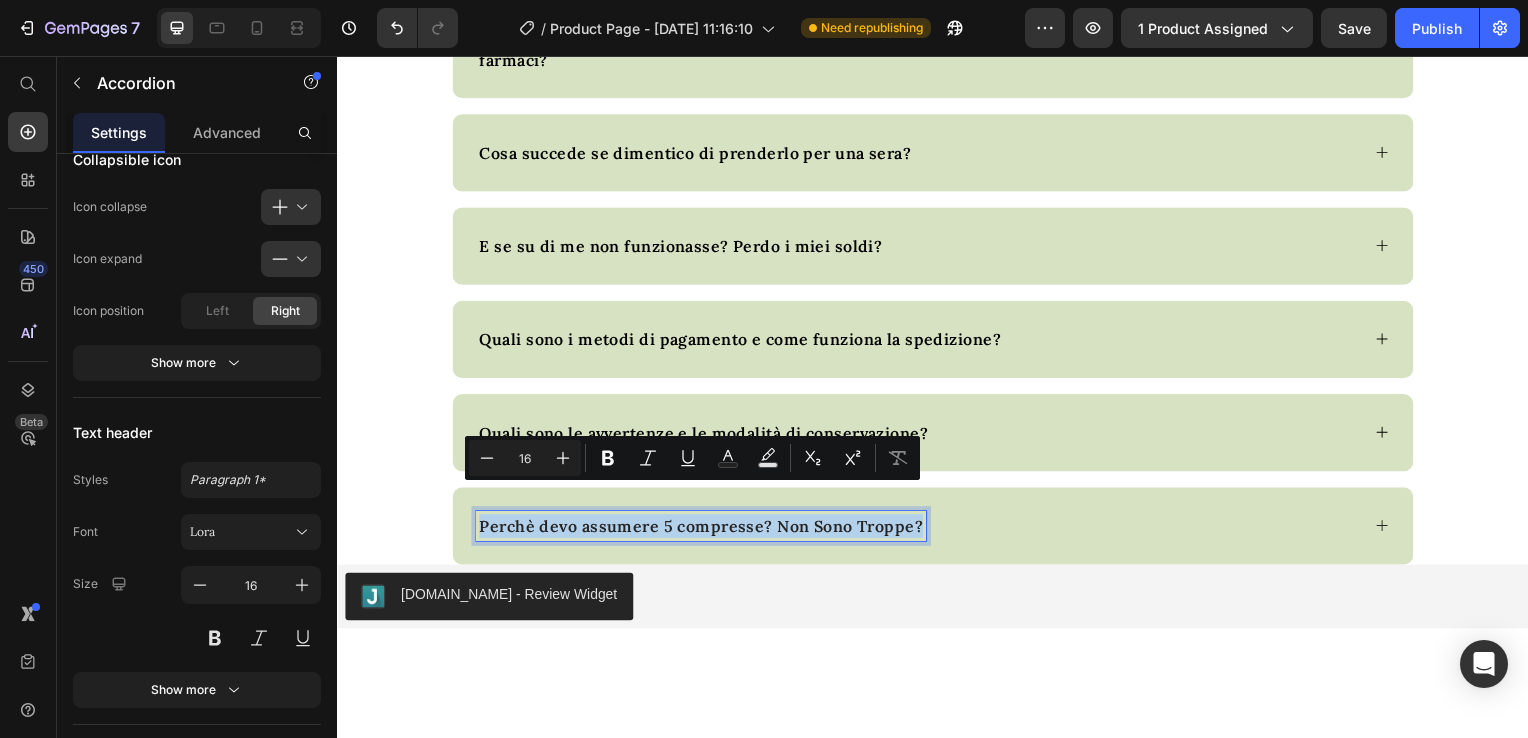 drag, startPoint x: 917, startPoint y: 501, endPoint x: 477, endPoint y: 496, distance: 440.0284 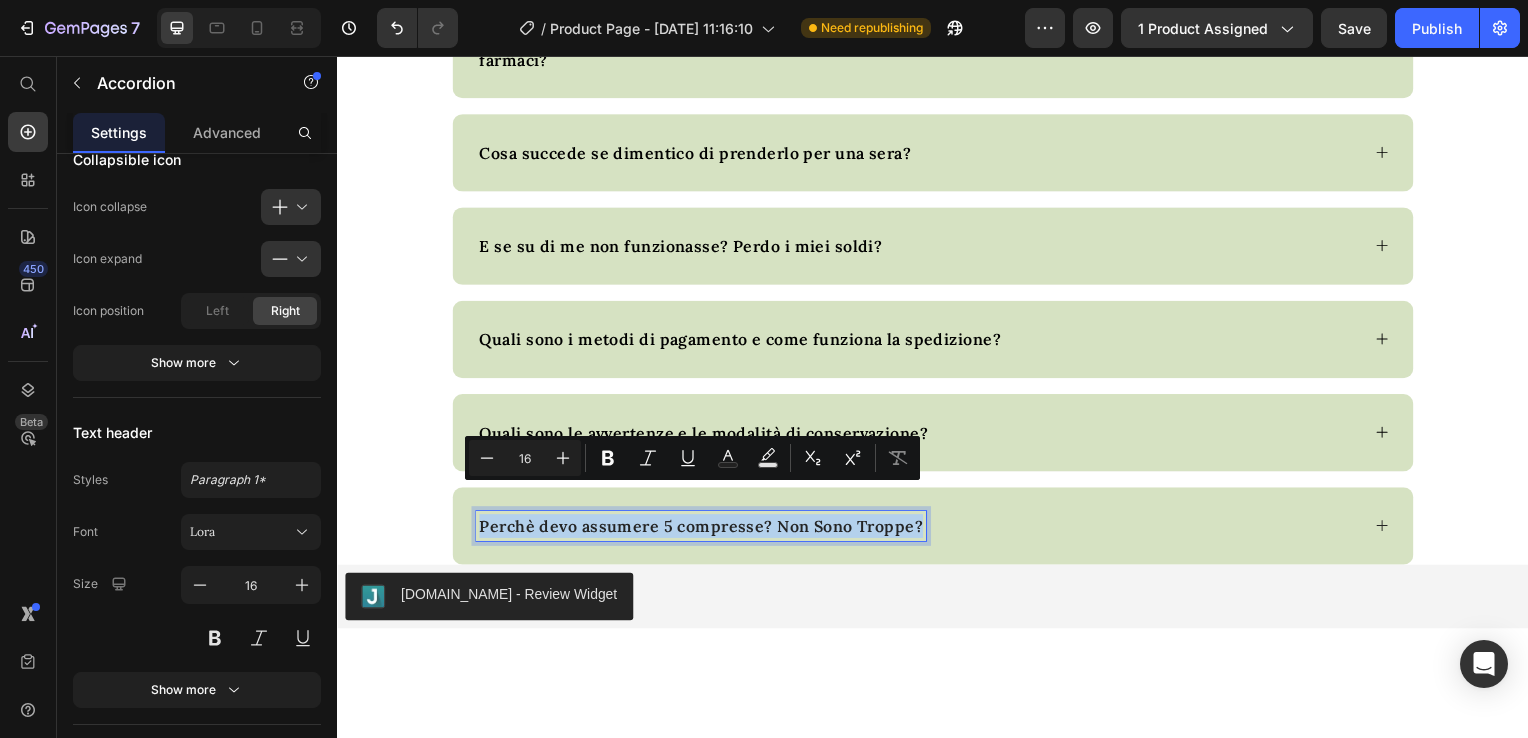 click on "Perchè devo assumere 5 compresse? Non Sono Troppe?" at bounding box center [703, 530] 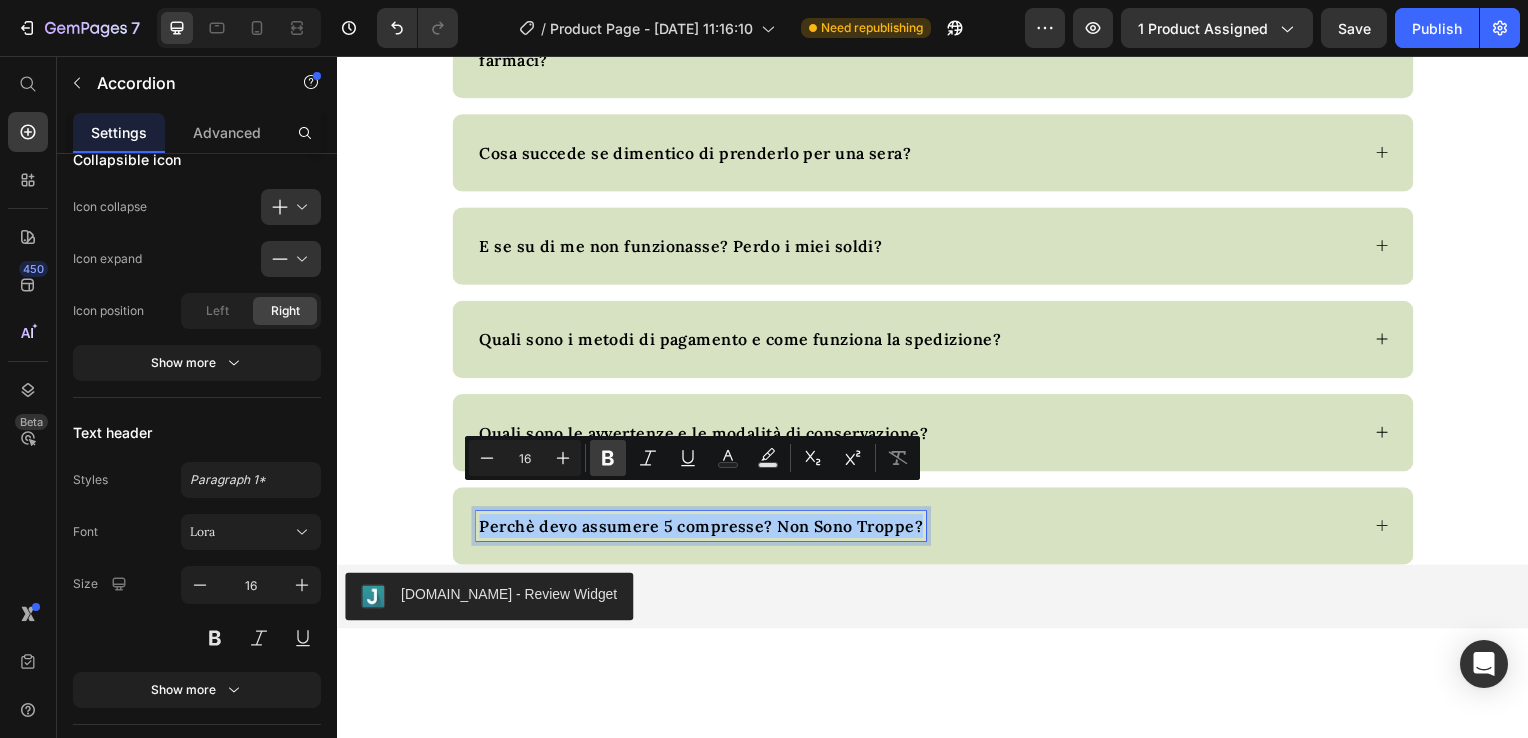 click on "Bold" at bounding box center (608, 458) 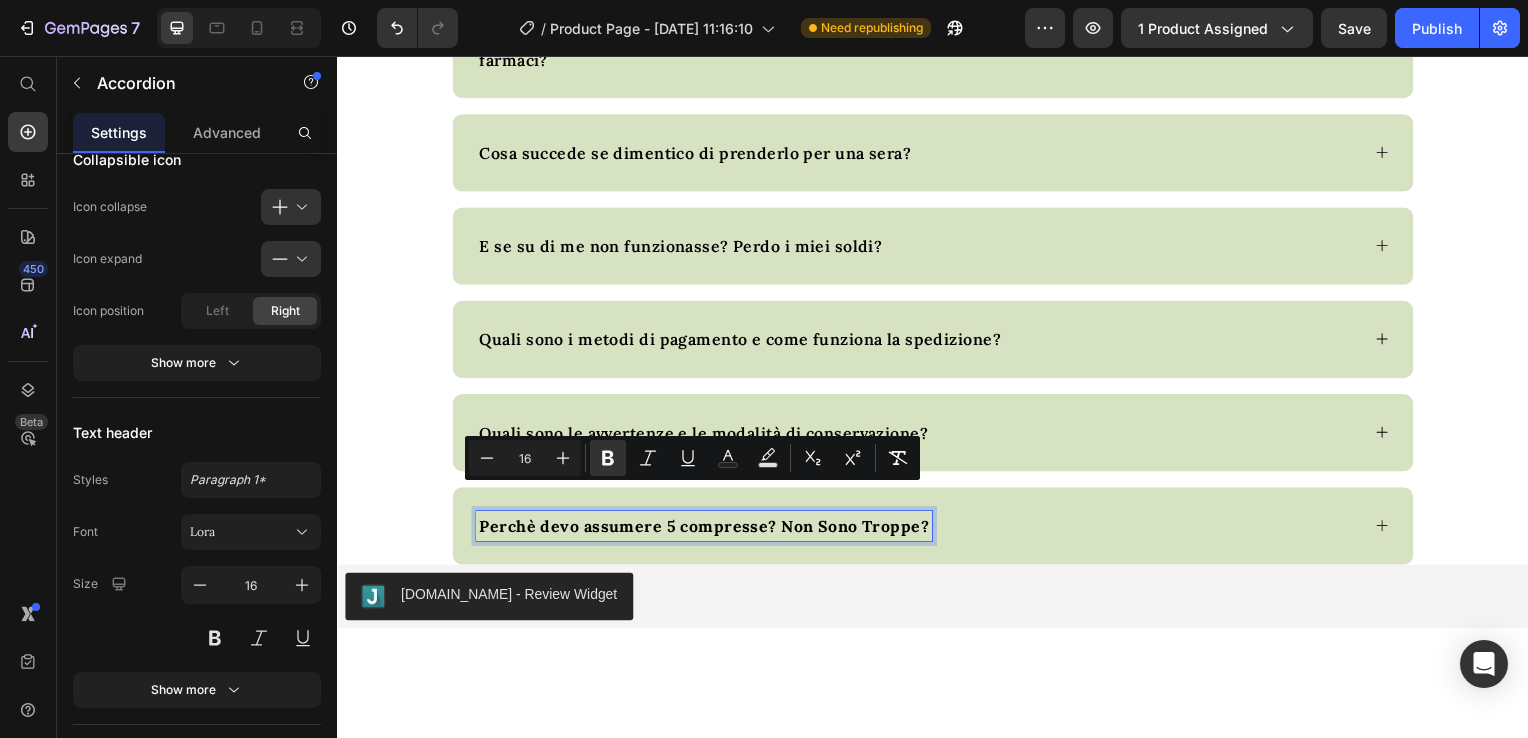 click on "[DOMAIN_NAME] - Review Widget" at bounding box center (937, 601) 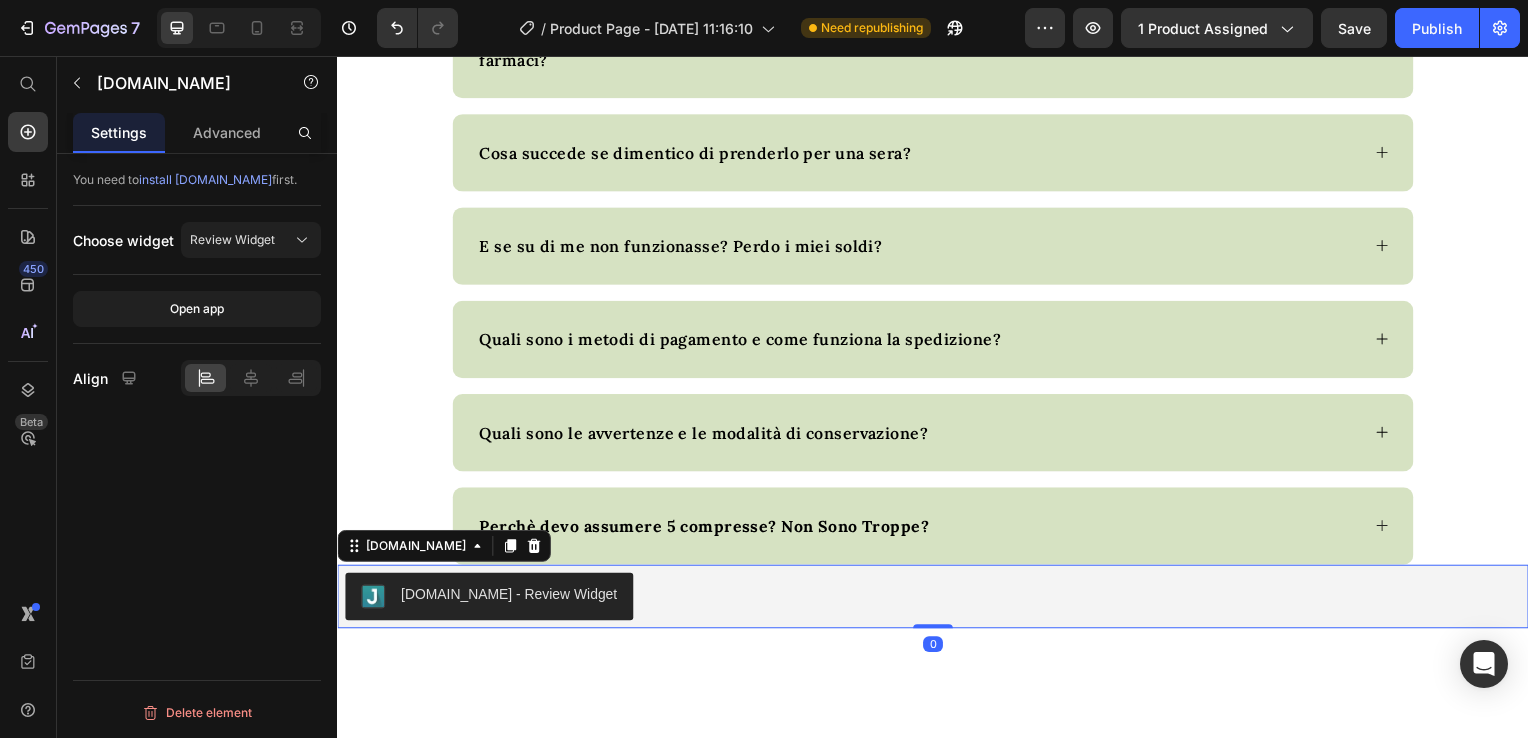 scroll, scrollTop: 0, scrollLeft: 0, axis: both 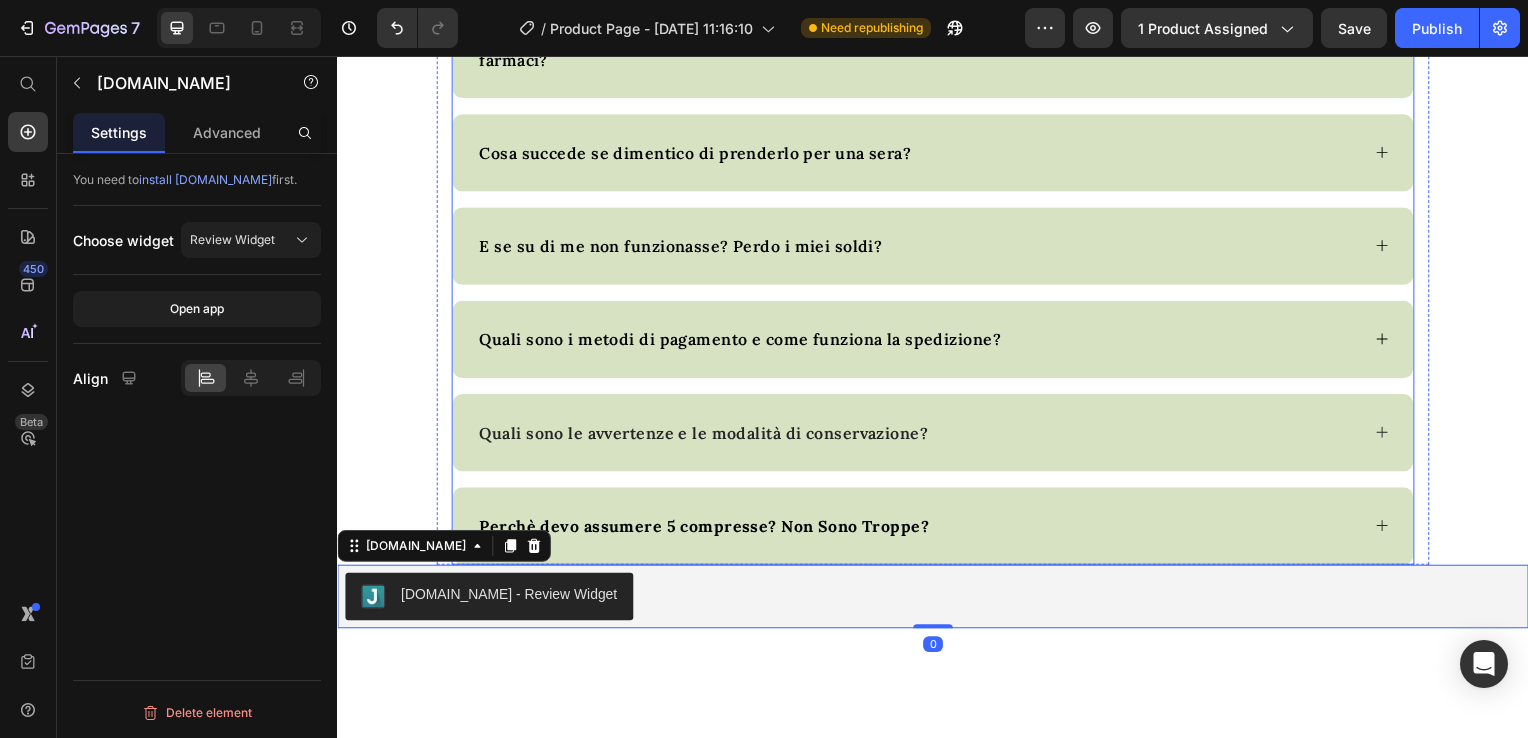 click on "Quali sono le avvertenze e le modalità di conservazione?" at bounding box center (706, 436) 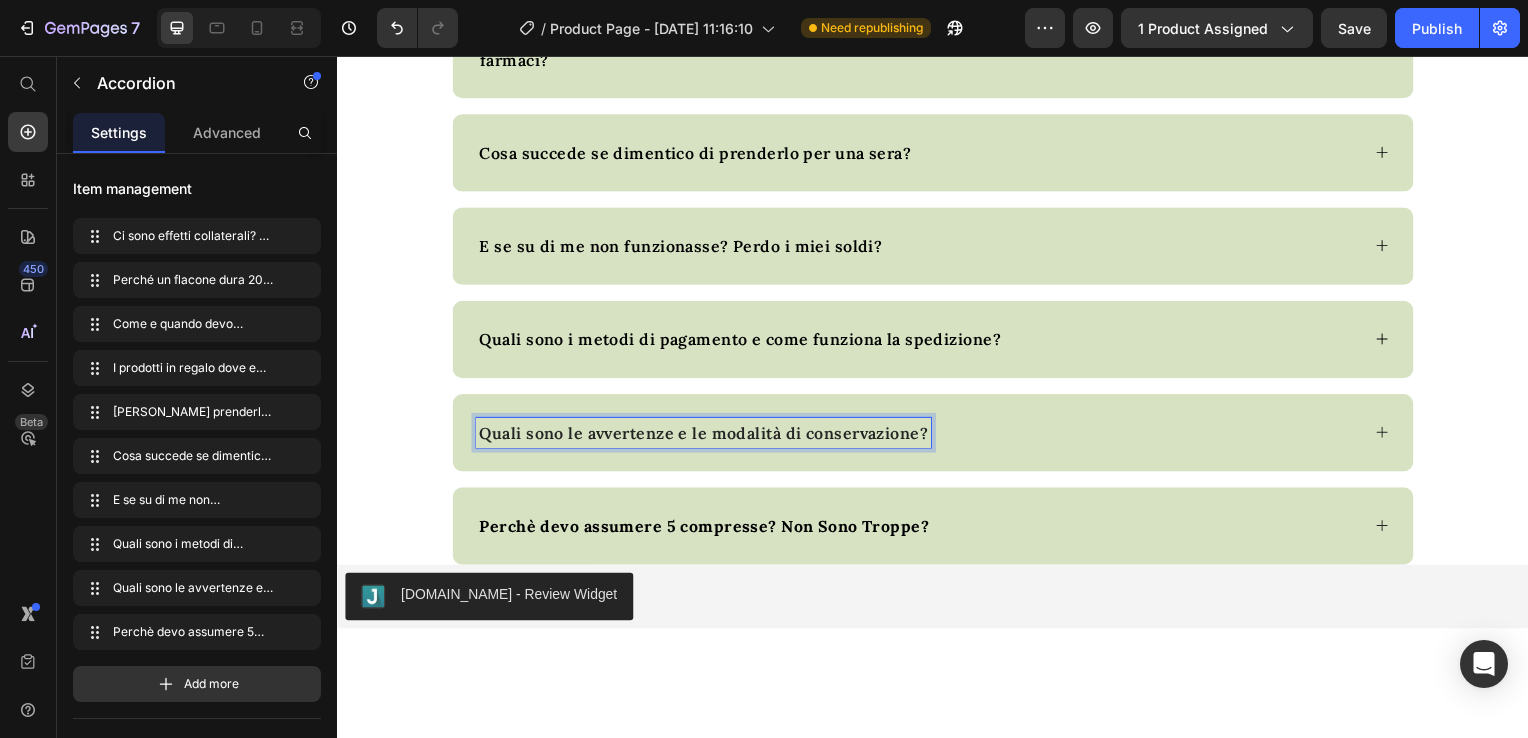 click on "Quali sono le avvertenze e le modalità di conservazione?" at bounding box center (706, 436) 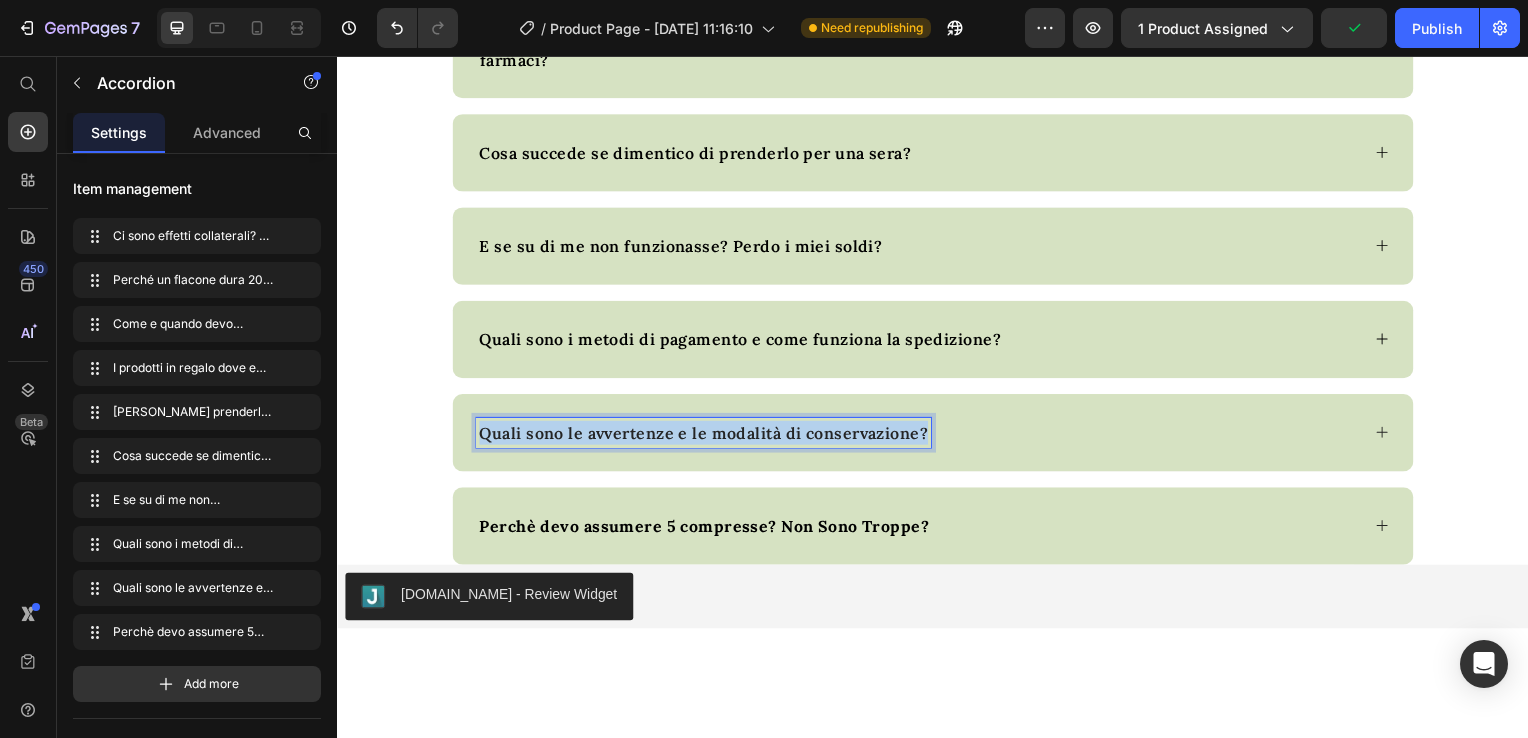 drag, startPoint x: 926, startPoint y: 408, endPoint x: 478, endPoint y: 410, distance: 448.00446 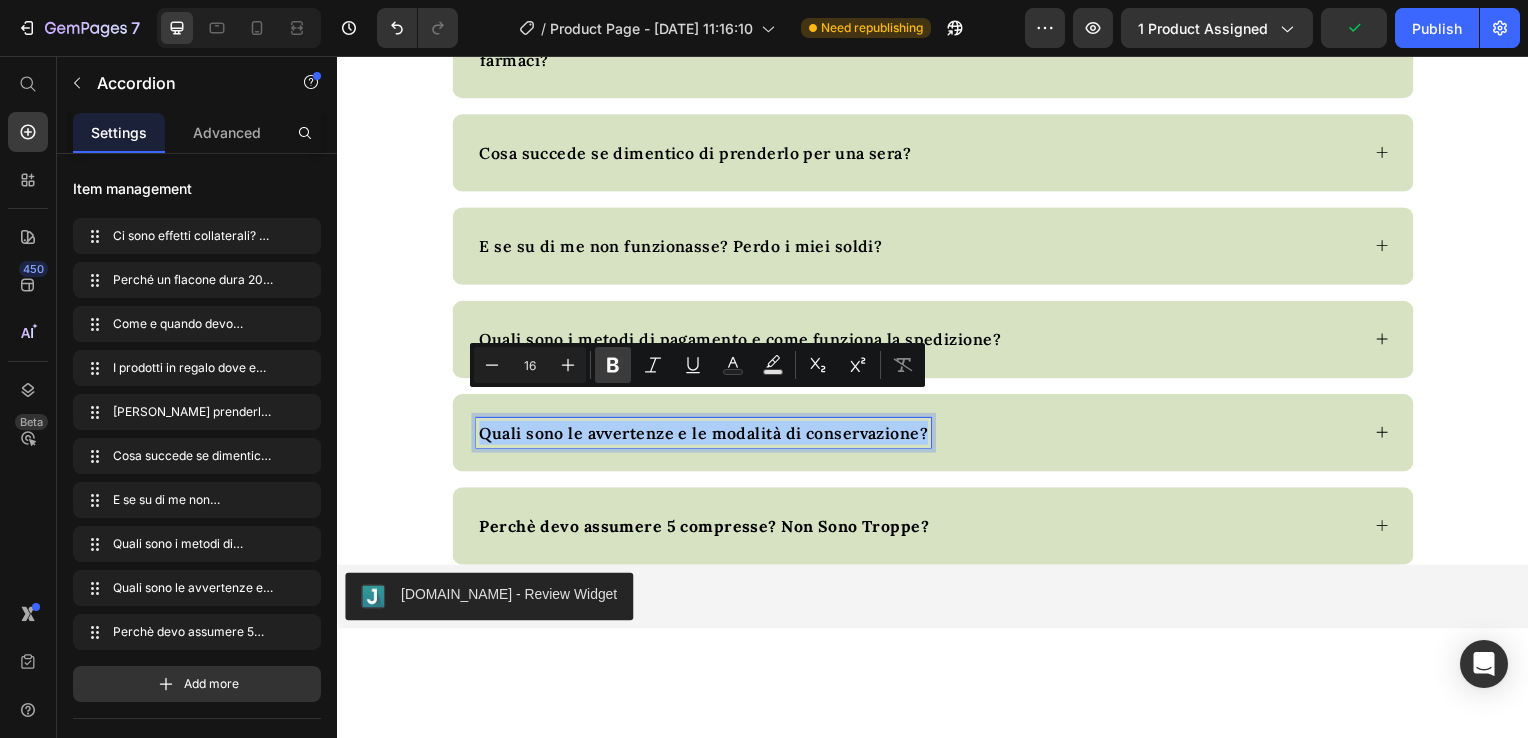 click 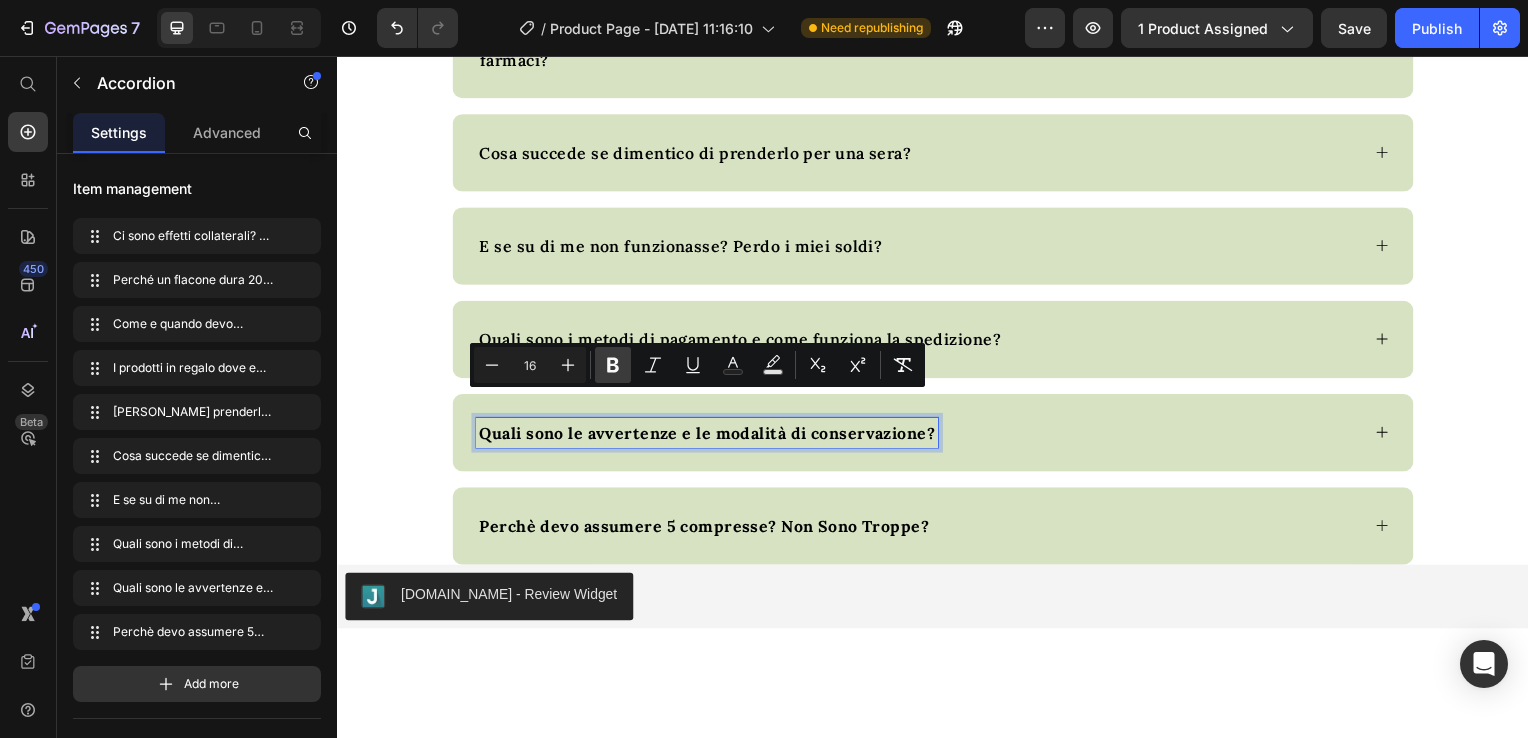 click 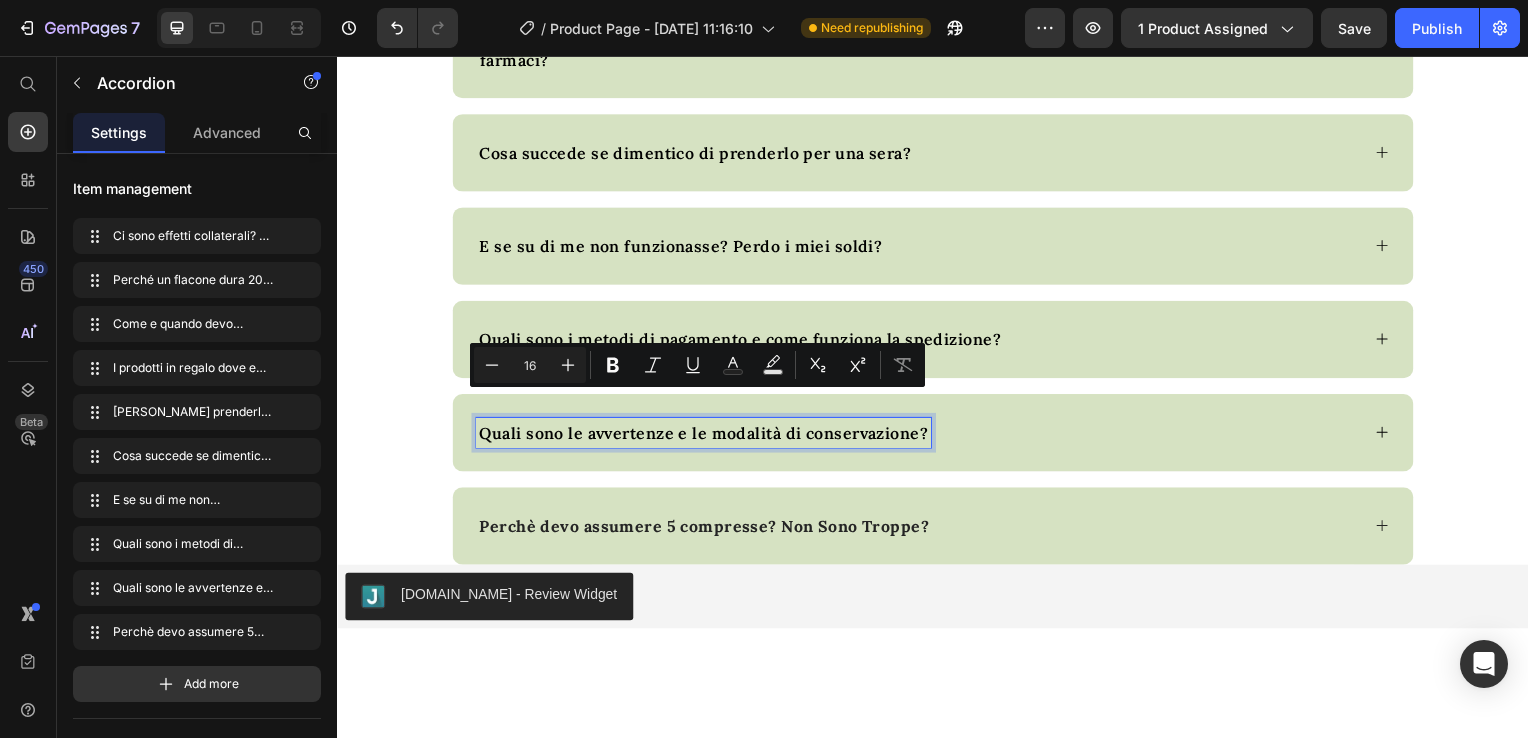 click on "Perchè devo assumere 5 compresse? Non Sono Troppe?" at bounding box center [706, 530] 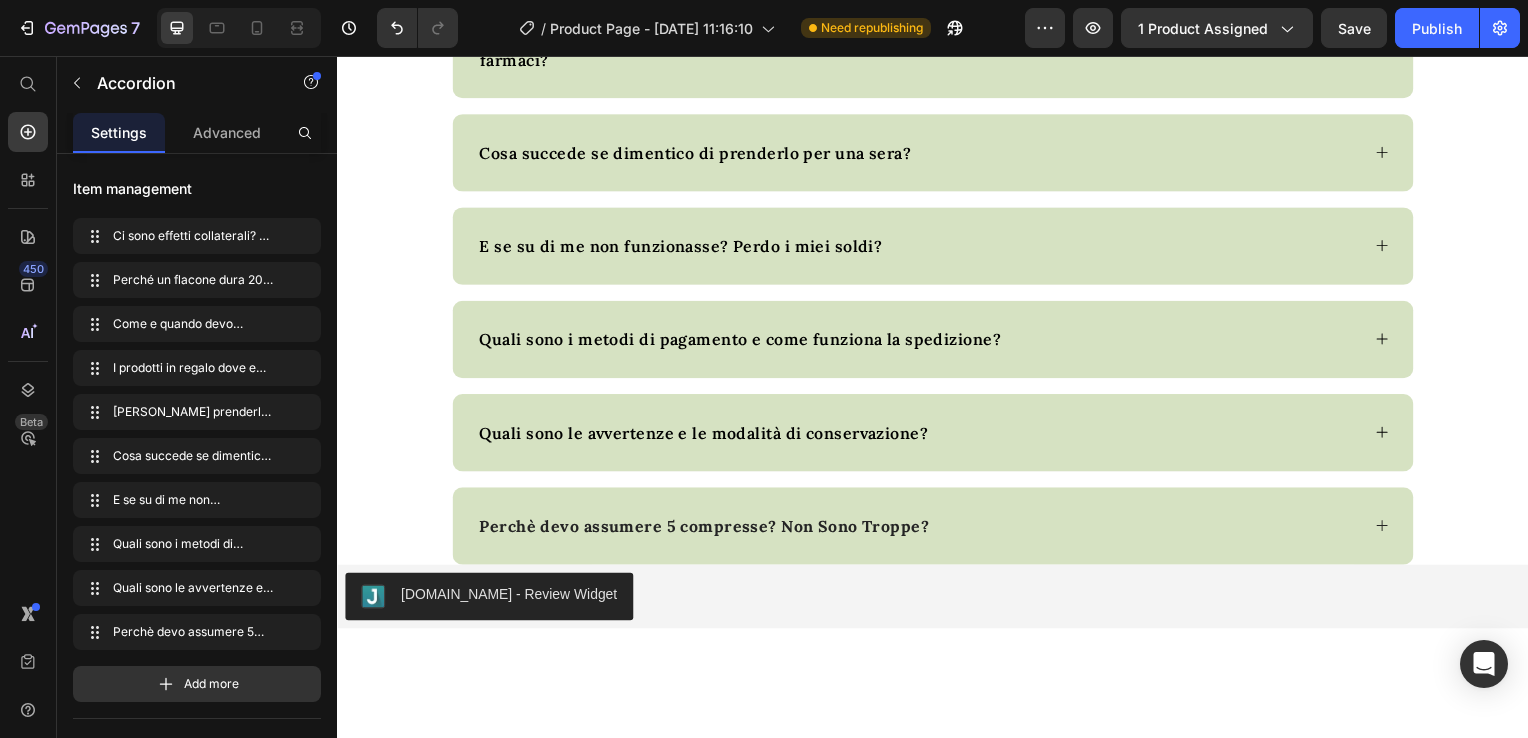 click on "Perchè devo assumere 5 compresse? Non Sono Troppe?" at bounding box center (921, 530) 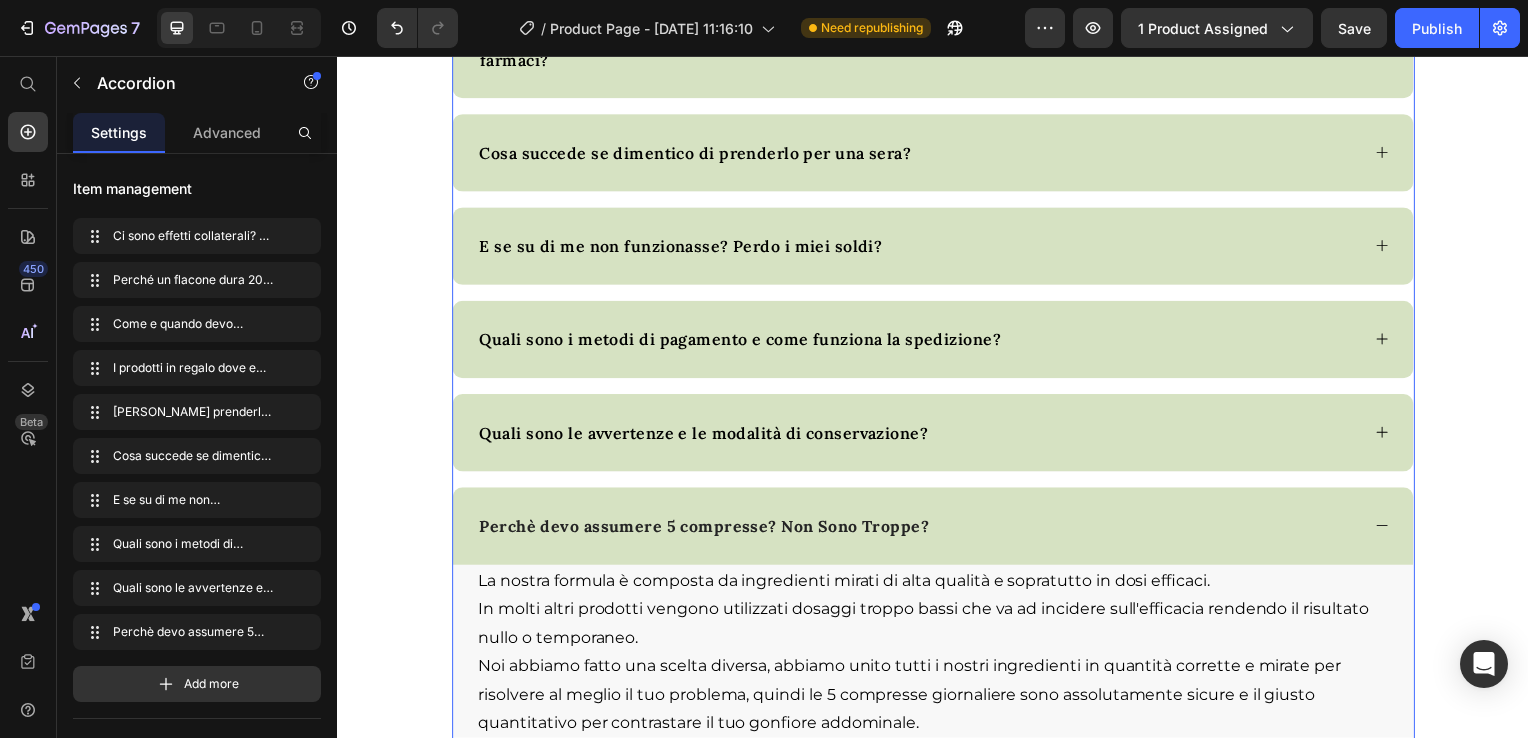 click on "Perchè devo assumere 5 compresse? Non Sono Troppe?" at bounding box center (706, 530) 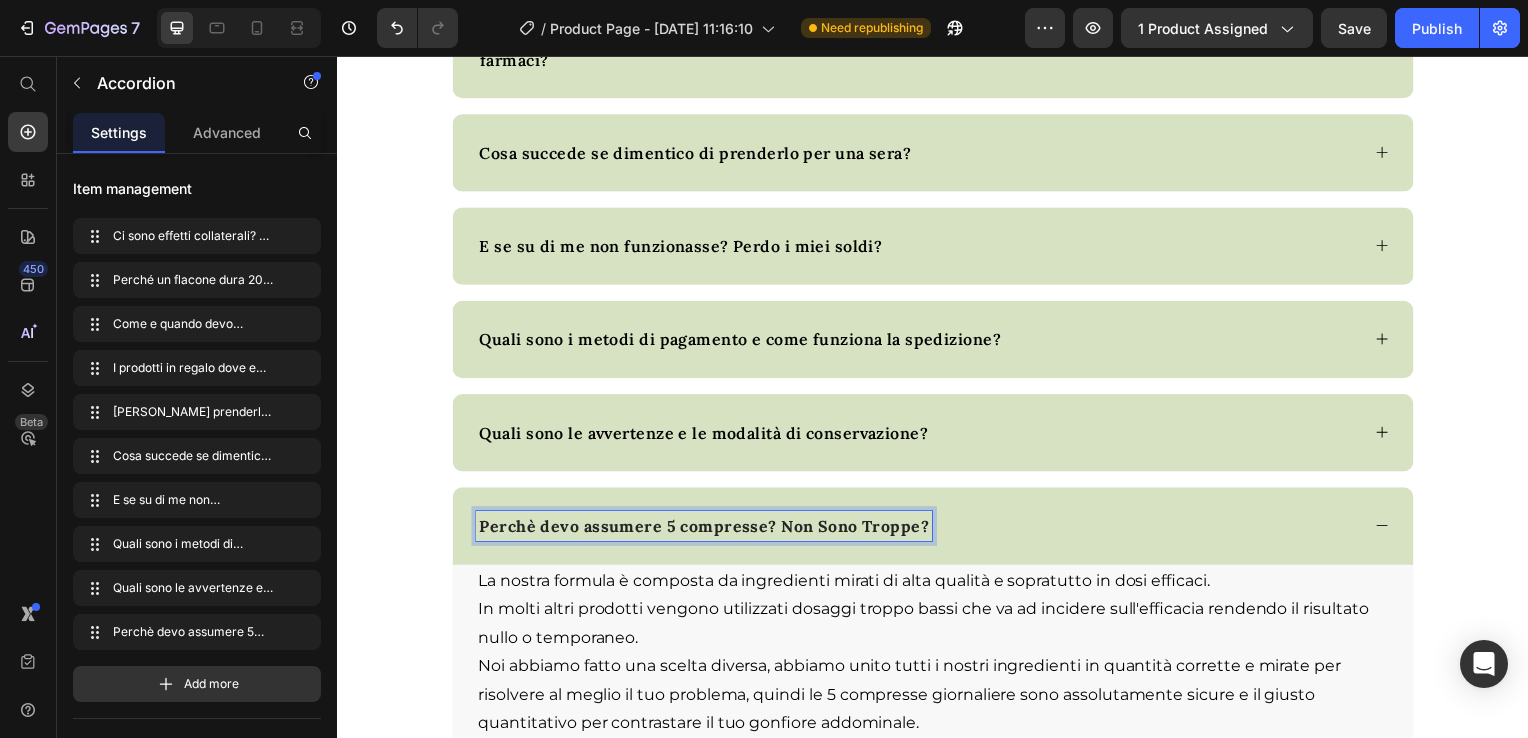click on "Perchè devo assumere 5 compresse? Non Sono Troppe?" at bounding box center [706, 530] 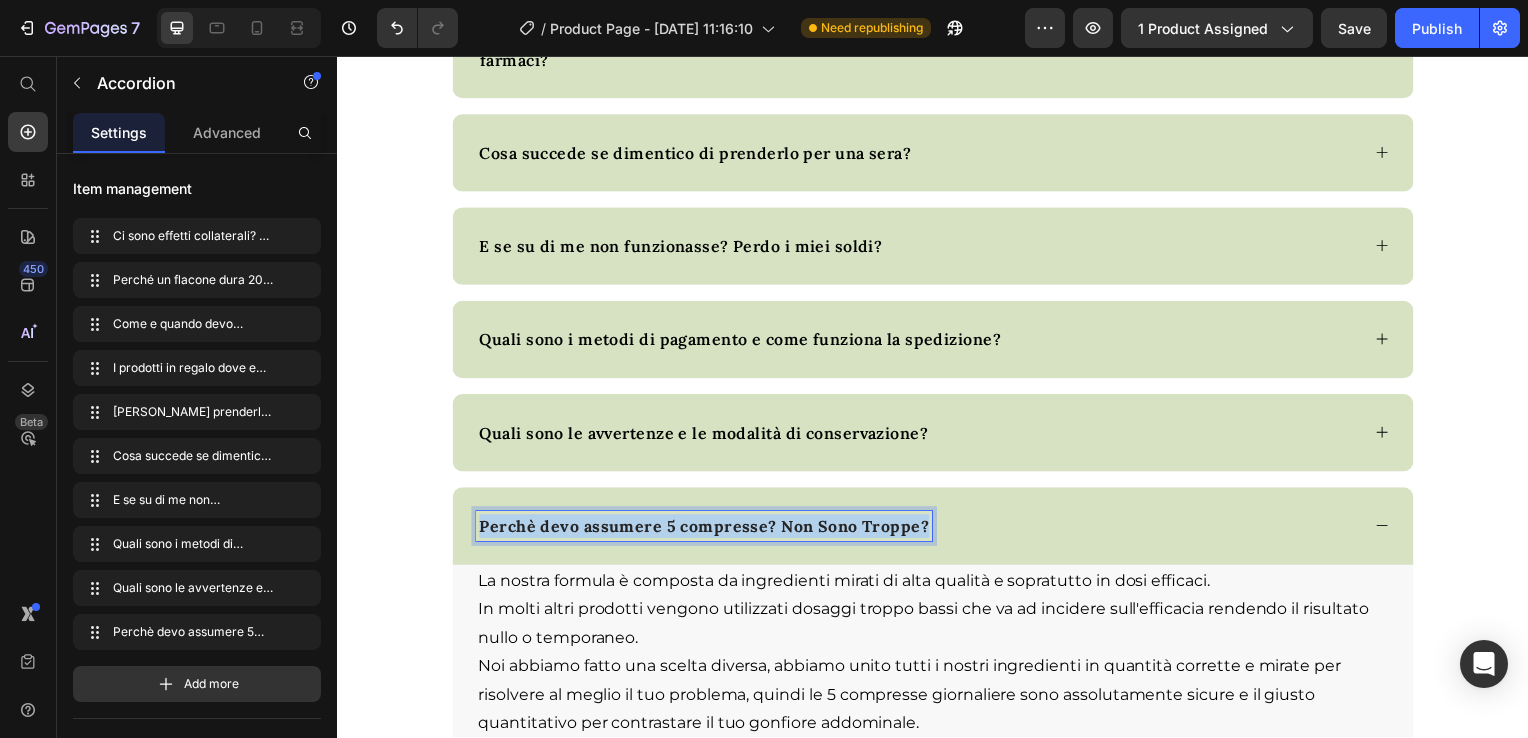 drag, startPoint x: 916, startPoint y: 502, endPoint x: 466, endPoint y: 501, distance: 450.0011 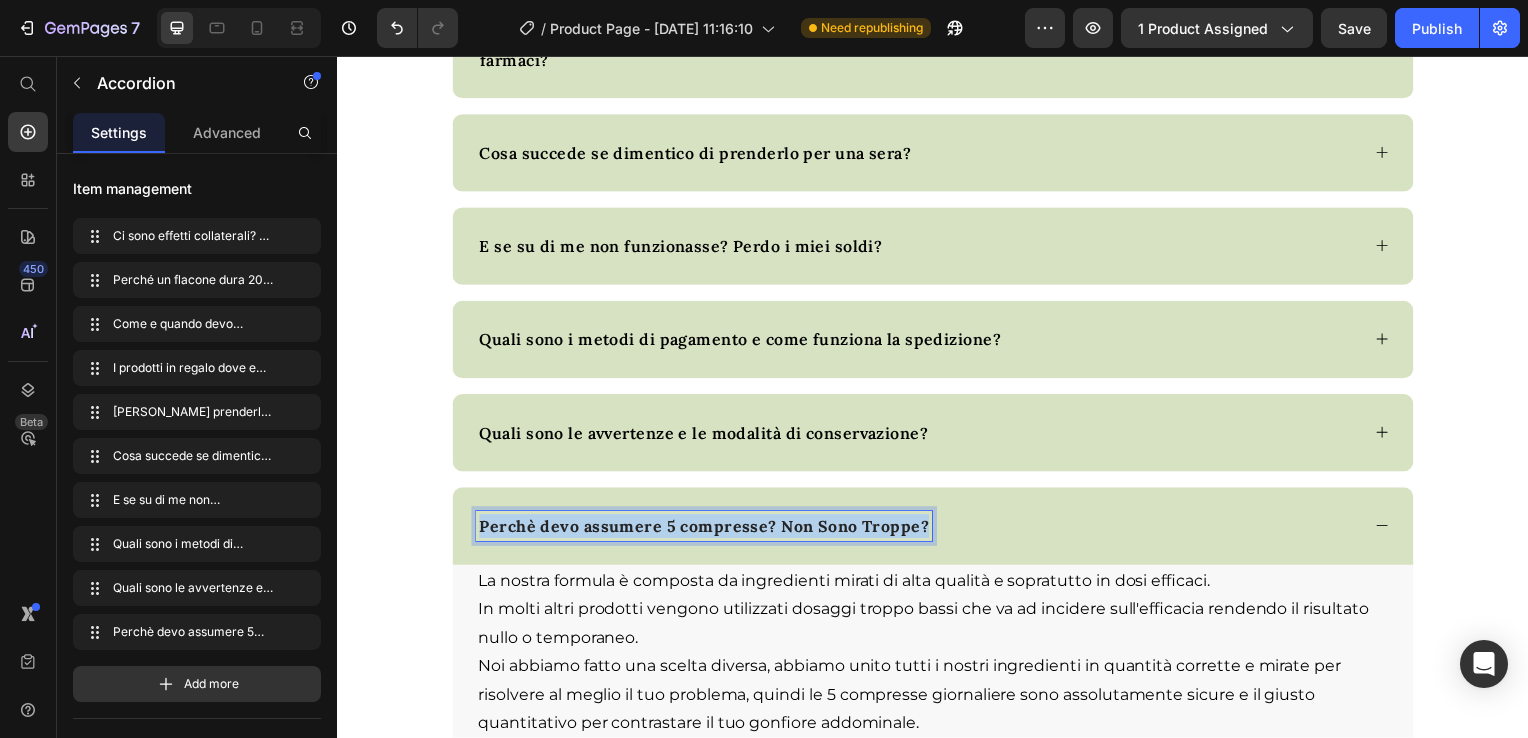click on "Perchè devo assumere 5 compresse? Non Sono Troppe?" at bounding box center [937, 530] 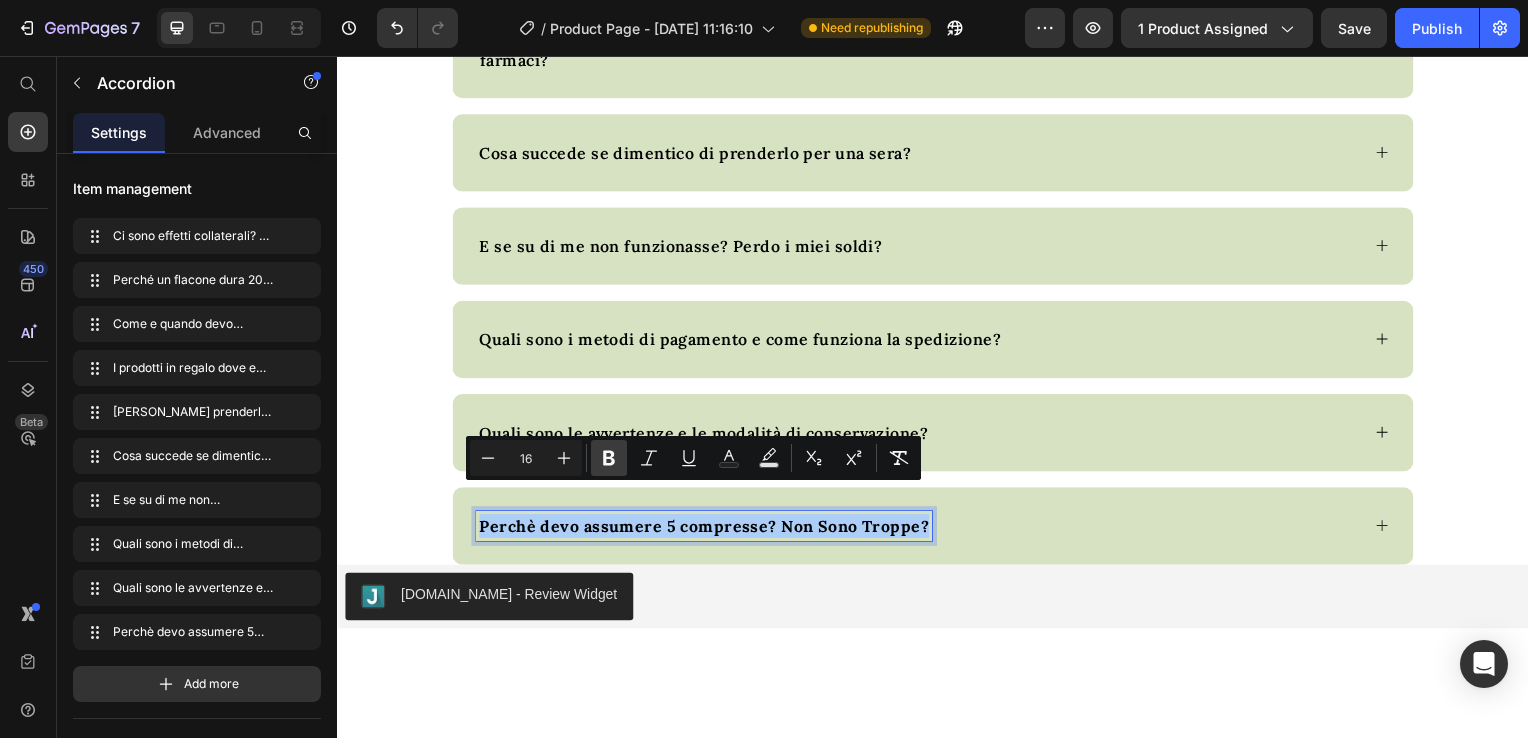 click 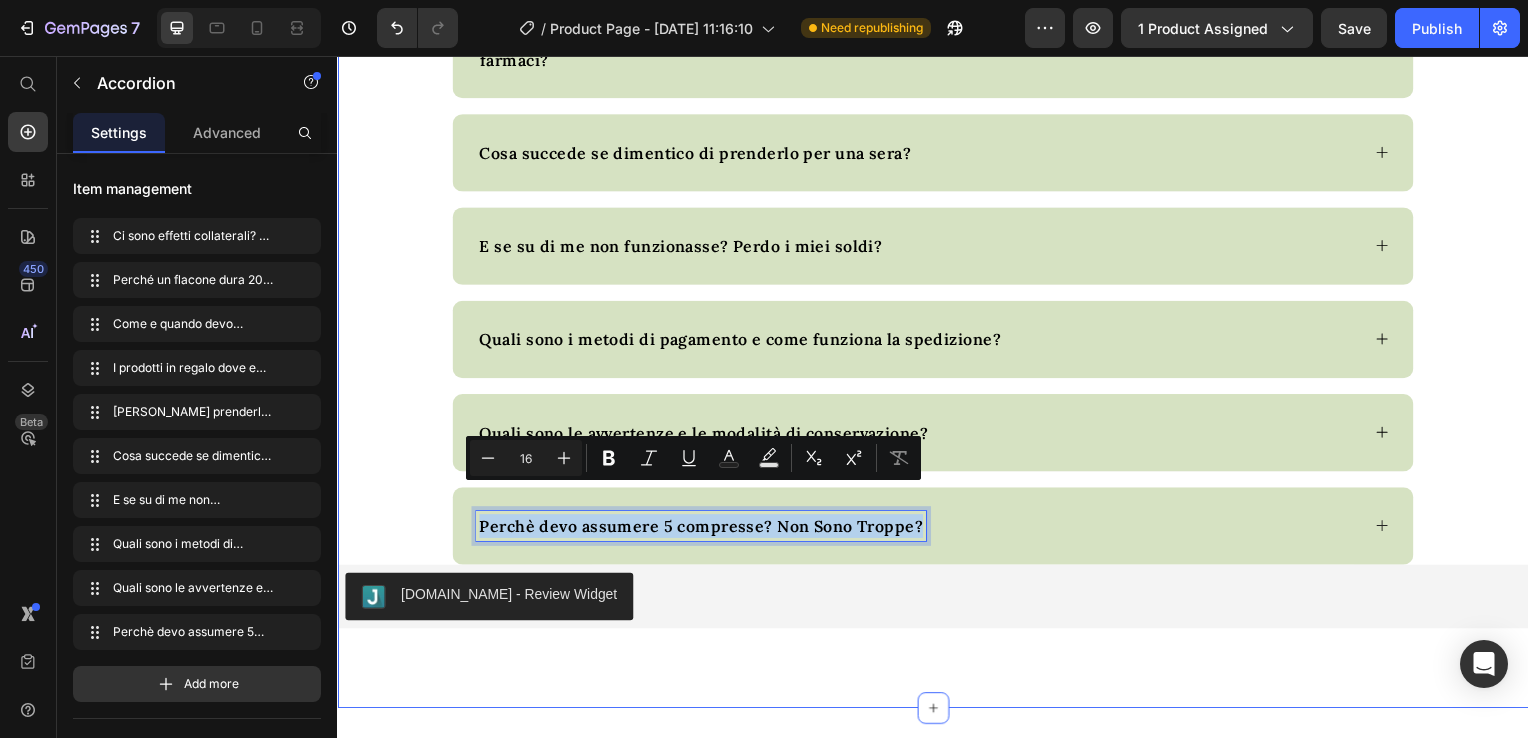 click on "Domande Frequenti Heading
Ci sono effetti collaterali? È un prodotto sicuro? Recovery Night è formulato con ingredienti naturali, ben noti e supportati dalla scienza per la loro sicurezza e tollerabilità. È prodotto in [GEOGRAPHIC_DATA] nei nostri laboratori certificati, seguendo i più rigorosi standard di qualità (GMP e HACCP). Non contiene ormoni, soia, glutine o lattosio. Come per qualsiasi integratore, se hai condizioni mediche particolari o assumi farmaci, ti consigliamo di mostrare la lista degli ingredienti al tuo medico di fiducia. Le informazioni presenti su questo sito hanno esclusivamente scopo informativo e non intendono sostituire il parere di un medico o di altri operatori sanitari abilitati. Qualsiasi contenuto non deve essere interpretato come consiglio medico. Si declina ogni responsabilità per un uso improprio delle informazioni fornite. Per condizioni di salute specifiche, si raccomanda sempre di consultare il proprio medico. Text block
Accordion" at bounding box center [937, -47] 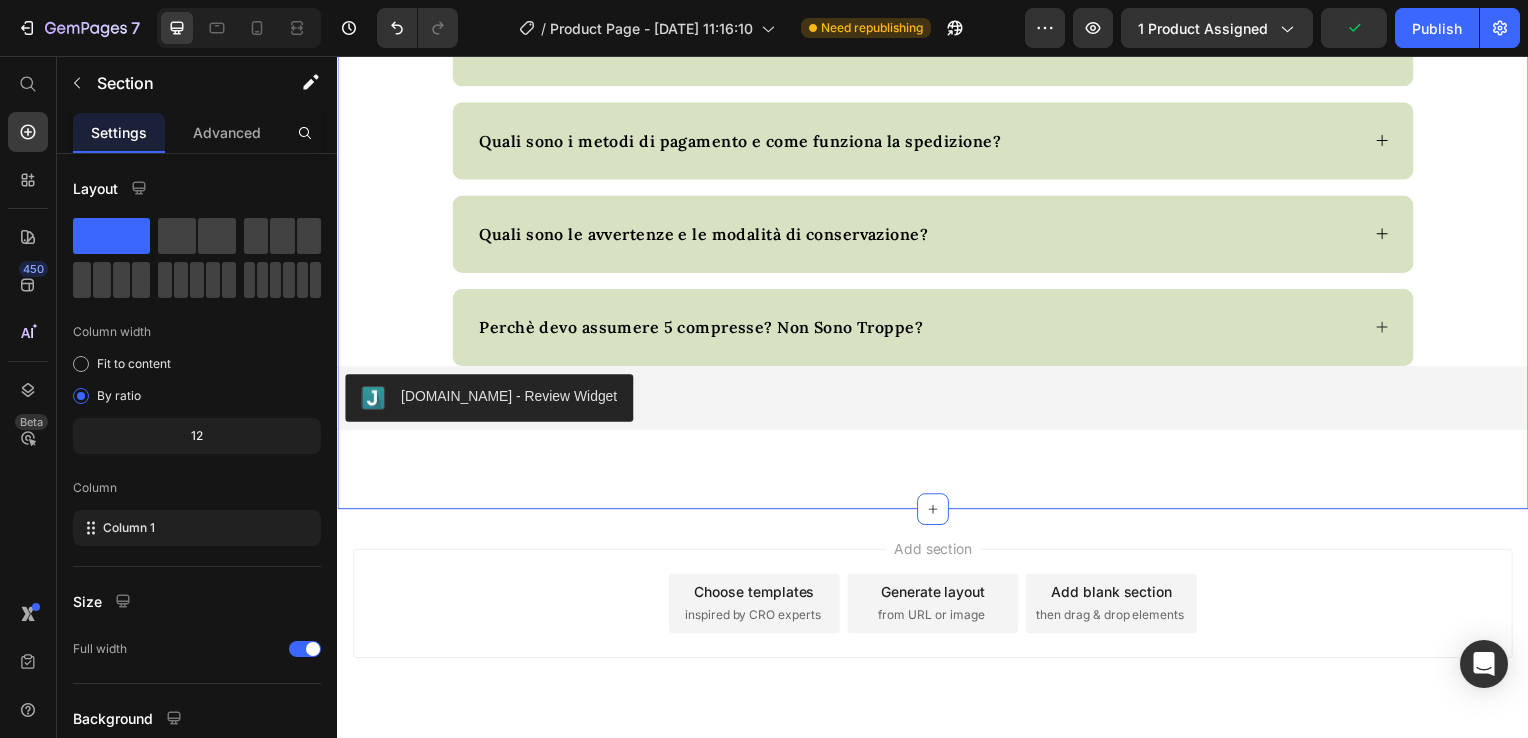 scroll, scrollTop: 9035, scrollLeft: 0, axis: vertical 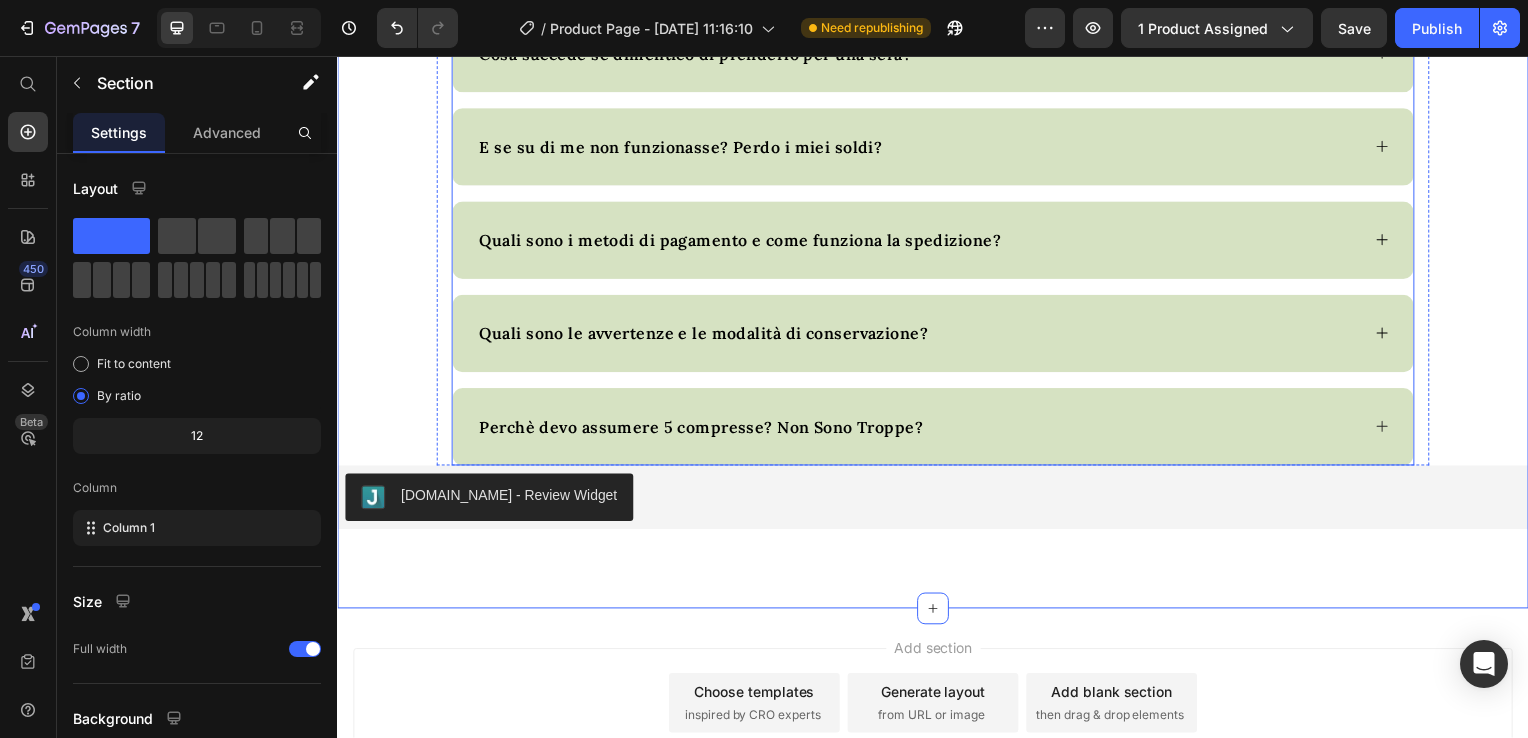 click on "Ci sono effetti collaterali? È un prodotto sicuro? Recovery Night è formulato con ingredienti naturali, ben noti e supportati dalla scienza per la loro sicurezza e tollerabilità. È prodotto in [GEOGRAPHIC_DATA] nei nostri laboratori certificati, seguendo i più rigorosi standard di qualità (GMP e HACCP). Non contiene ormoni, soia, glutine o lattosio. Come per qualsiasi integratore, se hai condizioni mediche particolari o assumi farmaci, ti consigliamo di mostrare la lista degli ingredienti al tuo medico di fiducia. Le informazioni presenti su questo sito hanno esclusivamente scopo informativo e non intendono sostituire il parere di un medico o di altri operatori sanitari abilitati. Qualsiasi contenuto non deve essere interpretato come consiglio medico. Si declina ogni responsabilità per un uso improprio delle informazioni fornite. Per condizioni di salute specifiche, si raccomanda sempre di consultare il proprio medico. Text block" at bounding box center [937, -127] 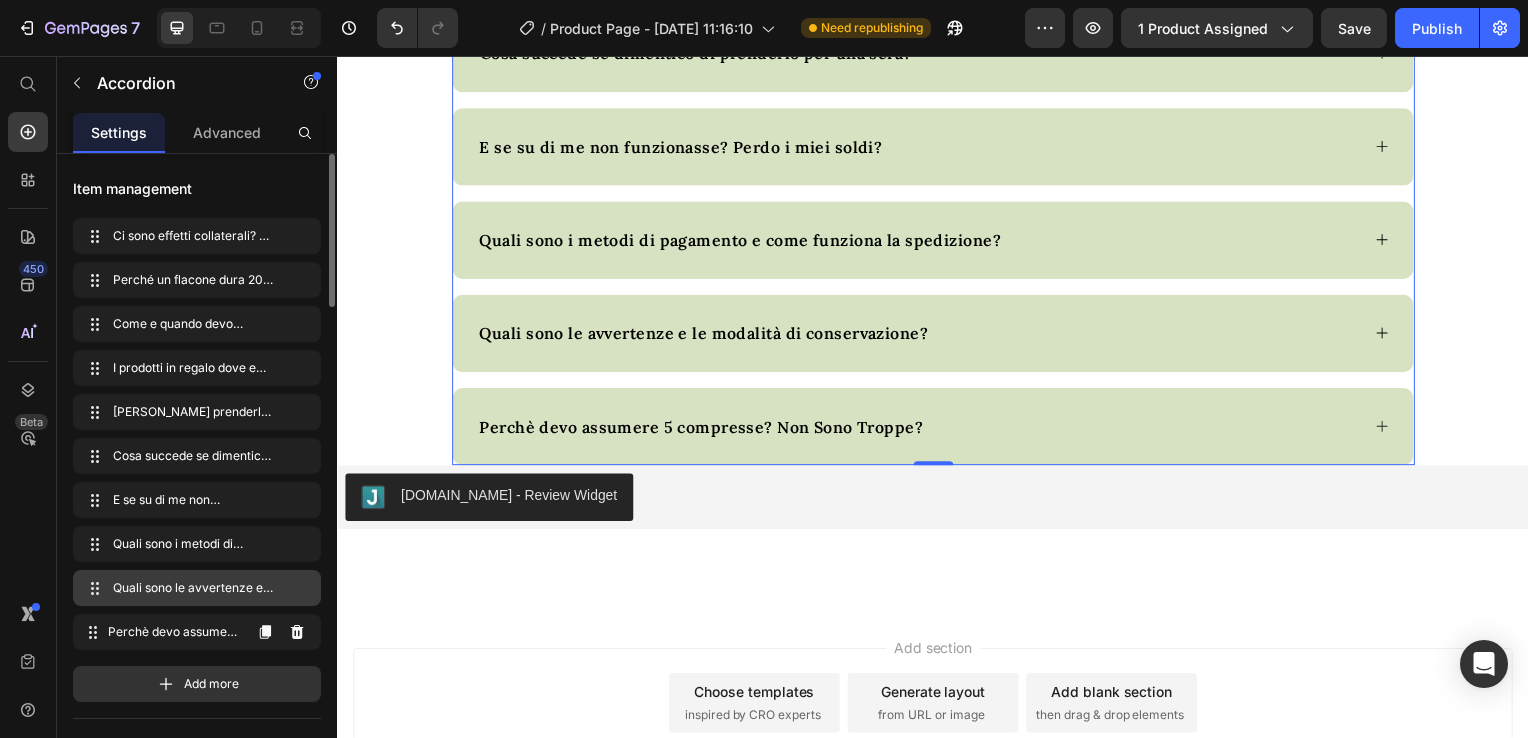 type 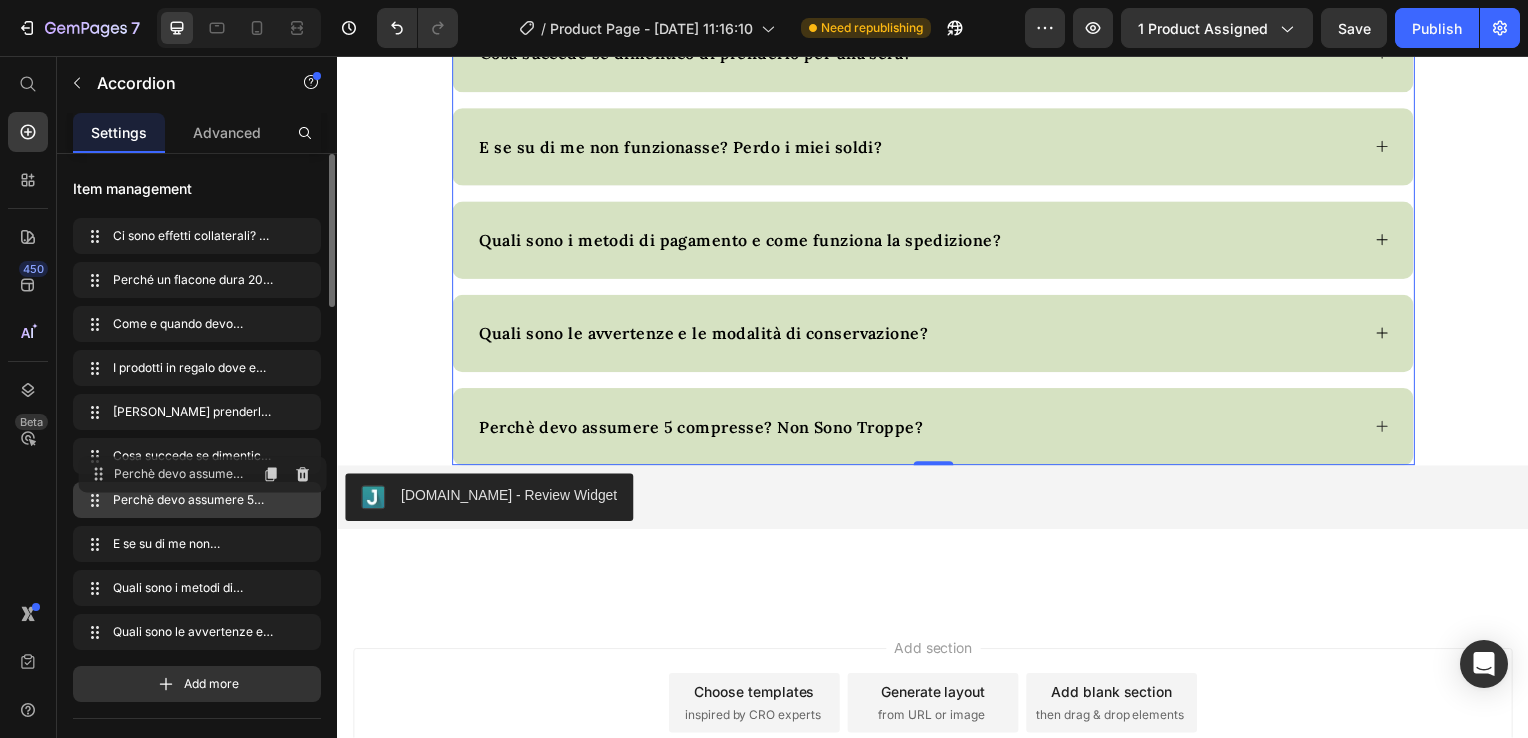 drag, startPoint x: 113, startPoint y: 637, endPoint x: 119, endPoint y: 346, distance: 291.06186 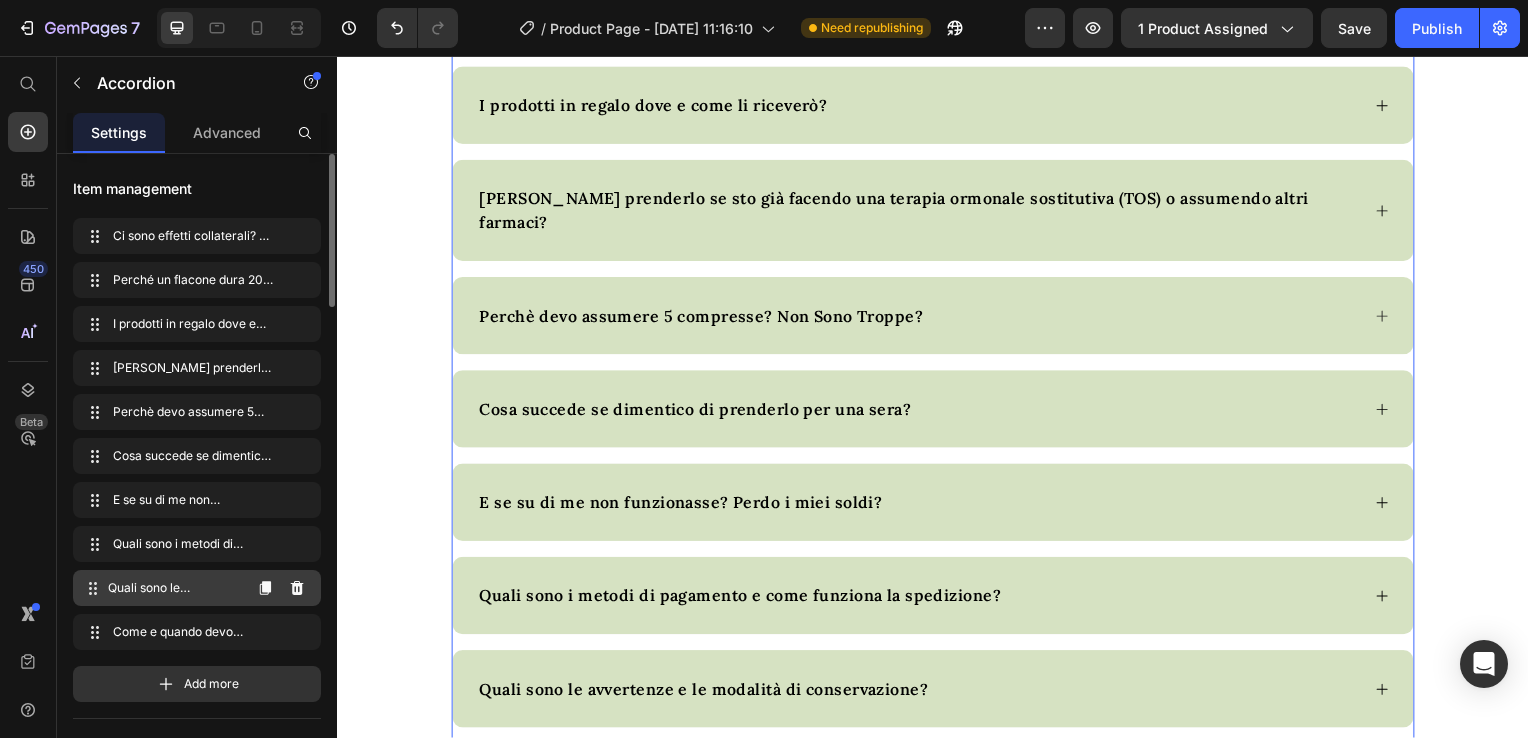 scroll, scrollTop: 8567, scrollLeft: 0, axis: vertical 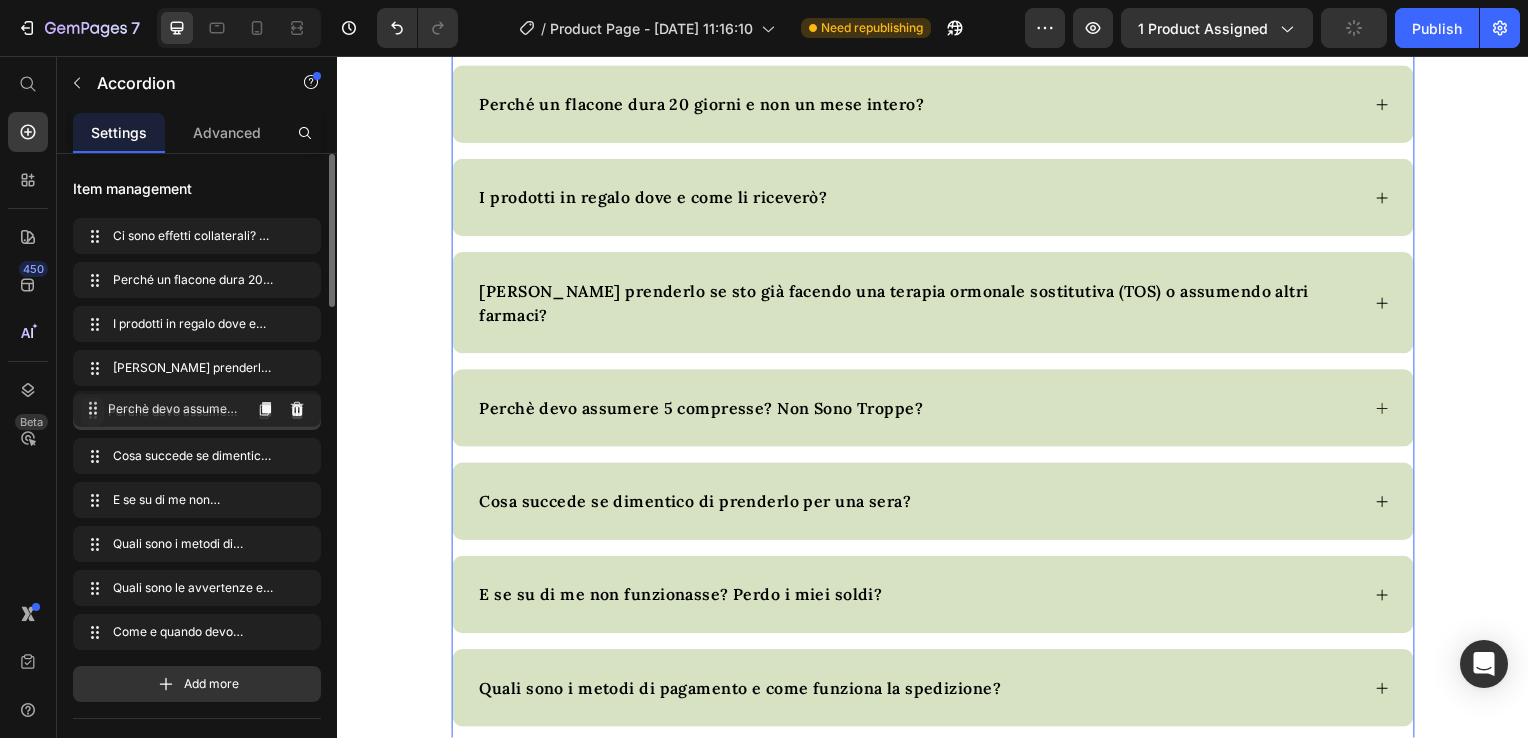 click at bounding box center [92, 412] 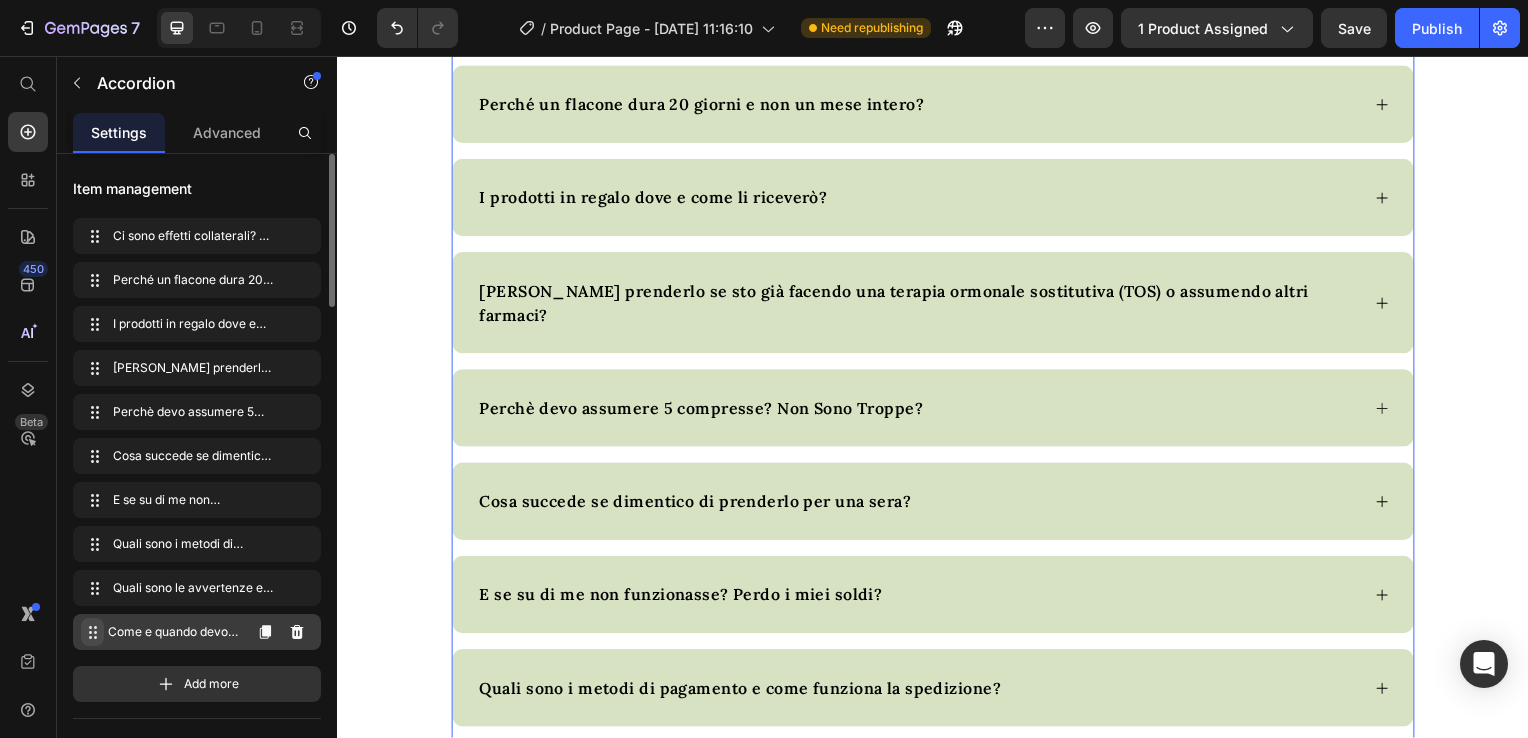 click 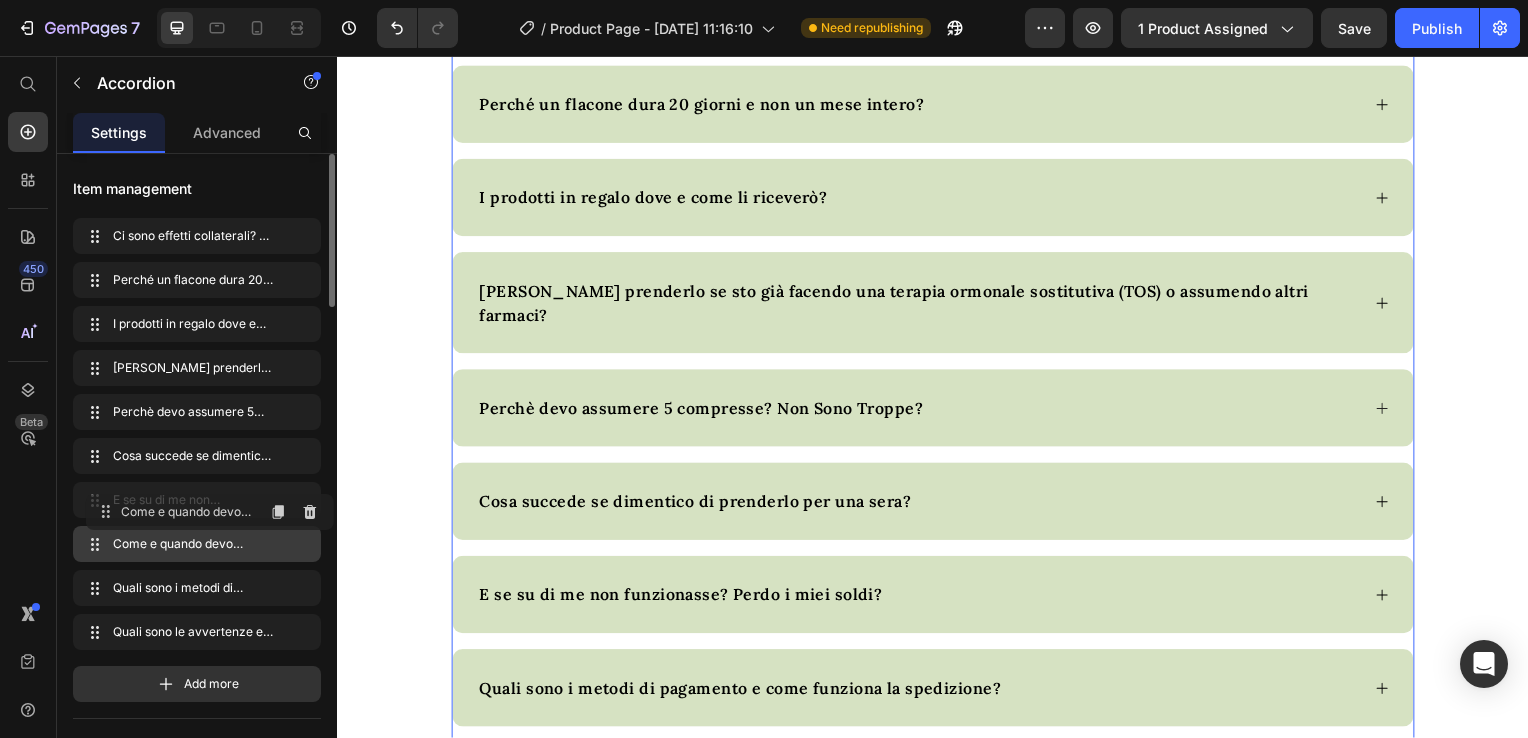 drag, startPoint x: 110, startPoint y: 638, endPoint x: 123, endPoint y: 514, distance: 124.67959 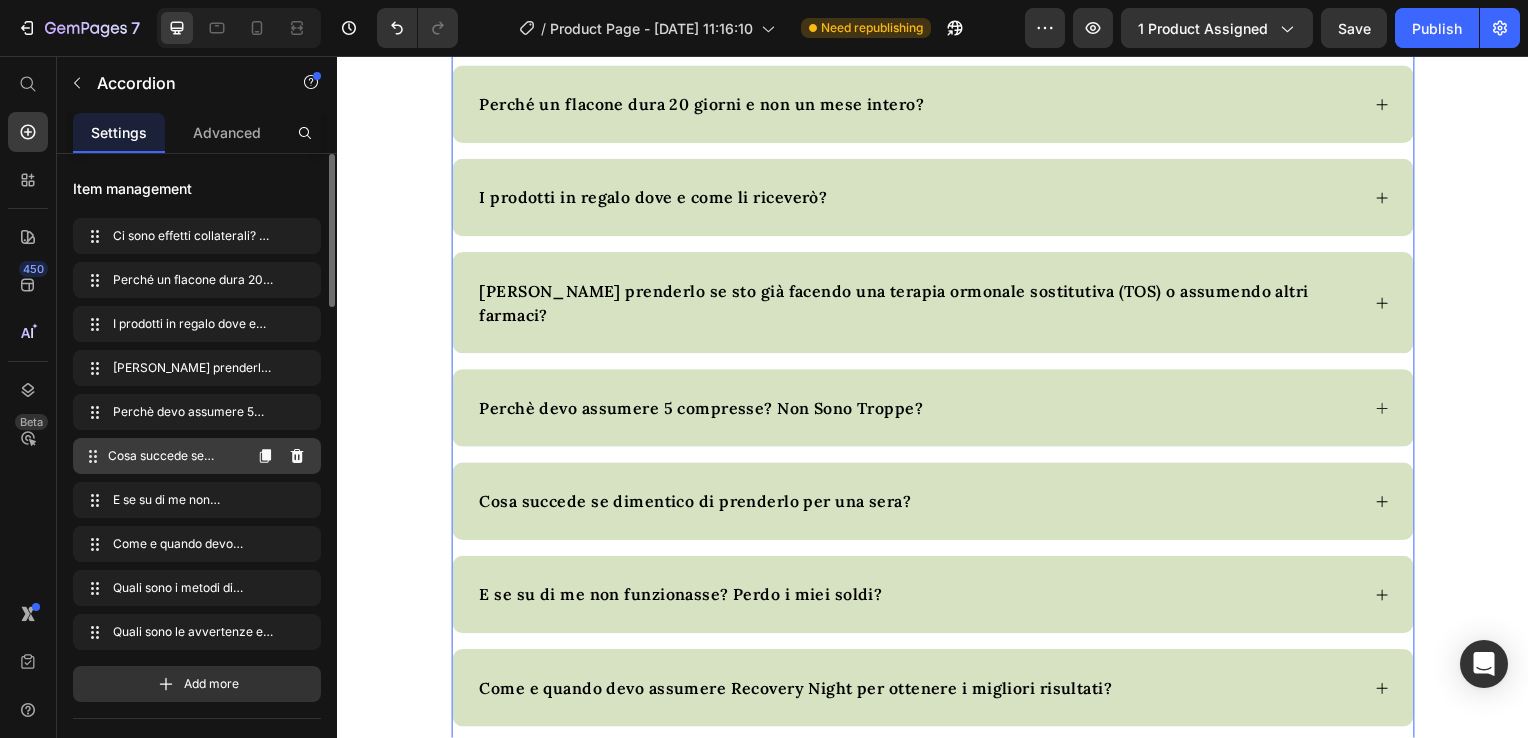 click on "Cosa succede se dimentico di prenderlo per una sera? Cosa succede se dimentico di prenderlo per una sera?" at bounding box center [197, 456] 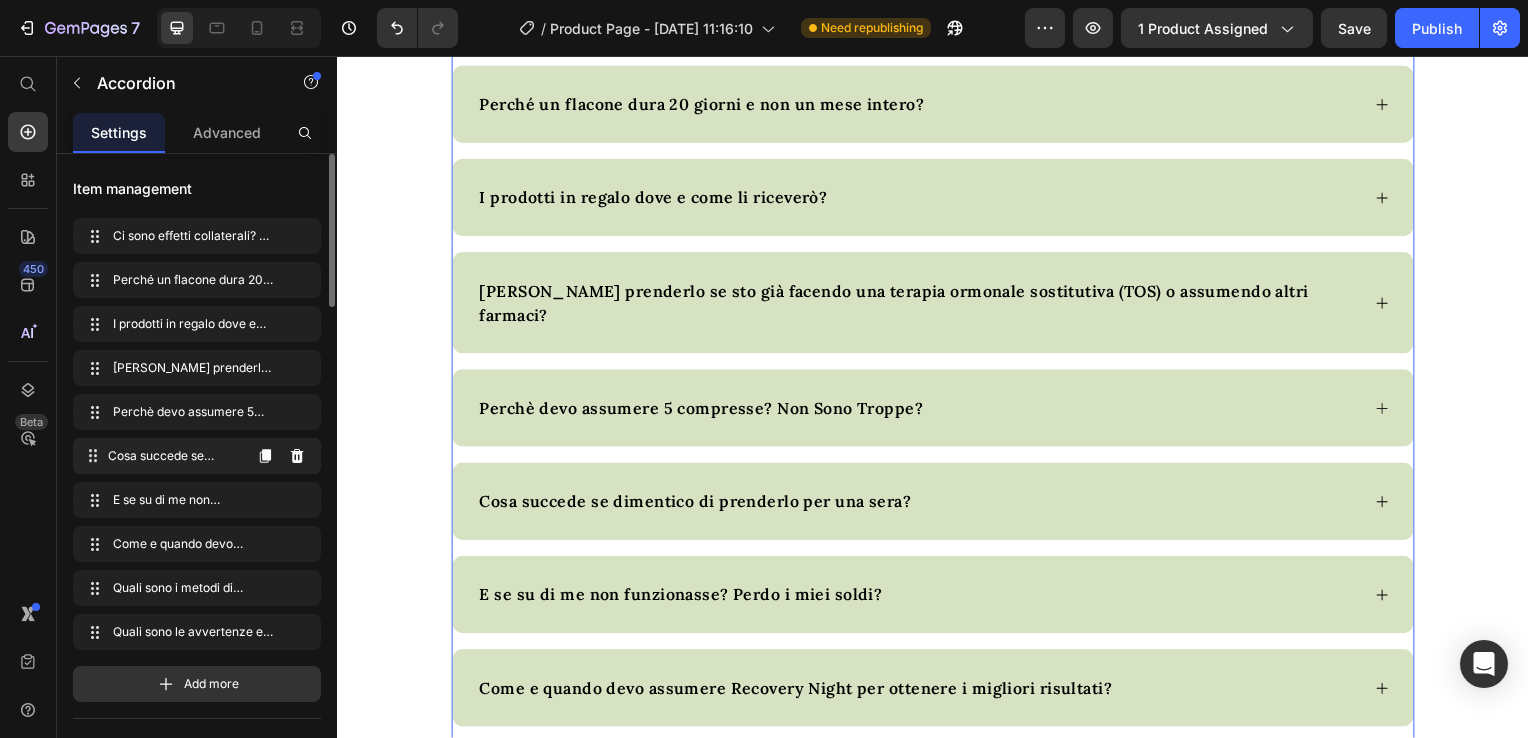 click on "Cosa succede se dimentico di prenderlo per una sera? Cosa succede se dimentico di prenderlo per una sera?" at bounding box center (197, 456) 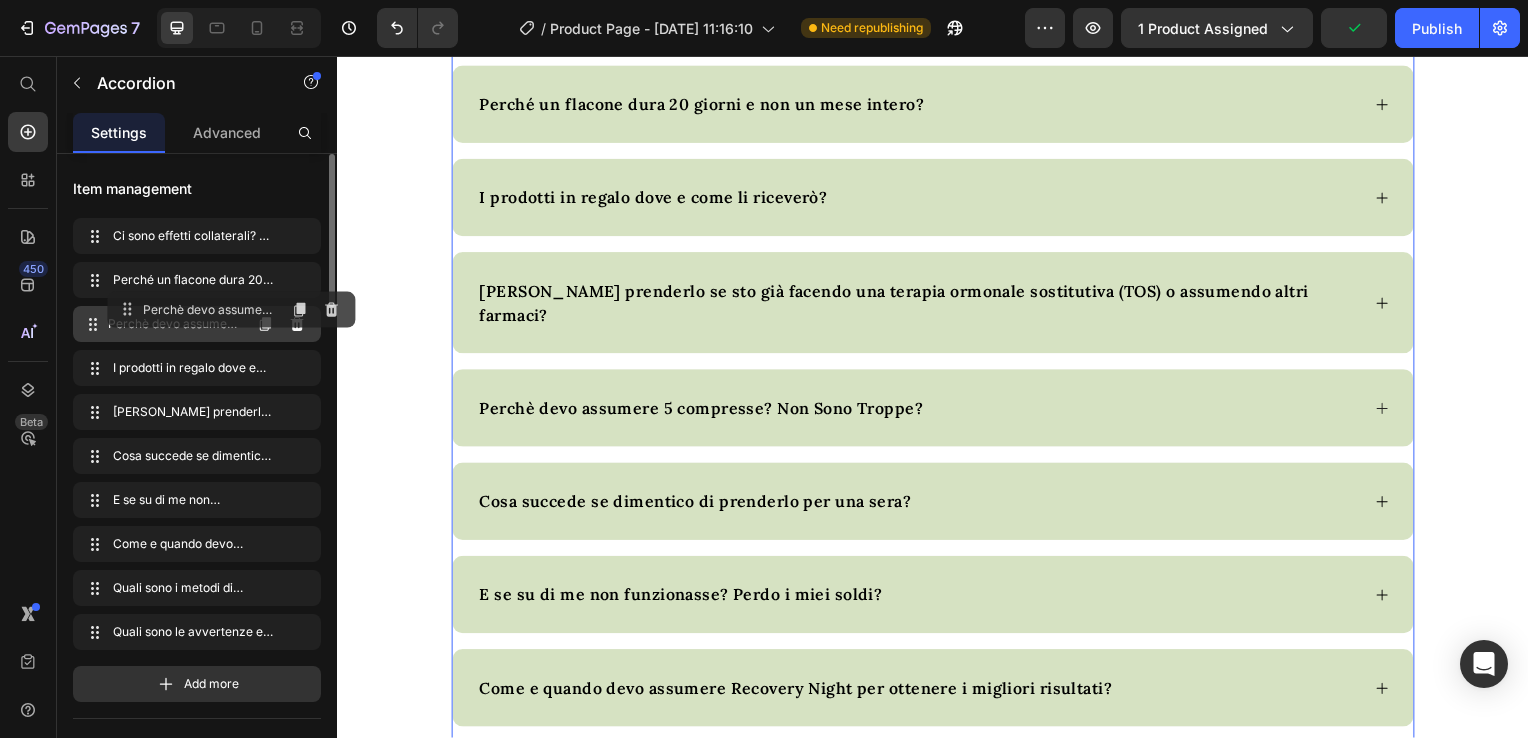 drag, startPoint x: 110, startPoint y: 417, endPoint x: 144, endPoint y: 314, distance: 108.46658 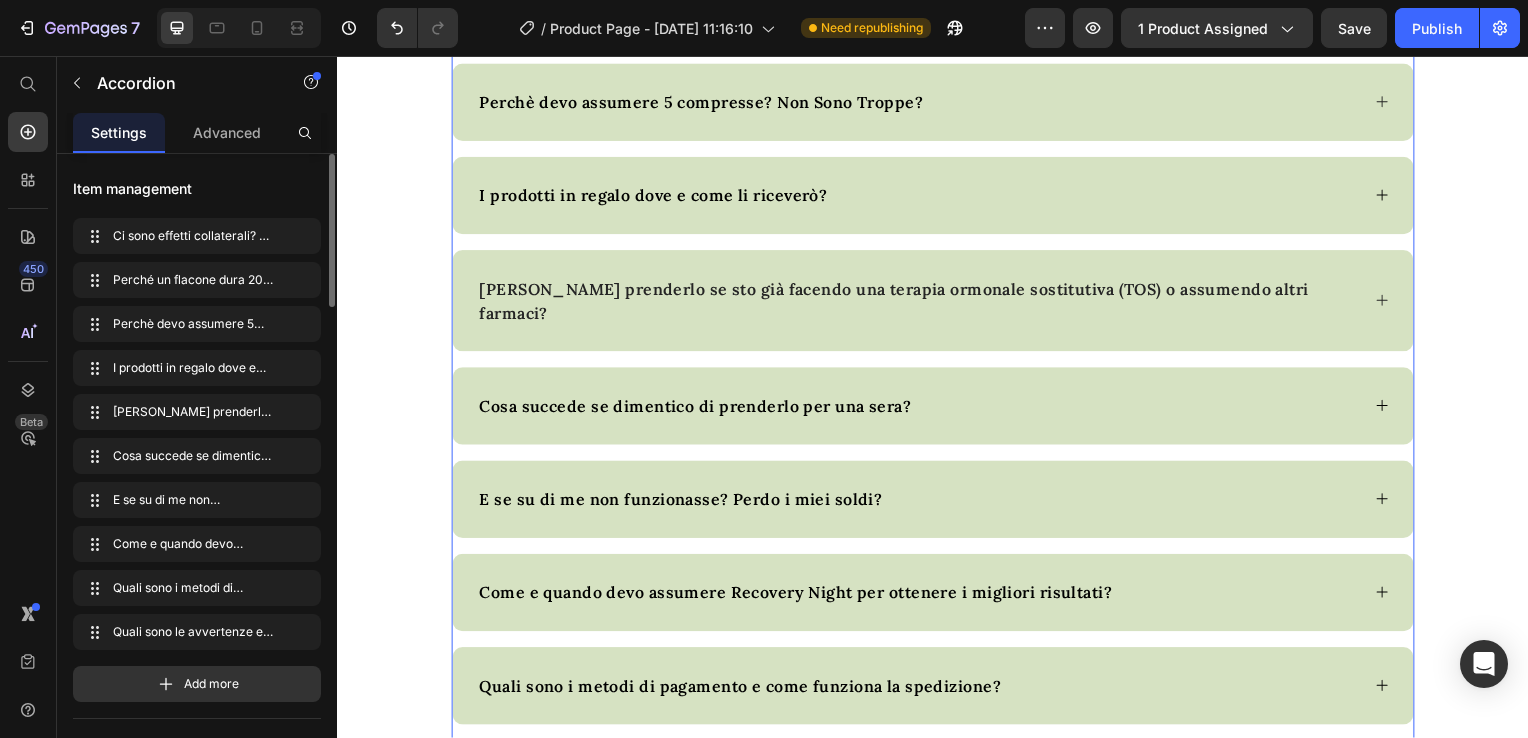 scroll, scrollTop: 8880, scrollLeft: 0, axis: vertical 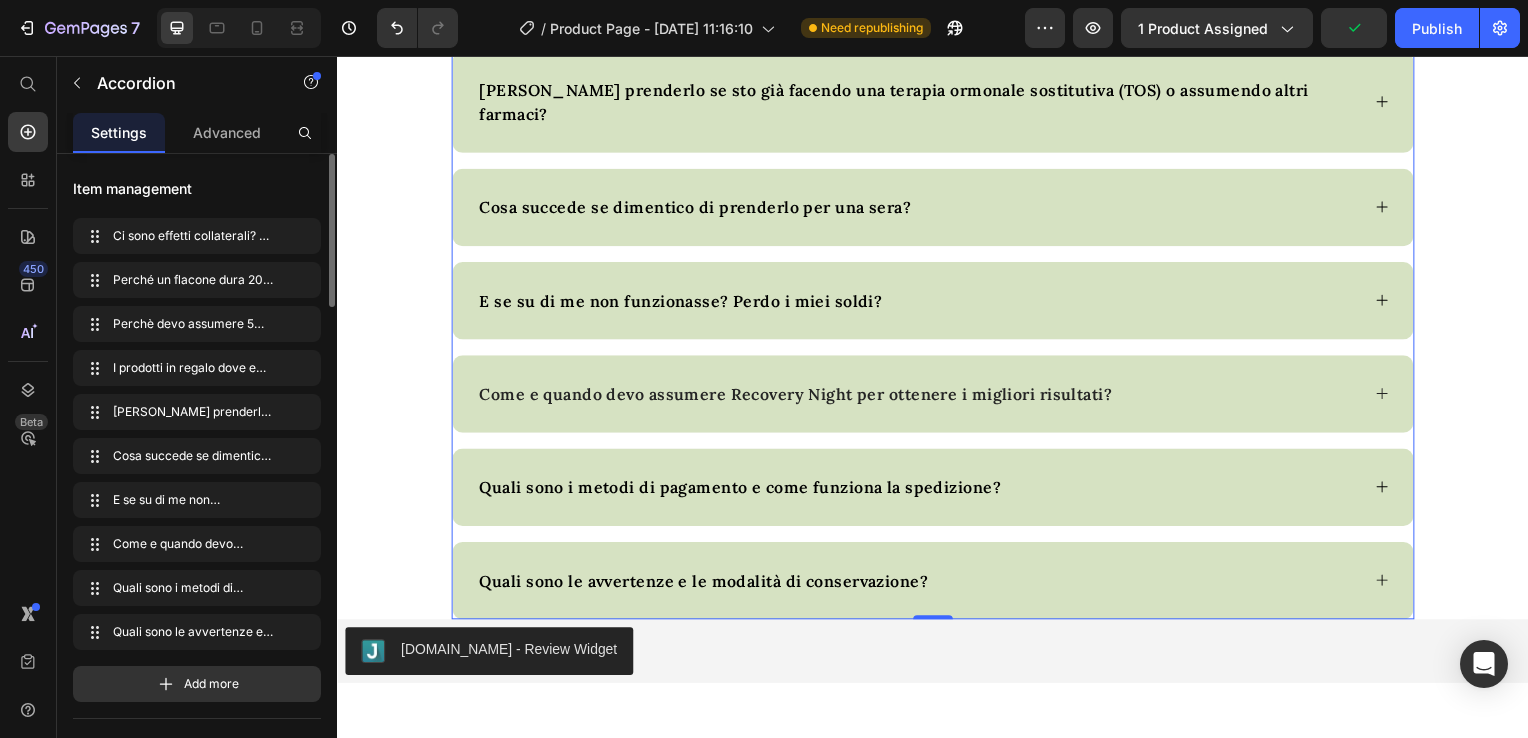 click on "Come e quando devo assumere Recovery Night per ottenere i migliori risultati?" at bounding box center (937, 397) 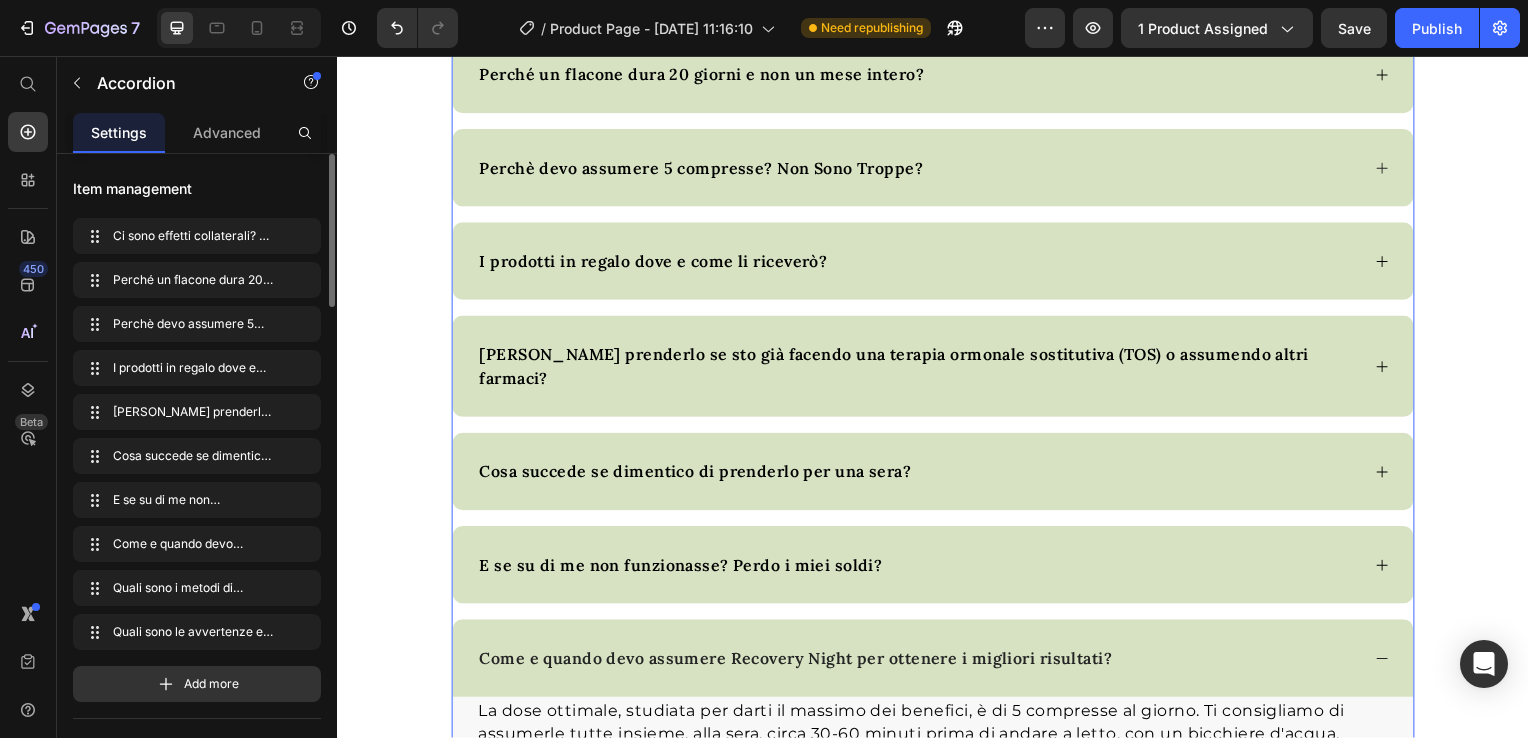 scroll, scrollTop: 8580, scrollLeft: 0, axis: vertical 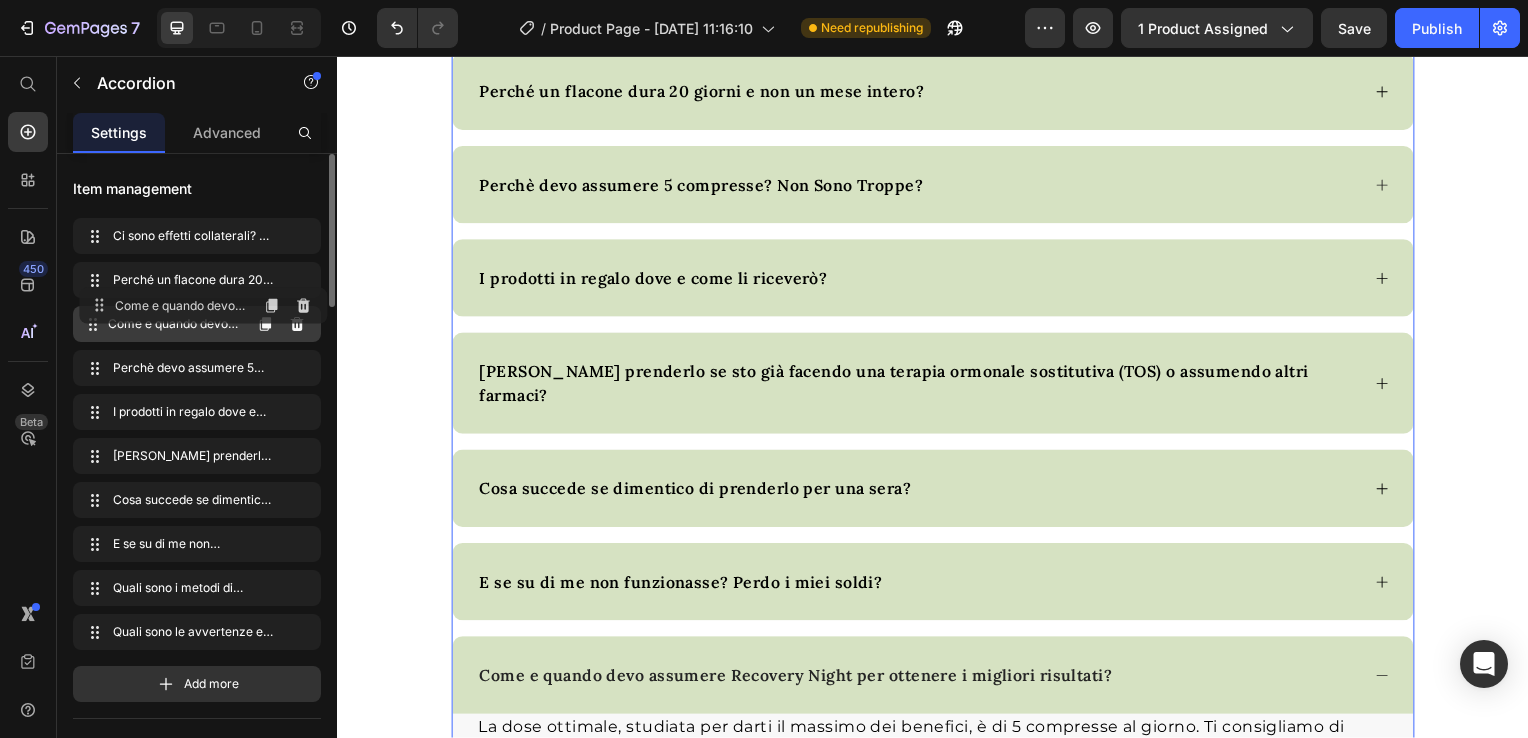 drag, startPoint x: 95, startPoint y: 549, endPoint x: 101, endPoint y: 310, distance: 239.0753 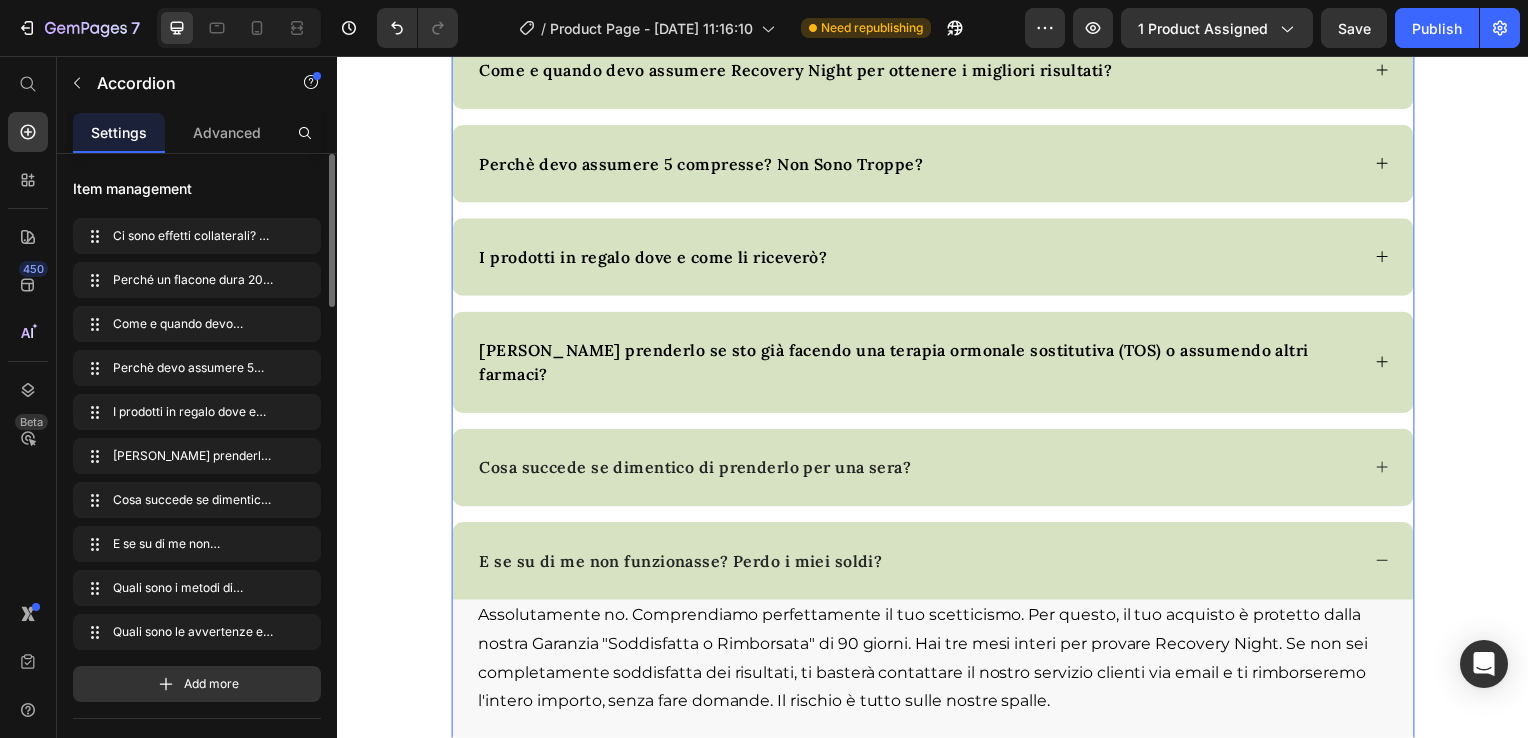 scroll, scrollTop: 8880, scrollLeft: 0, axis: vertical 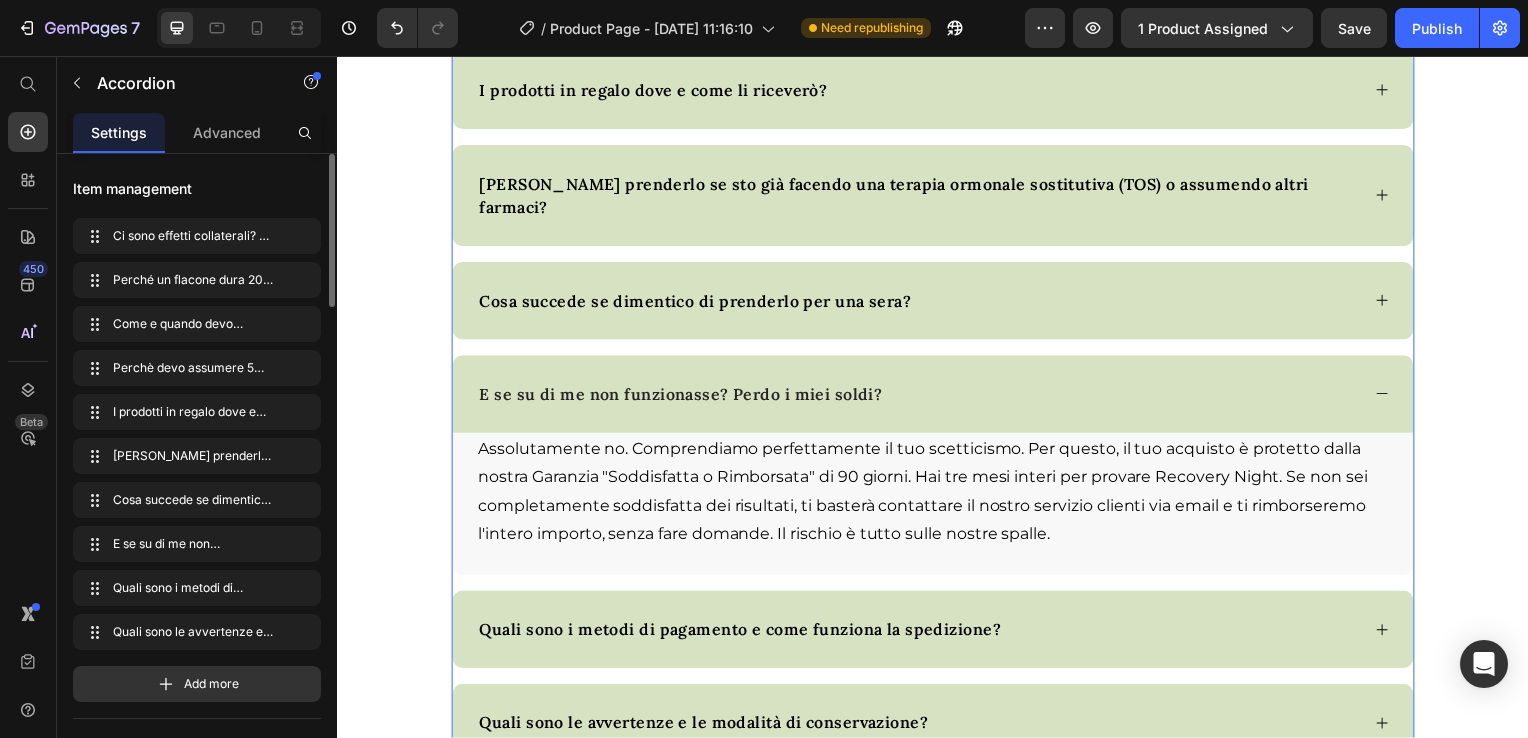 click on "E se su di me non funzionasse? Perdo i miei soldi?" at bounding box center (937, 397) 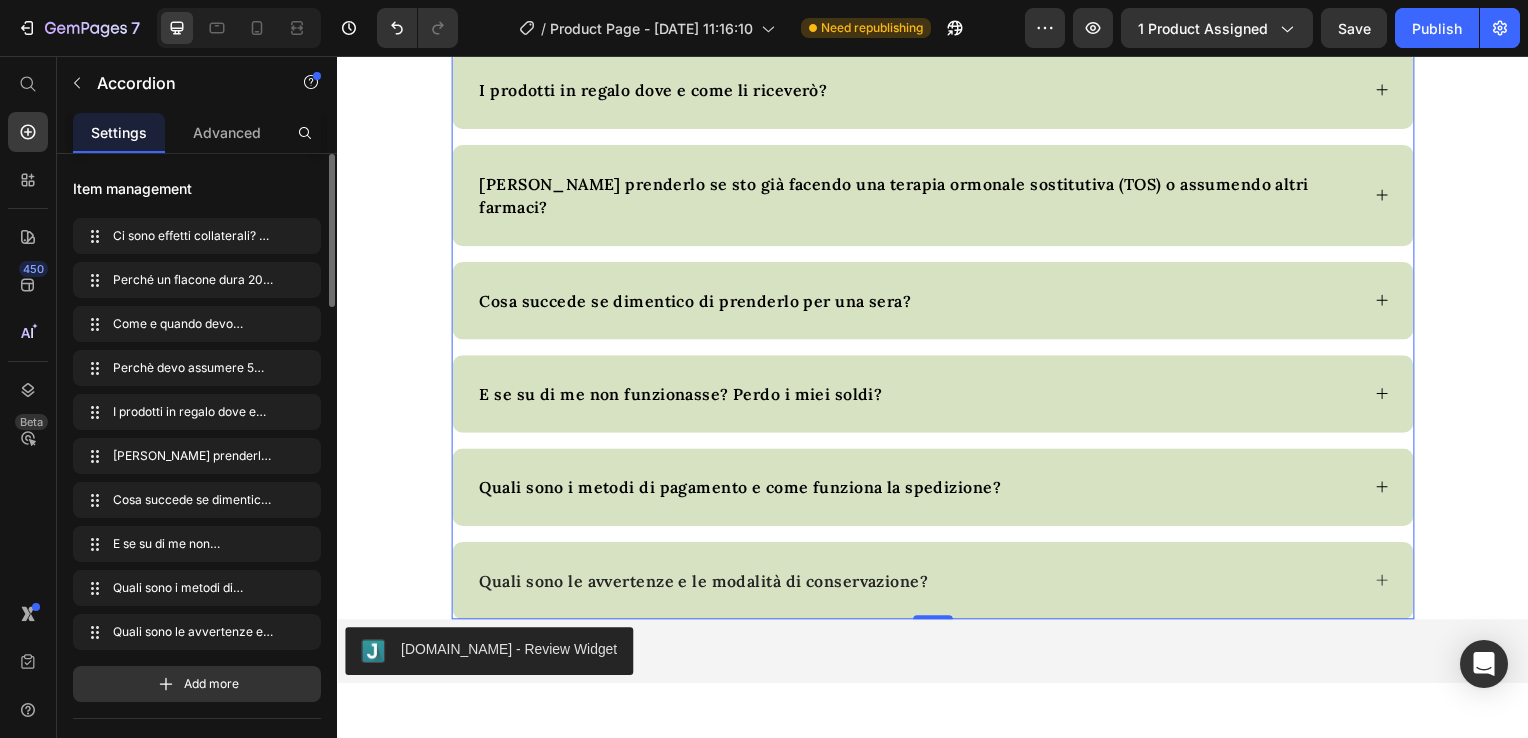 click on "Quali sono le avvertenze e le modalità di conservazione?" at bounding box center (921, 585) 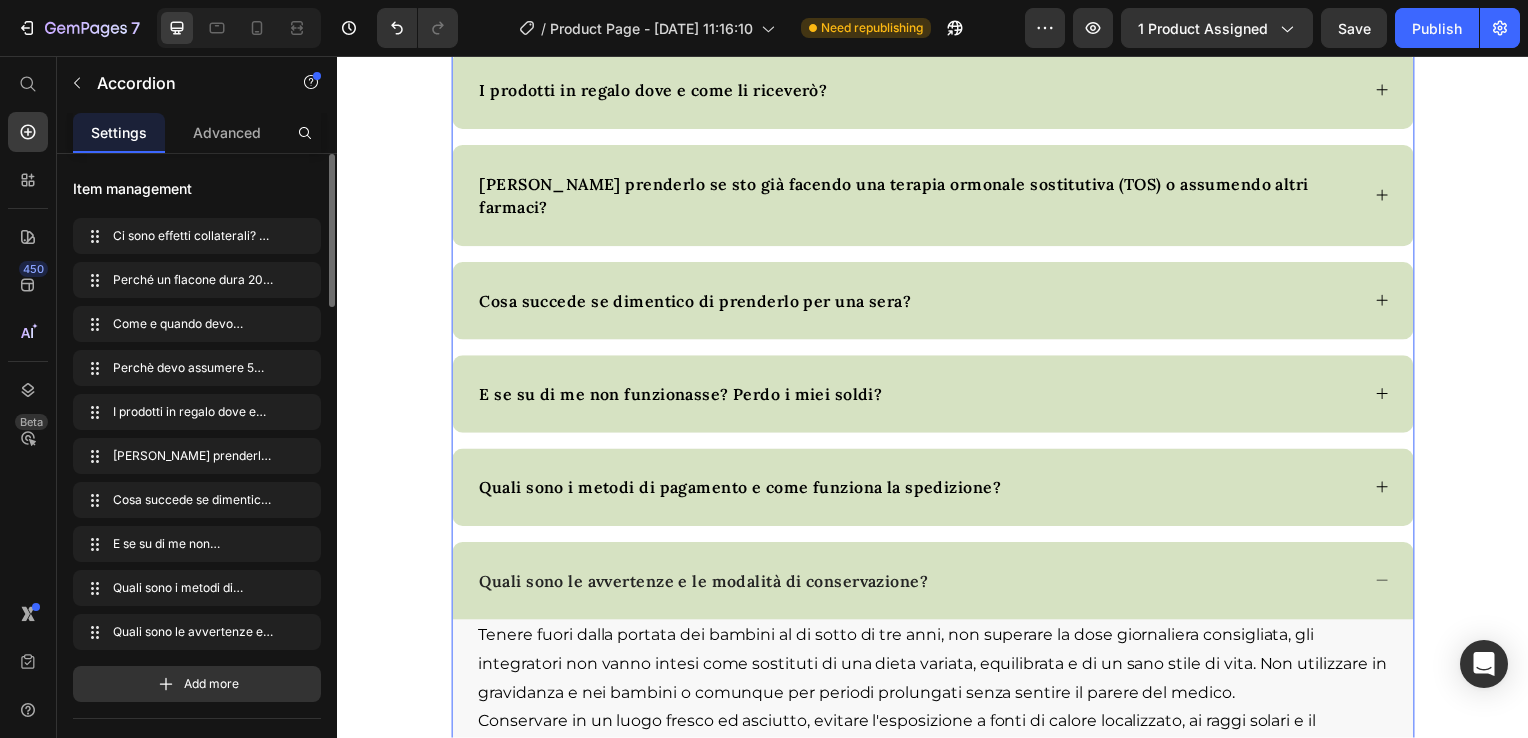 click on "Quali sono le avvertenze e le modalità di conservazione?" at bounding box center (921, 585) 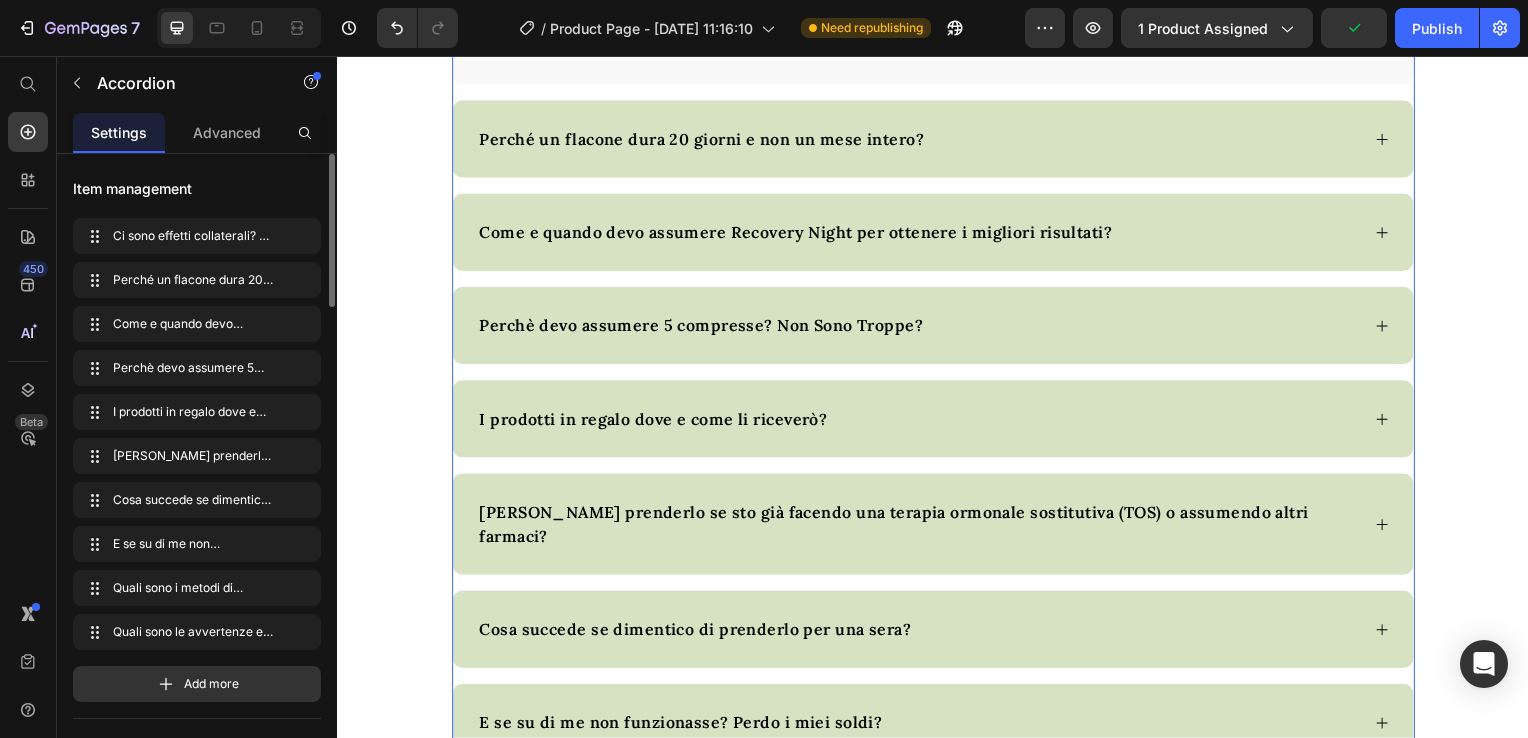 scroll, scrollTop: 8580, scrollLeft: 0, axis: vertical 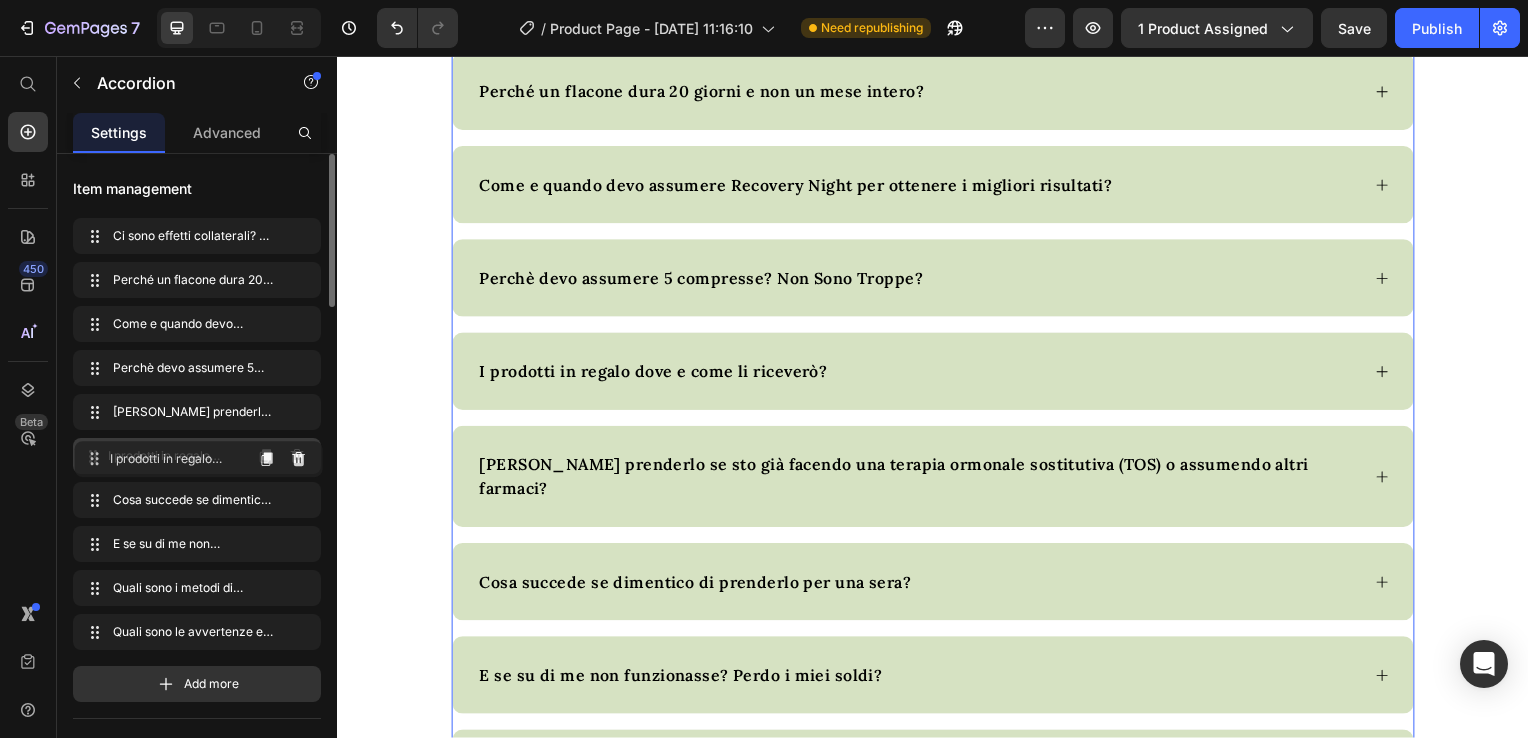 drag, startPoint x: 109, startPoint y: 412, endPoint x: 111, endPoint y: 459, distance: 47.042534 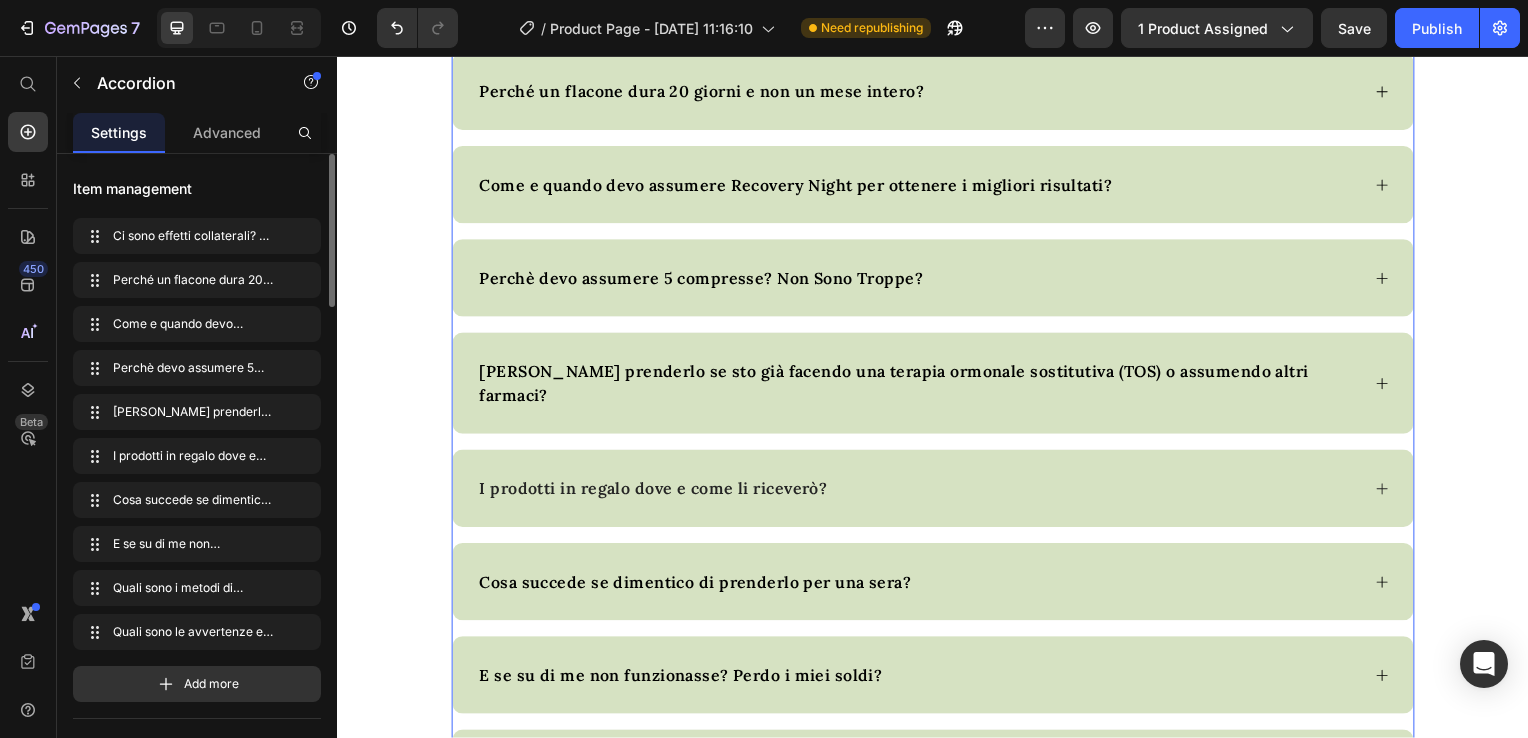 scroll, scrollTop: 8680, scrollLeft: 0, axis: vertical 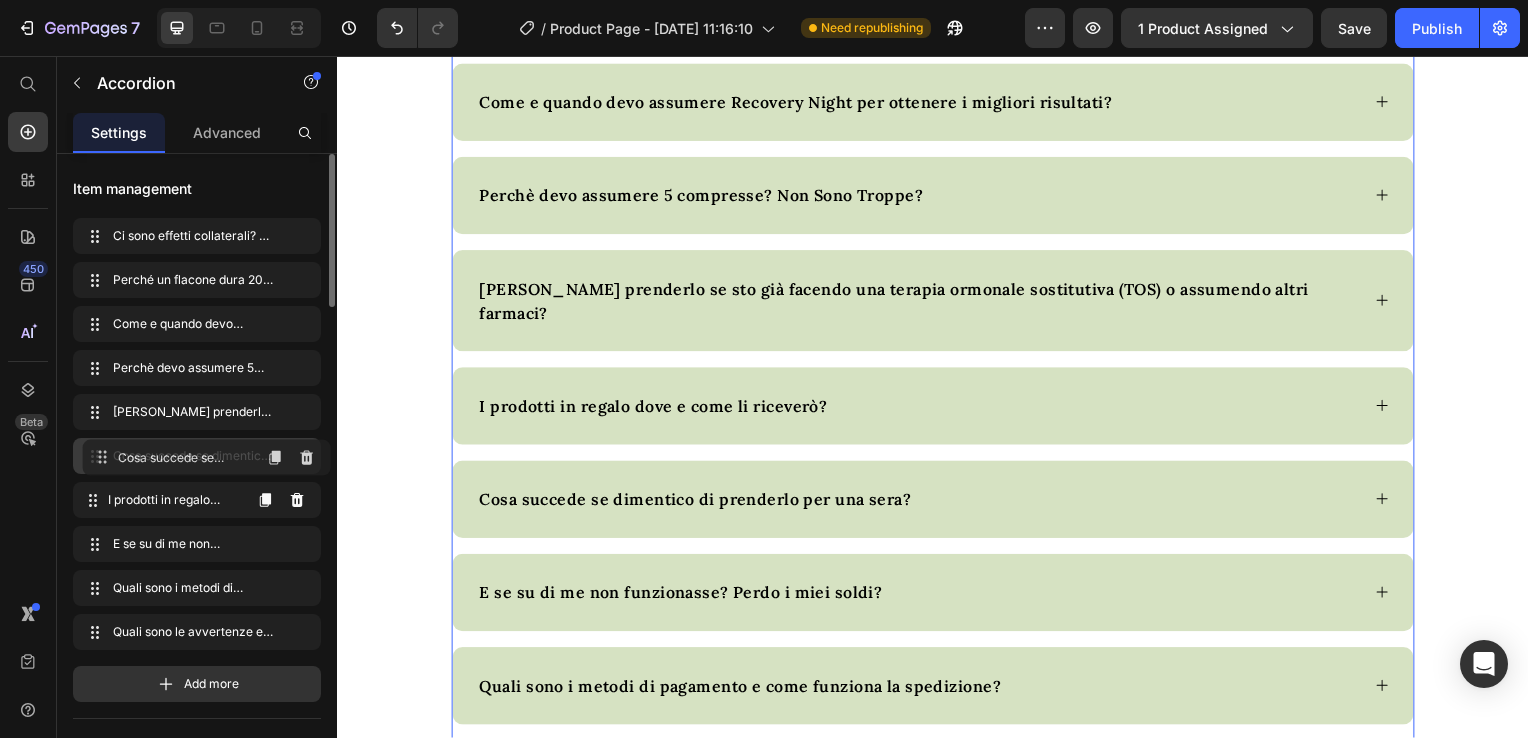 drag, startPoint x: 102, startPoint y: 506, endPoint x: 112, endPoint y: 463, distance: 44.14748 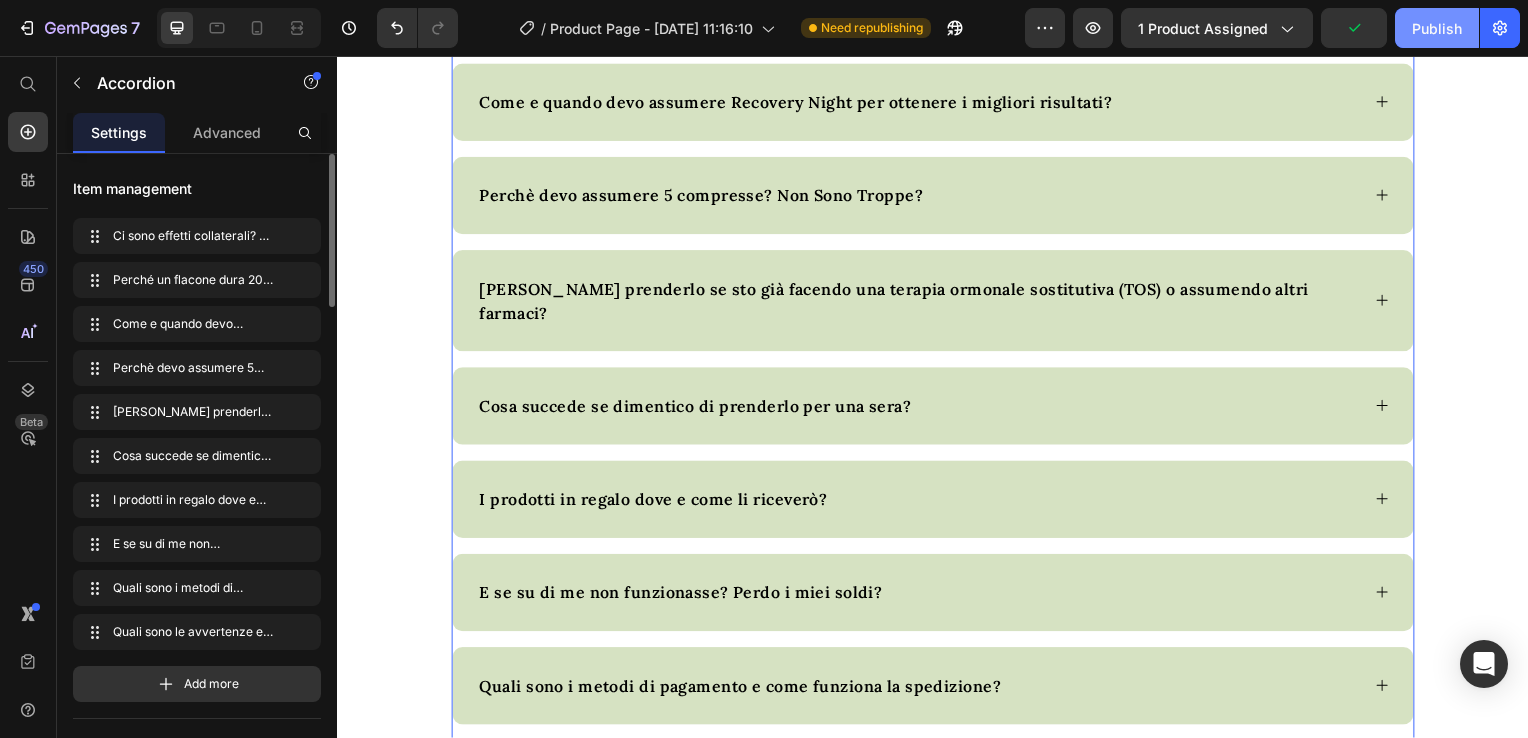 click on "Publish" 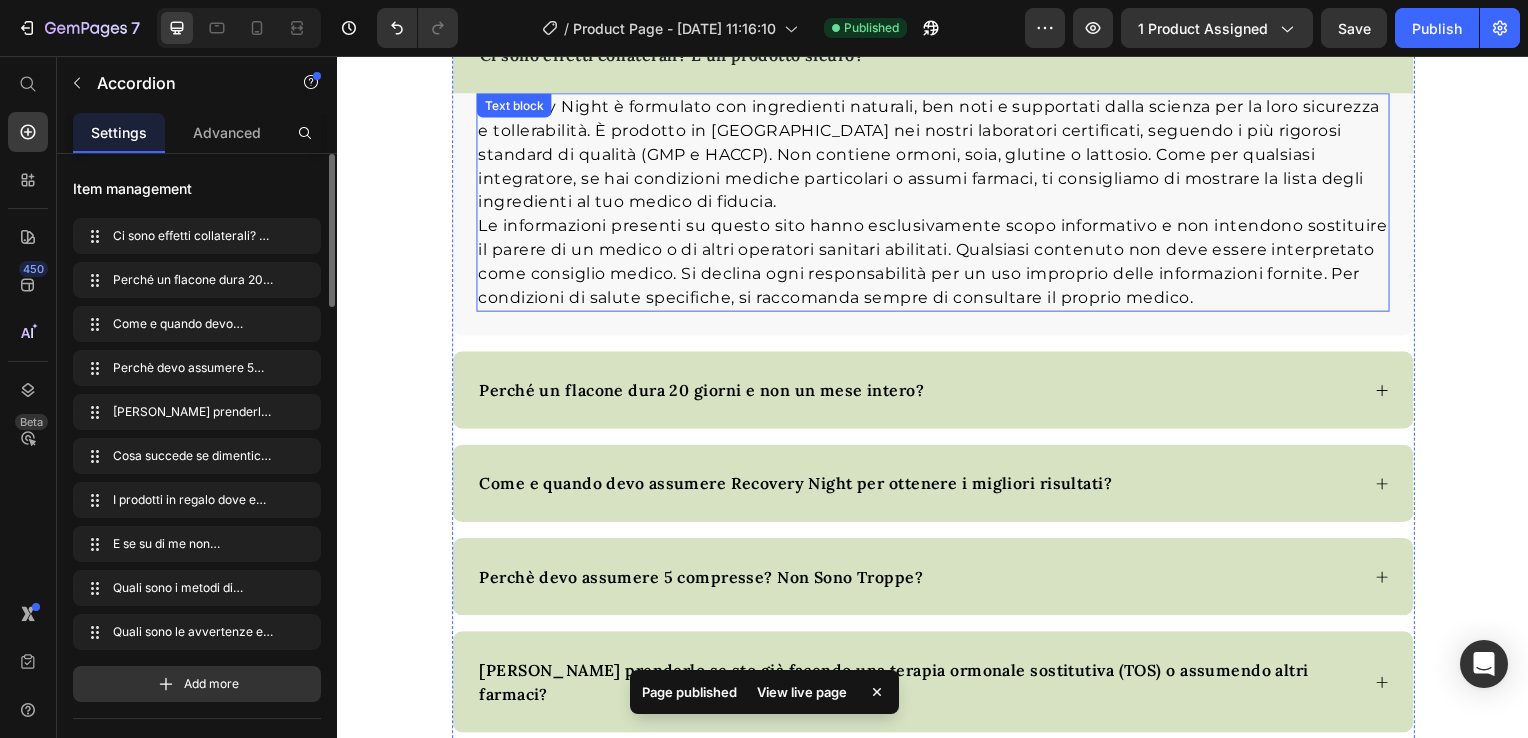 scroll, scrollTop: 8280, scrollLeft: 0, axis: vertical 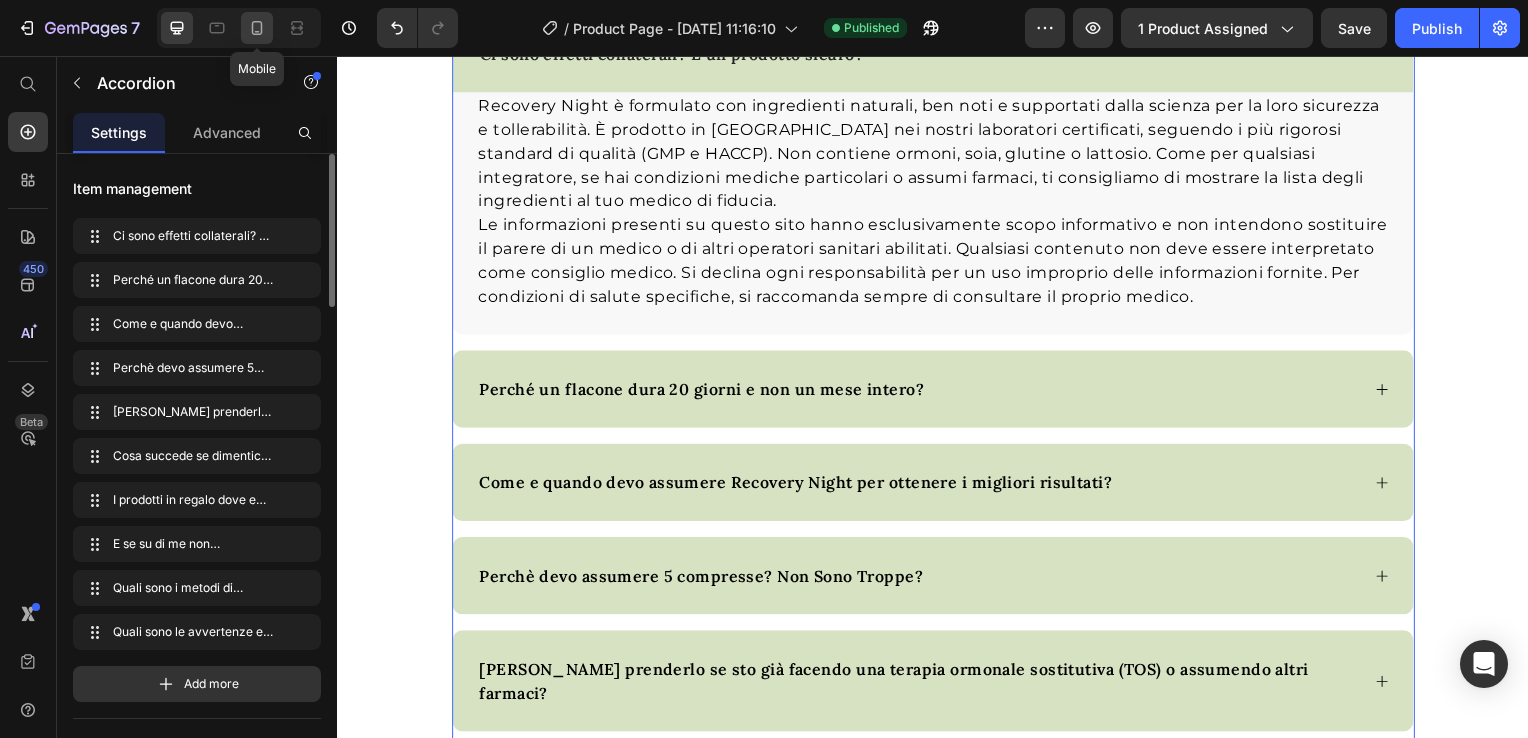click 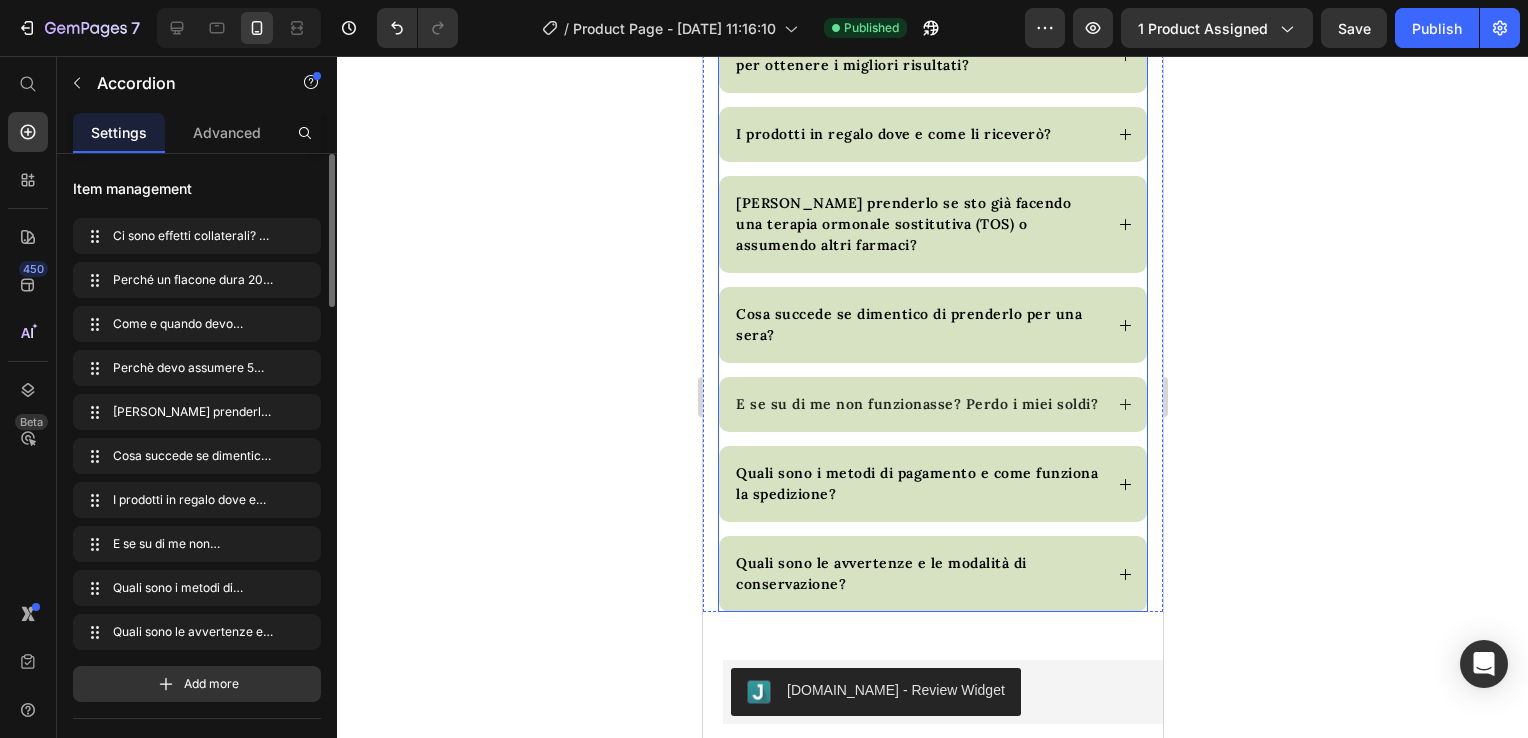 scroll, scrollTop: 11985, scrollLeft: 0, axis: vertical 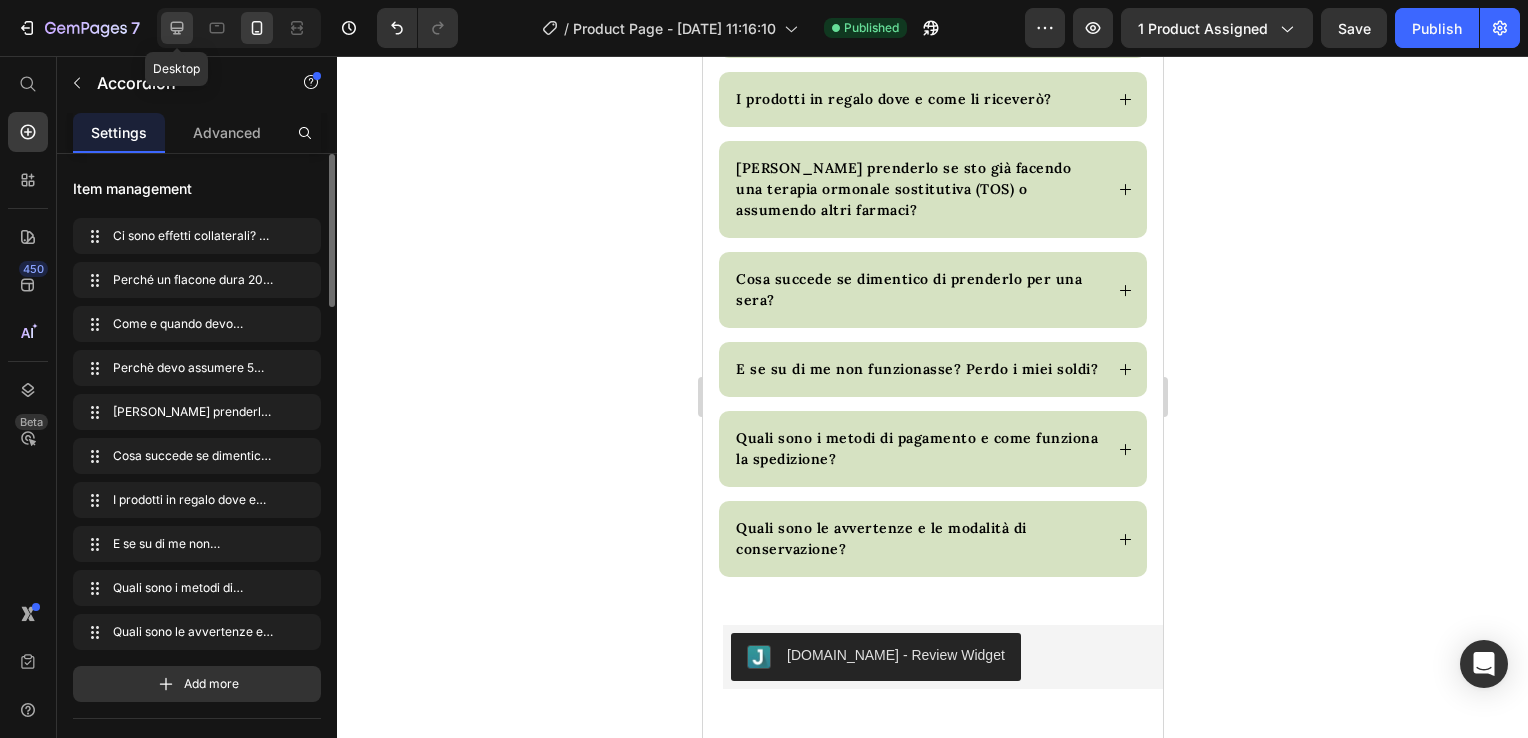 click 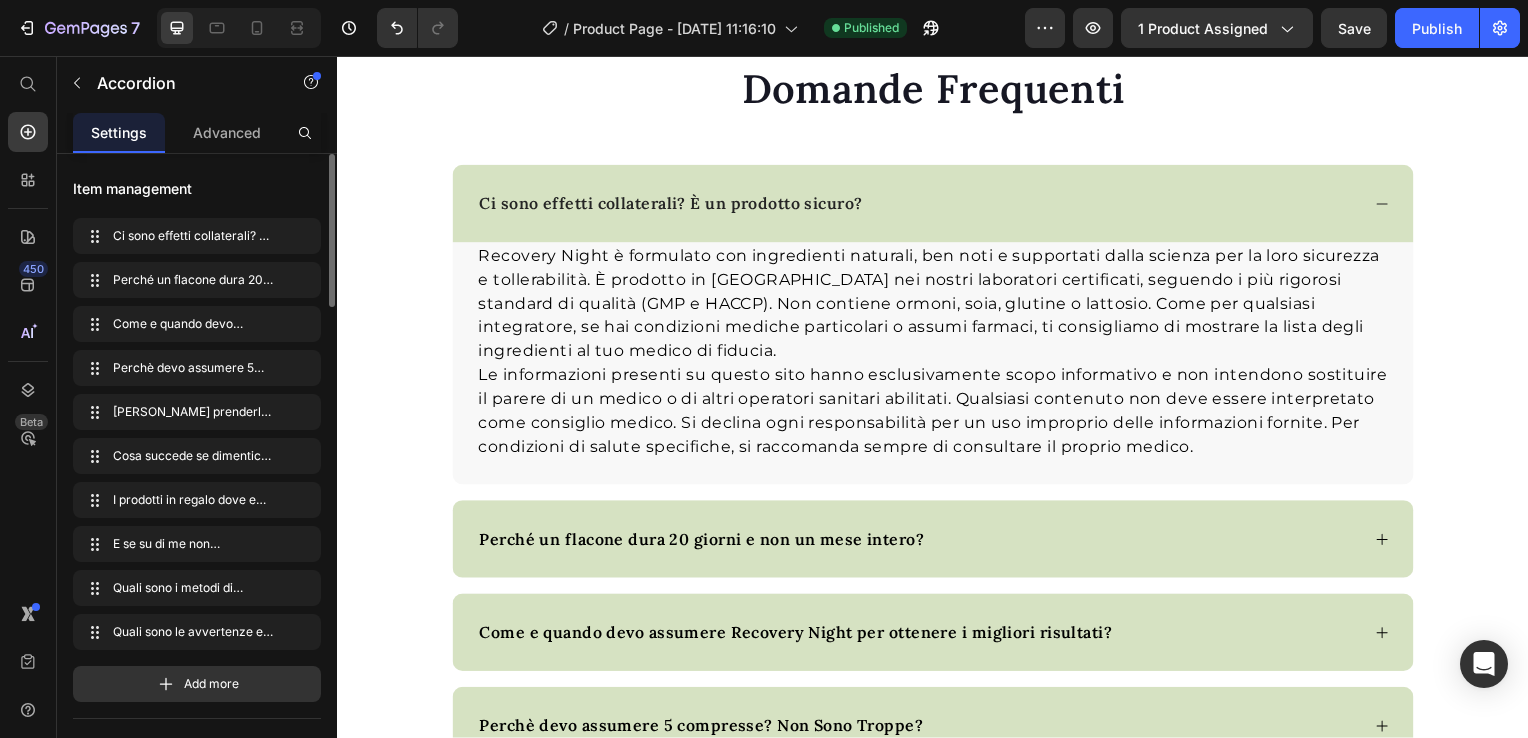 scroll, scrollTop: 8355, scrollLeft: 0, axis: vertical 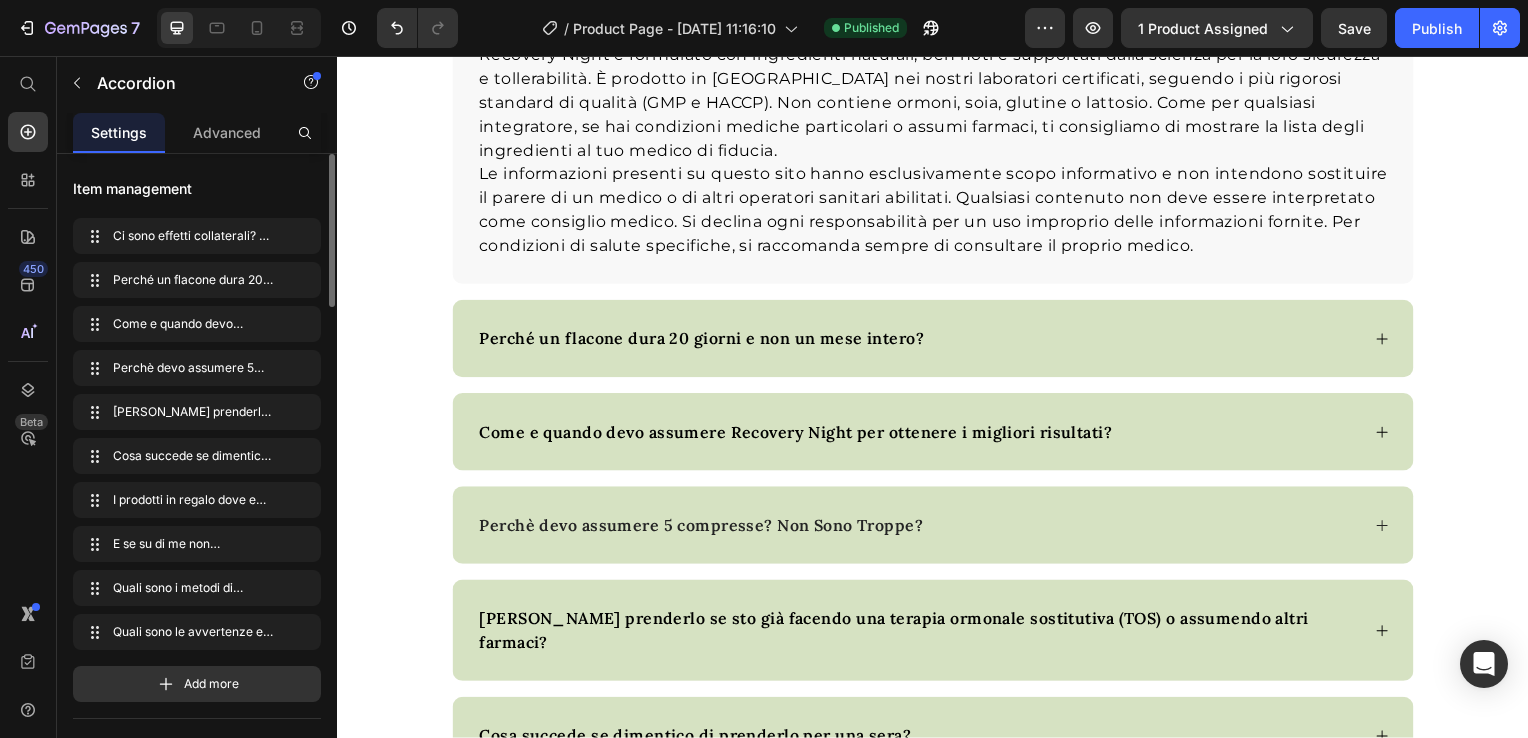 click on "Perchè devo assumere 5 compresse? Non Sono Troppe?" at bounding box center [921, 529] 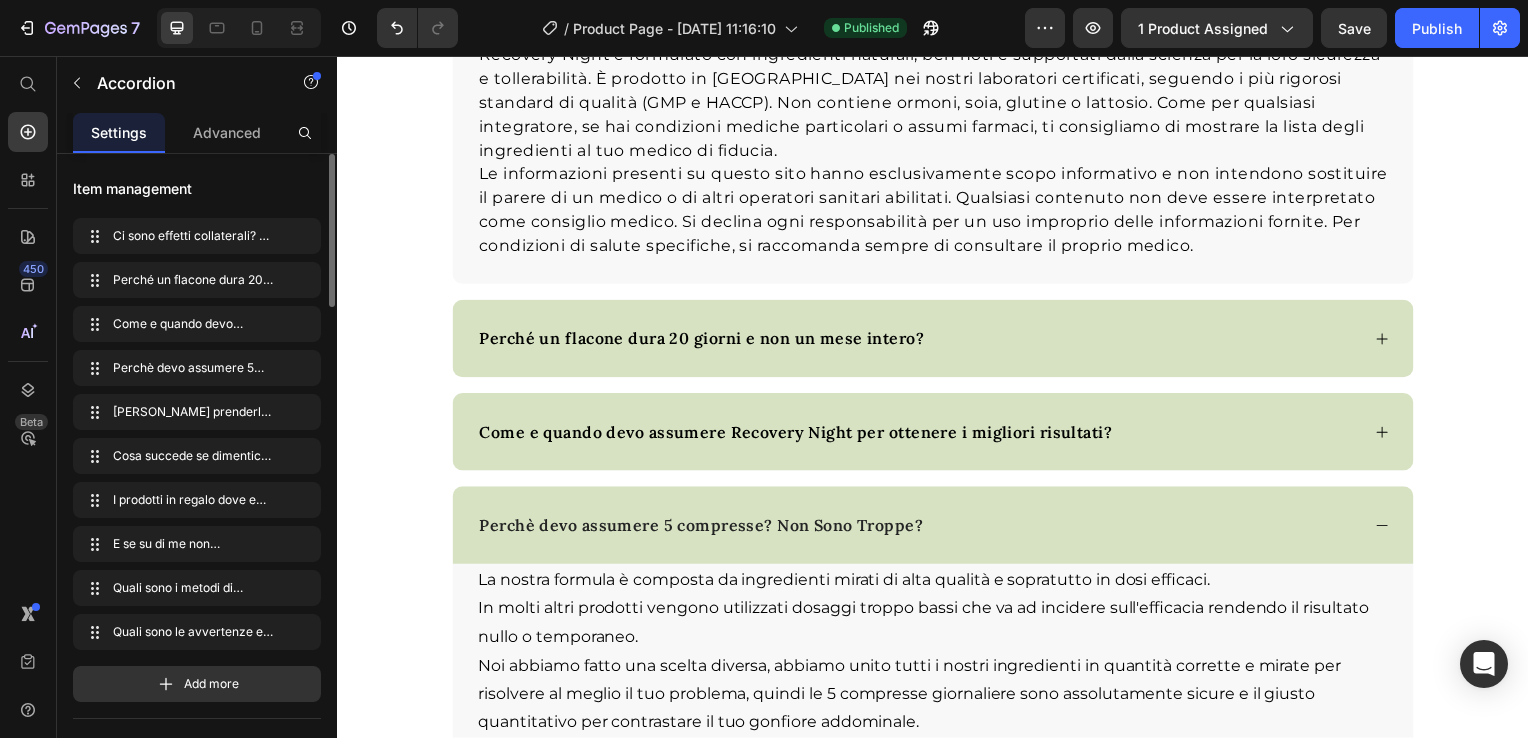 click on "Perchè devo assumere 5 compresse? Non Sono Troppe?" at bounding box center (703, 529) 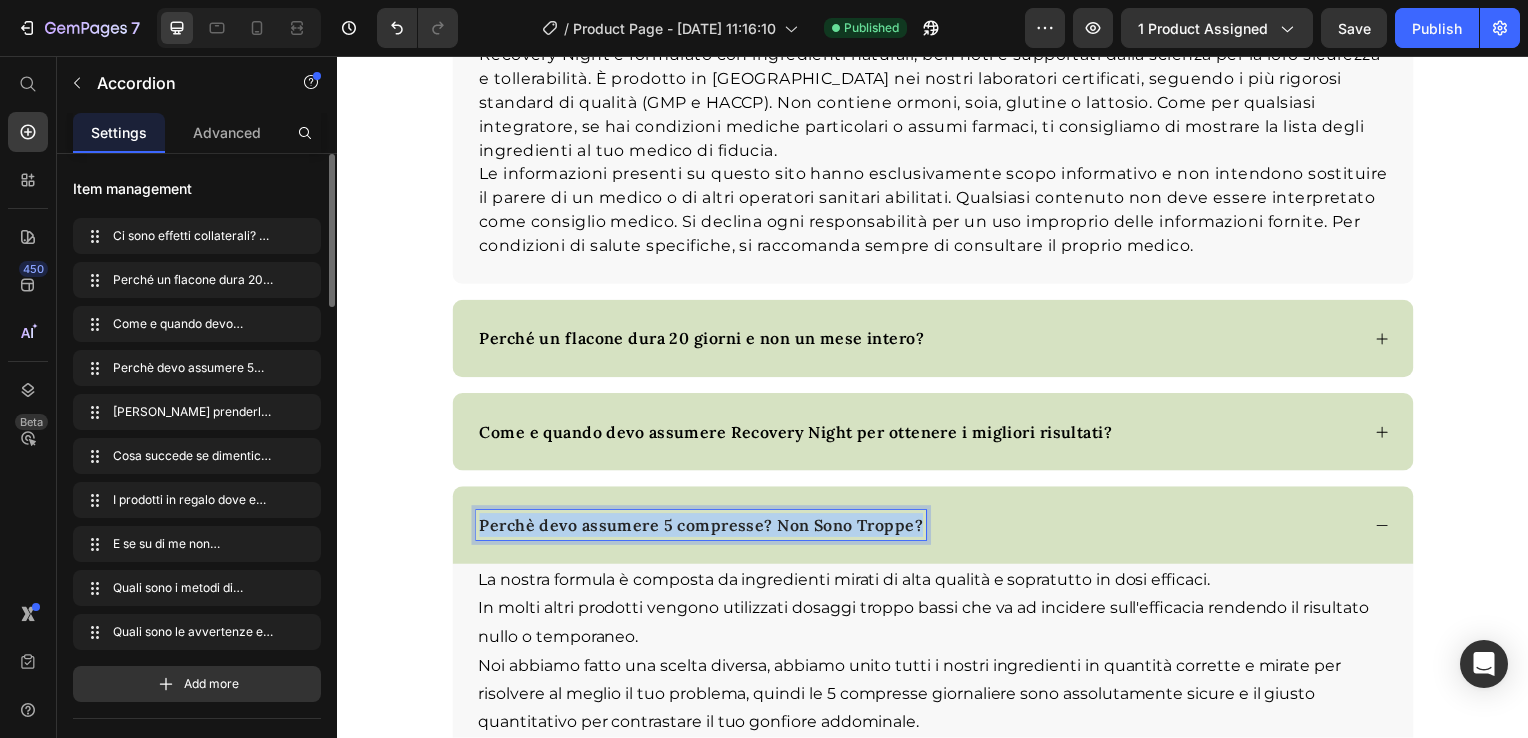 drag, startPoint x: 915, startPoint y: 521, endPoint x: 474, endPoint y: 518, distance: 441.0102 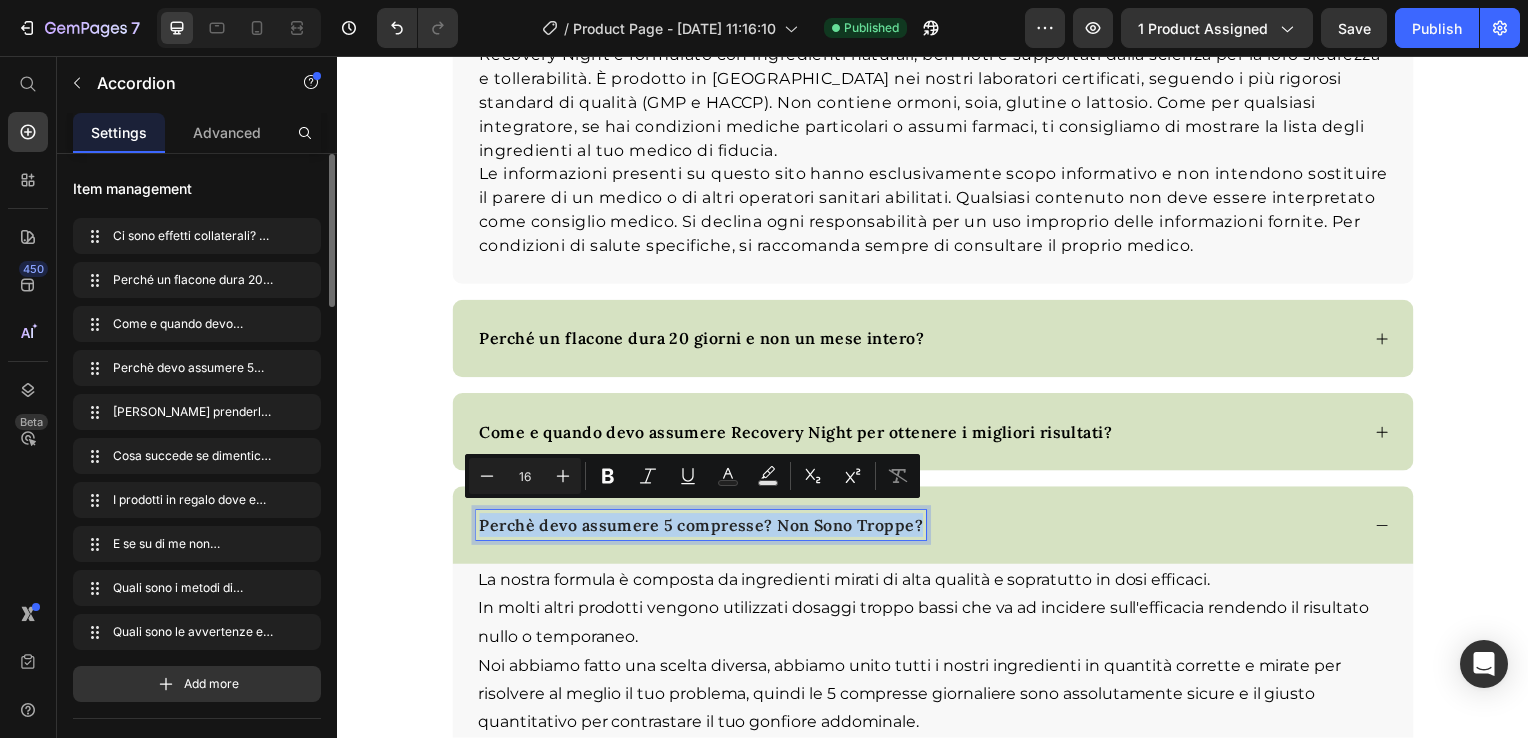 copy on "Perchè devo assumere 5 compresse? Non Sono Troppe?" 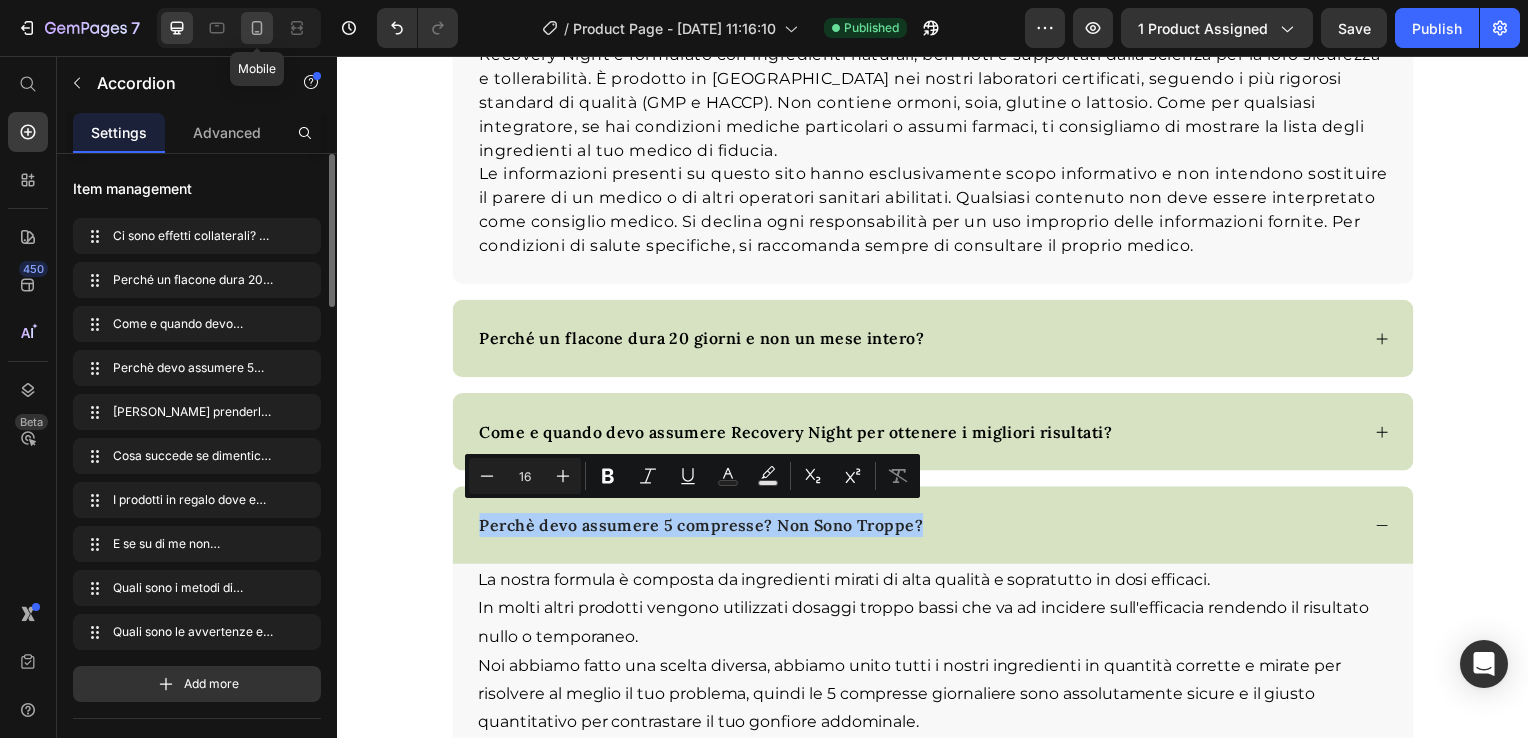 click 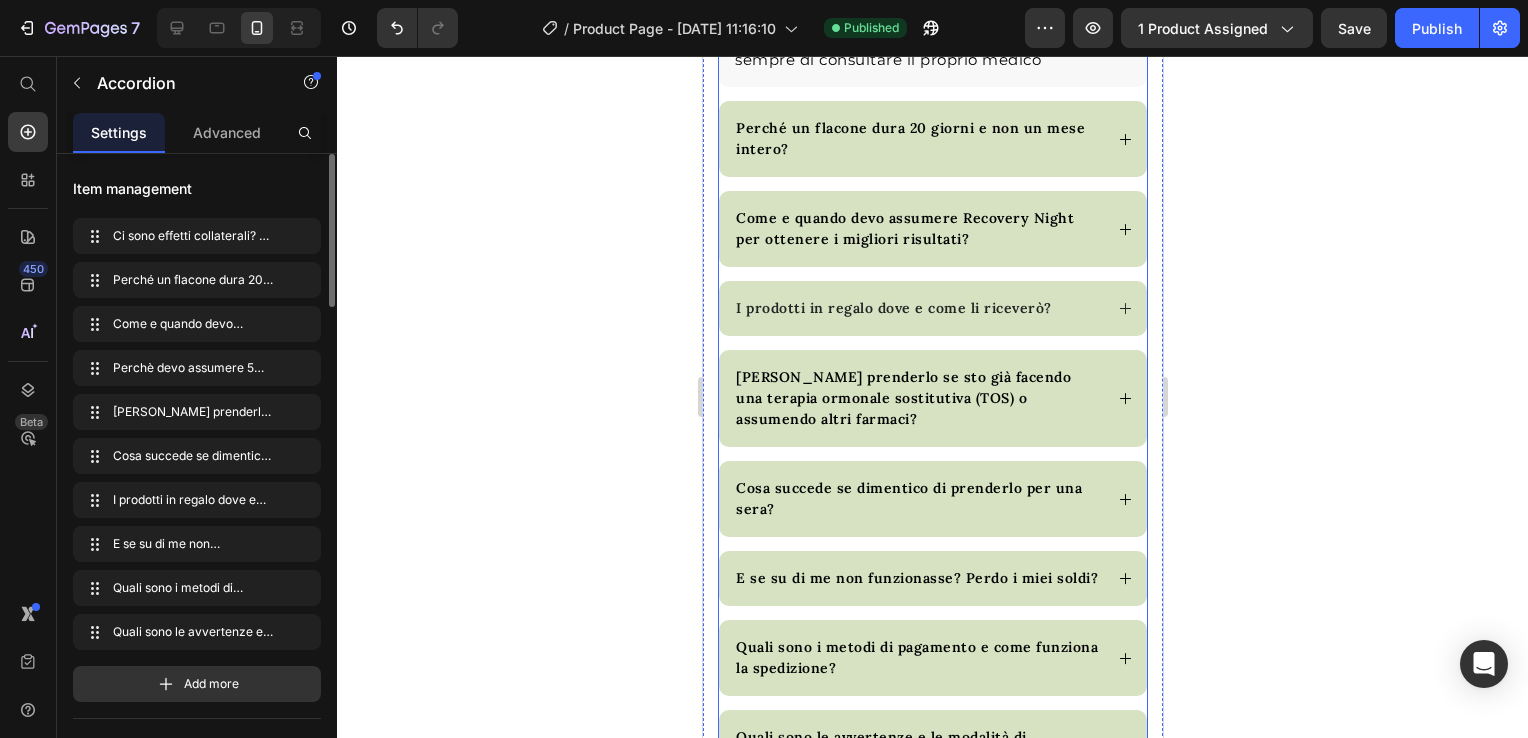 scroll, scrollTop: 13354, scrollLeft: 0, axis: vertical 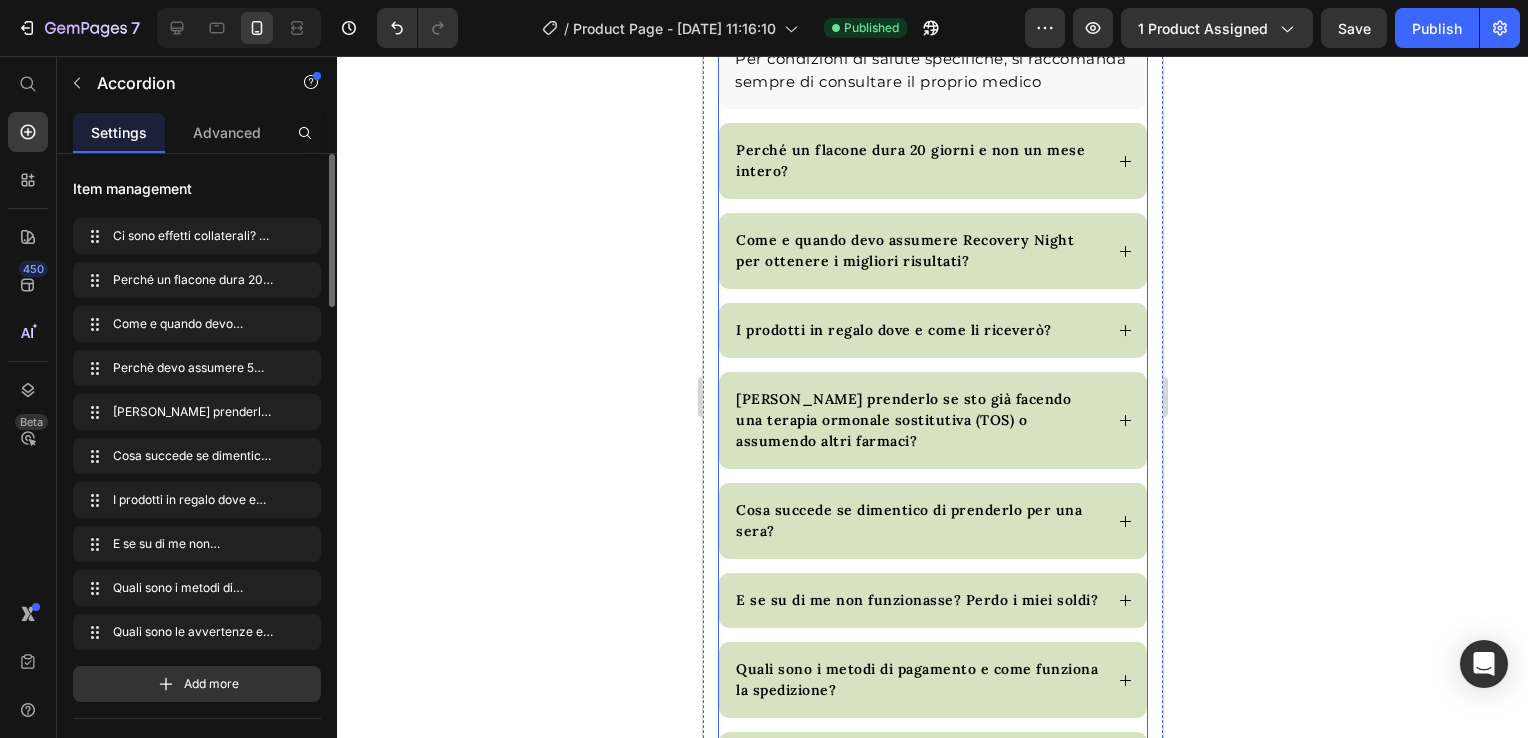 click on "Ci sono effetti collaterali? È un prodotto sicuro? Recovery Night è formulato con ingredienti naturali, ben noti e supportati dalla scienza per la loro sicurezza e tollerabilità. È prodotto in [GEOGRAPHIC_DATA] nei nostri laboratori certificati, seguendo i più rigorosi standard di qualità (GMP e HACCP). Non contiene ormoni, soia, glutine o lattosio. Come per qualsiasi integratore, se hai condizioni mediche particolari o assumi farmaci, ti consigliamo di mostrare la lista degli ingredienti al tuo medico di fiducia. Le informazioni presenti su questo sito hanno esclusivamente scopo informativo e non intendono sostituire il parere di un medico o di altri operatori sanitari abilitati. Qualsiasi contenuto non deve essere interpretato come consiglio medico. Si declina ogni responsabilità per un uso improprio delle informazioni fornite. Per condizioni di salute specifiche, si raccomanda sempre di consultare il proprio medico Text block" at bounding box center [932, 209] 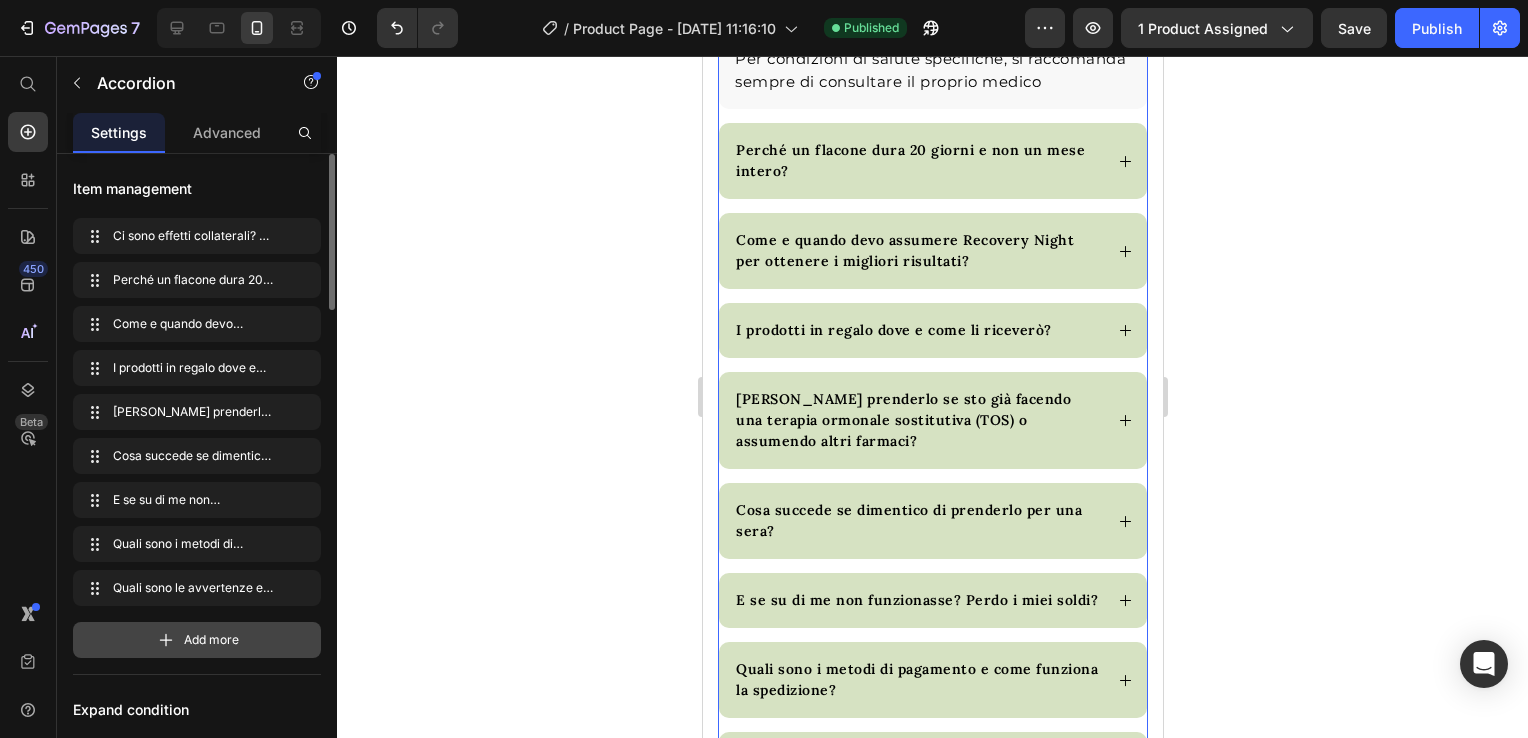 click on "Add more" at bounding box center [197, 640] 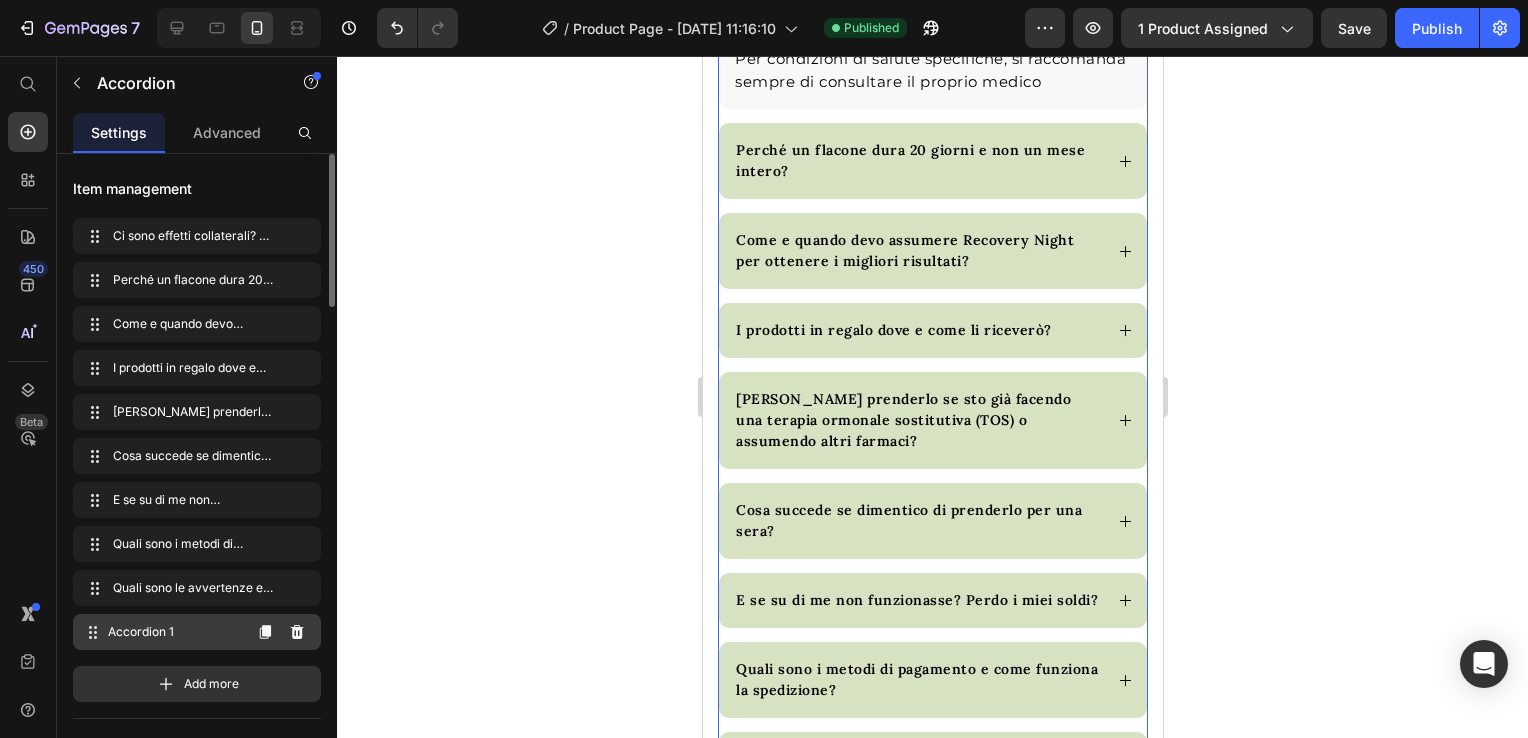 click on "Accordion 1" at bounding box center (174, 632) 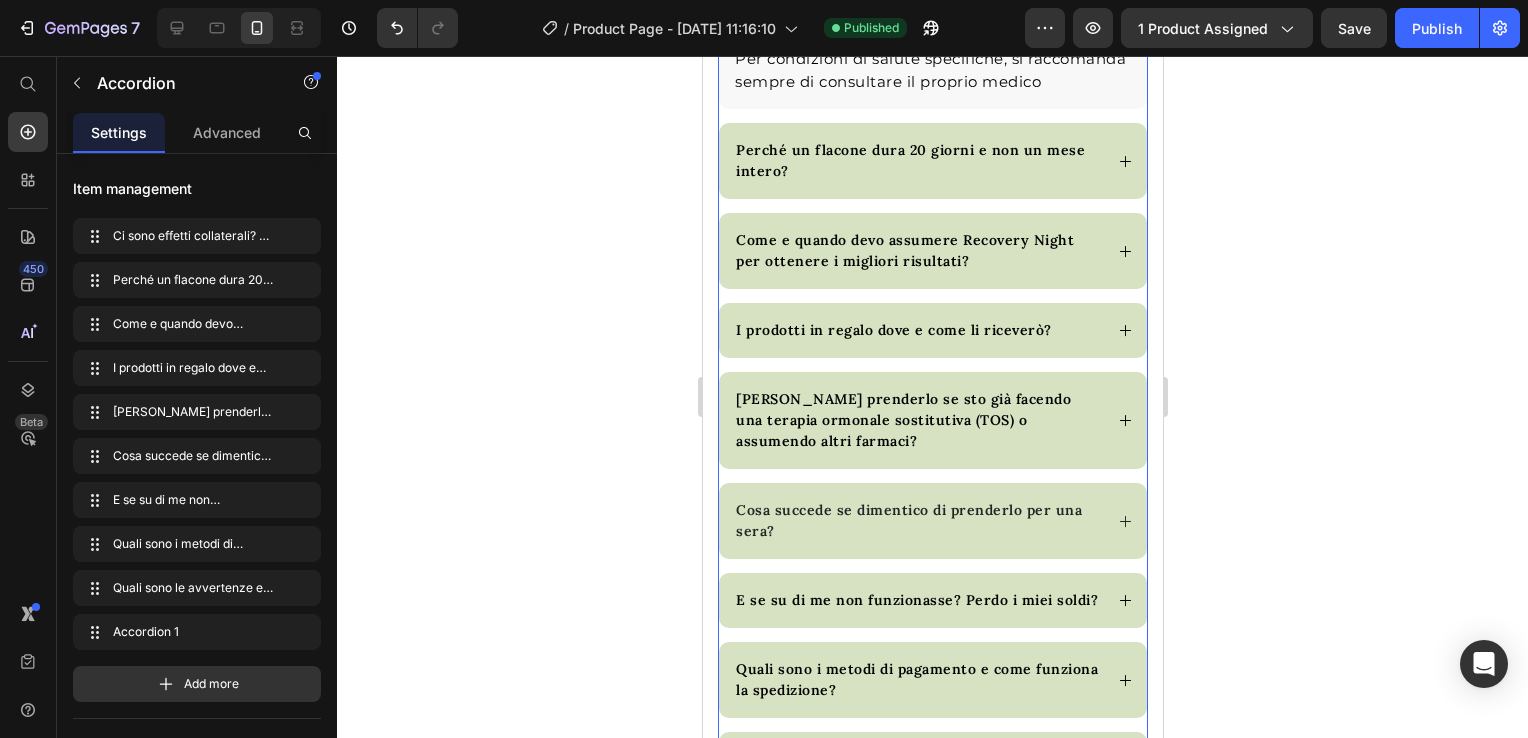 scroll, scrollTop: 13754, scrollLeft: 0, axis: vertical 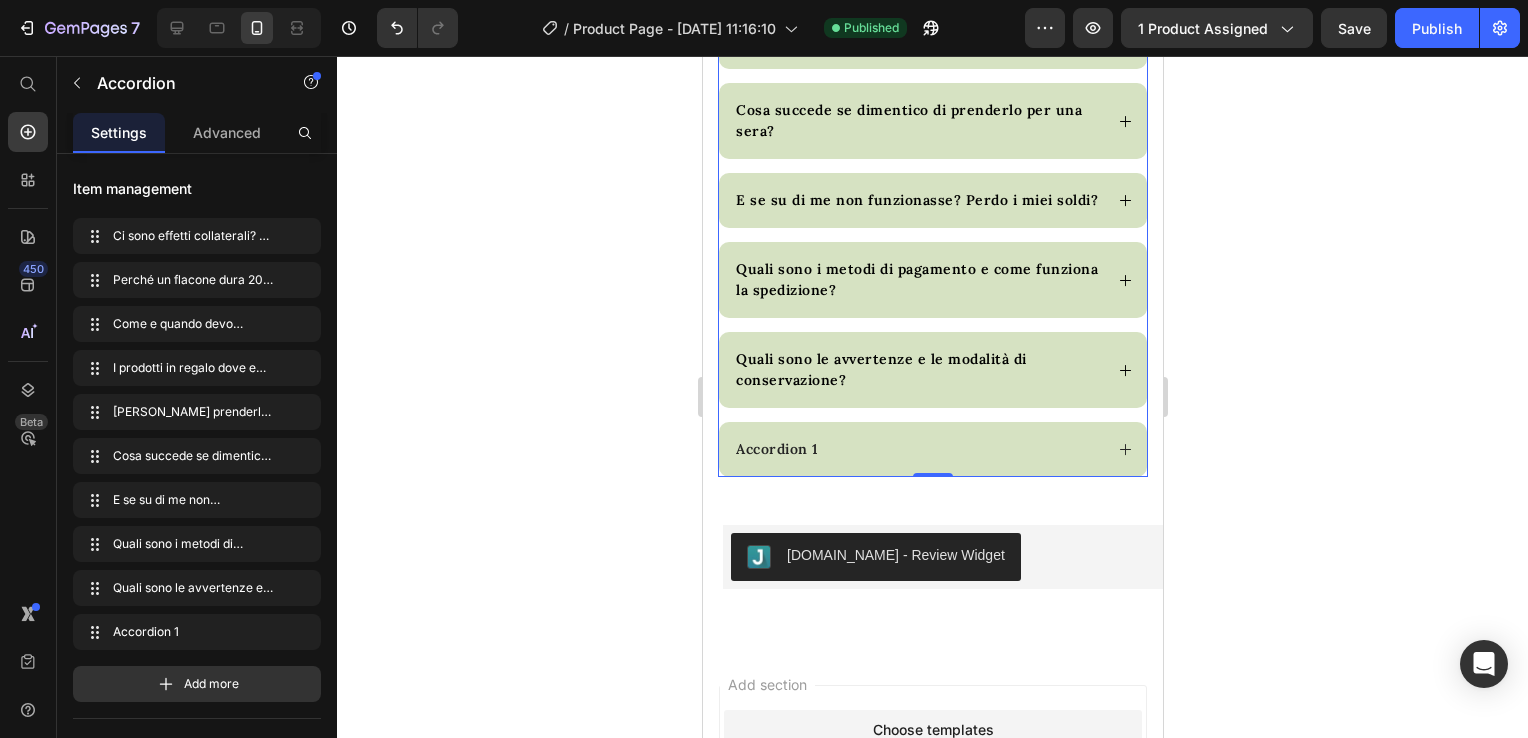 click on "Accordion 1" at bounding box center [916, 449] 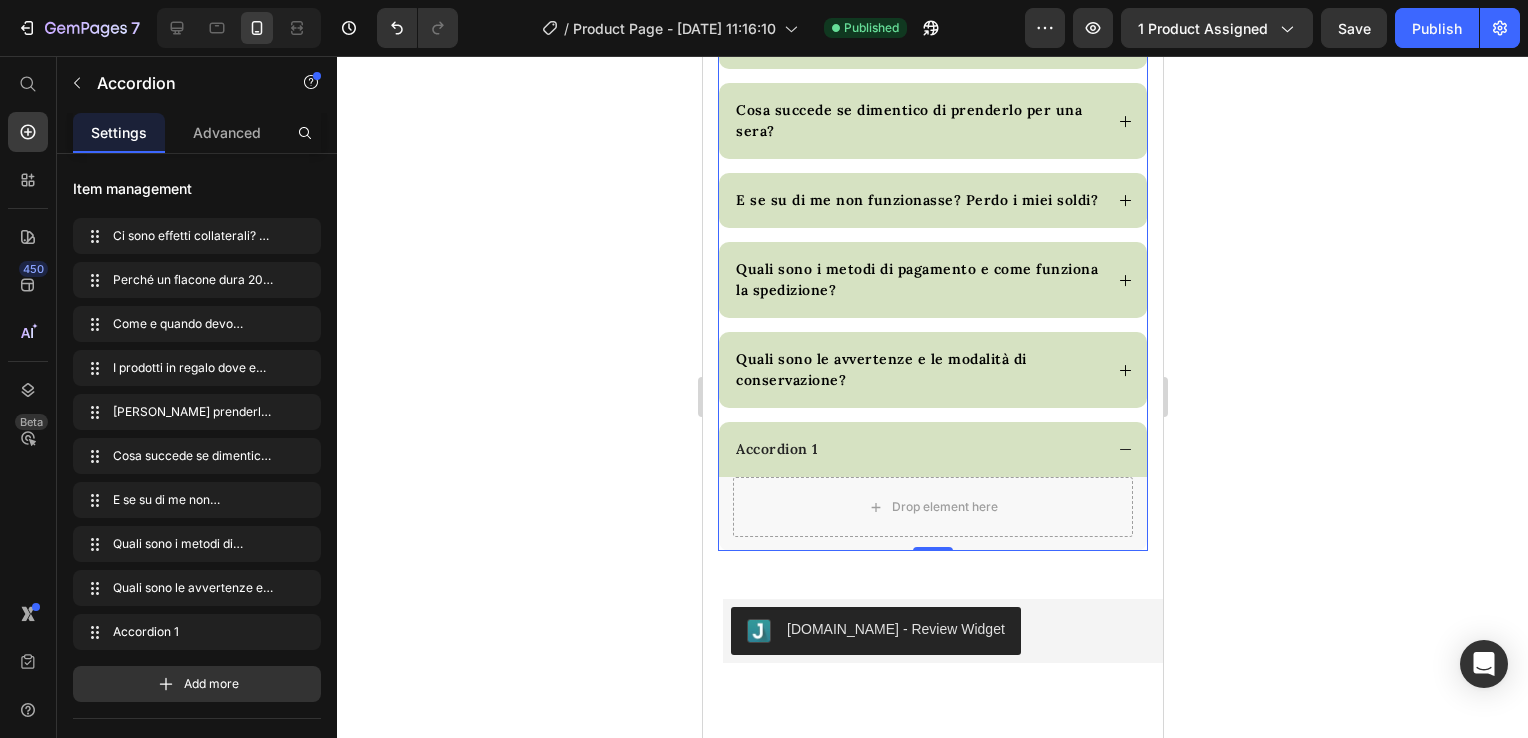 click on "Accordion 1" at bounding box center (776, 449) 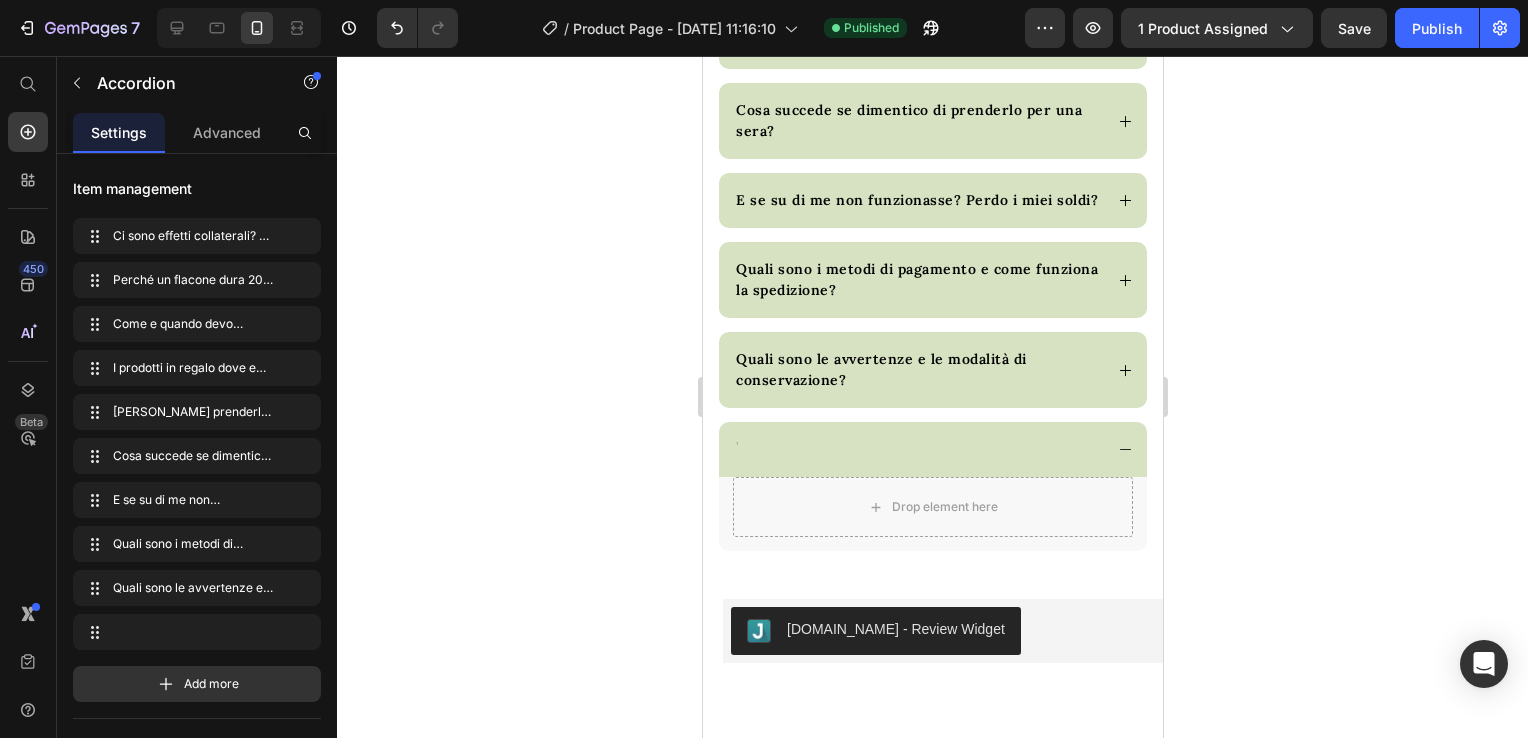 scroll, scrollTop: 13749, scrollLeft: 0, axis: vertical 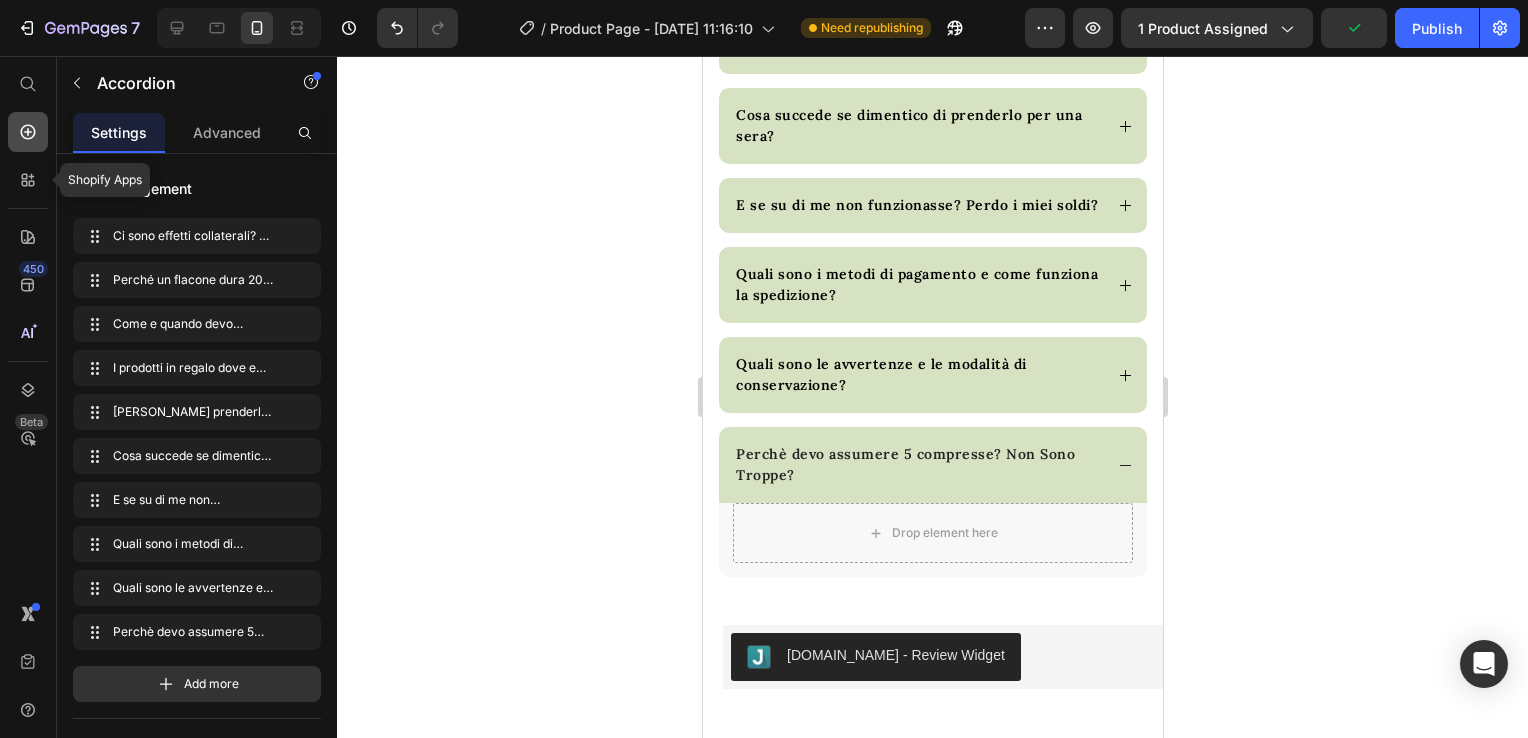 click 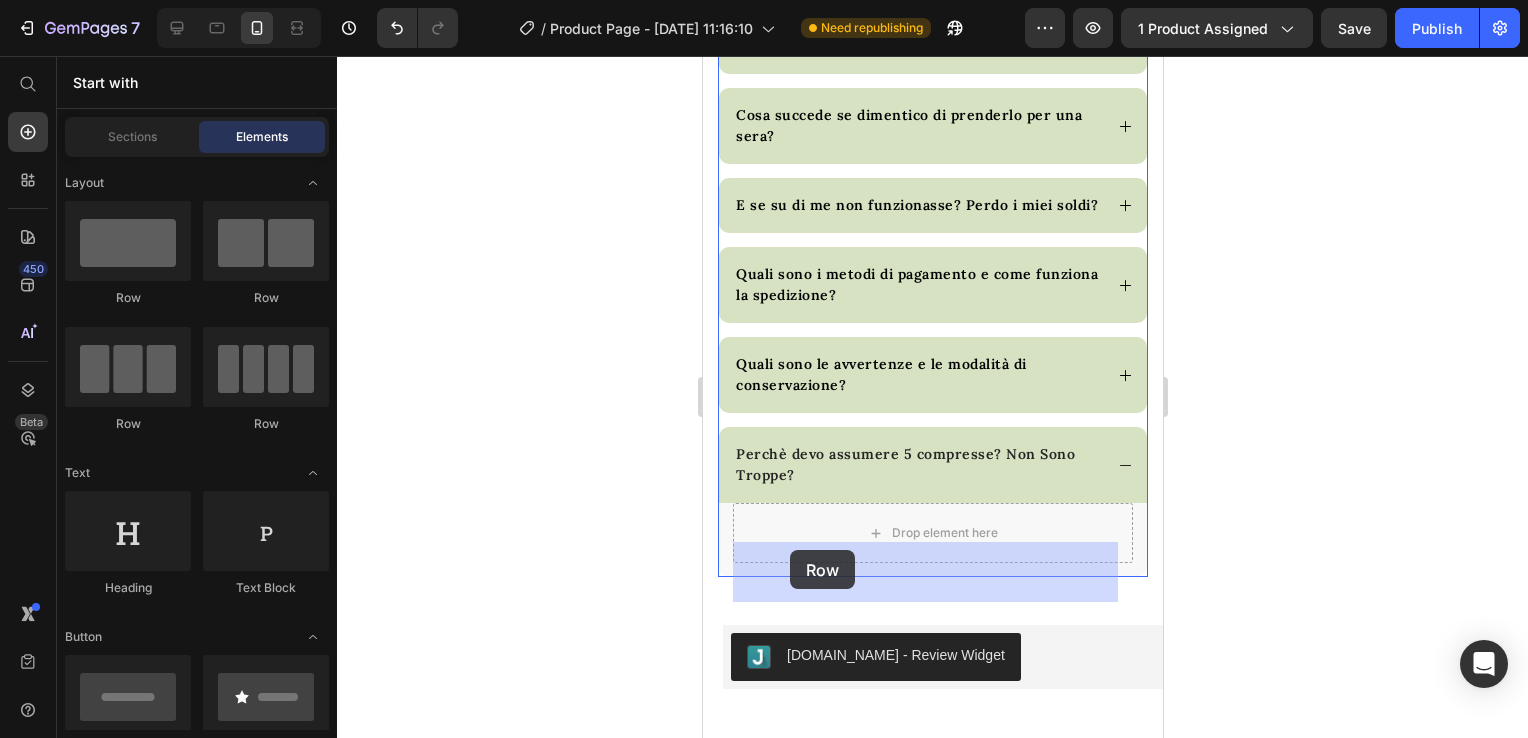 drag, startPoint x: 839, startPoint y: 293, endPoint x: 789, endPoint y: 550, distance: 261.81863 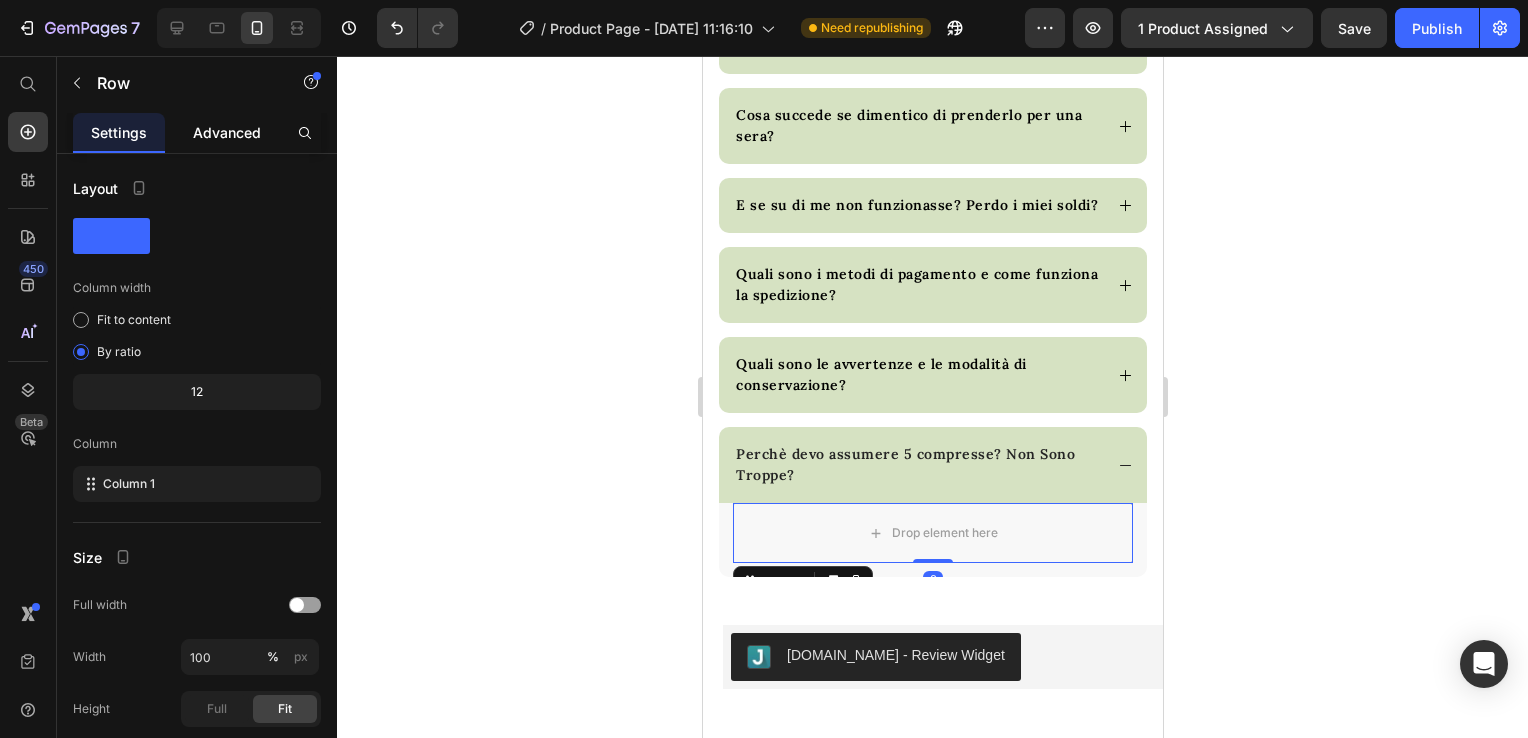 drag, startPoint x: 196, startPoint y: 122, endPoint x: 202, endPoint y: 131, distance: 10.816654 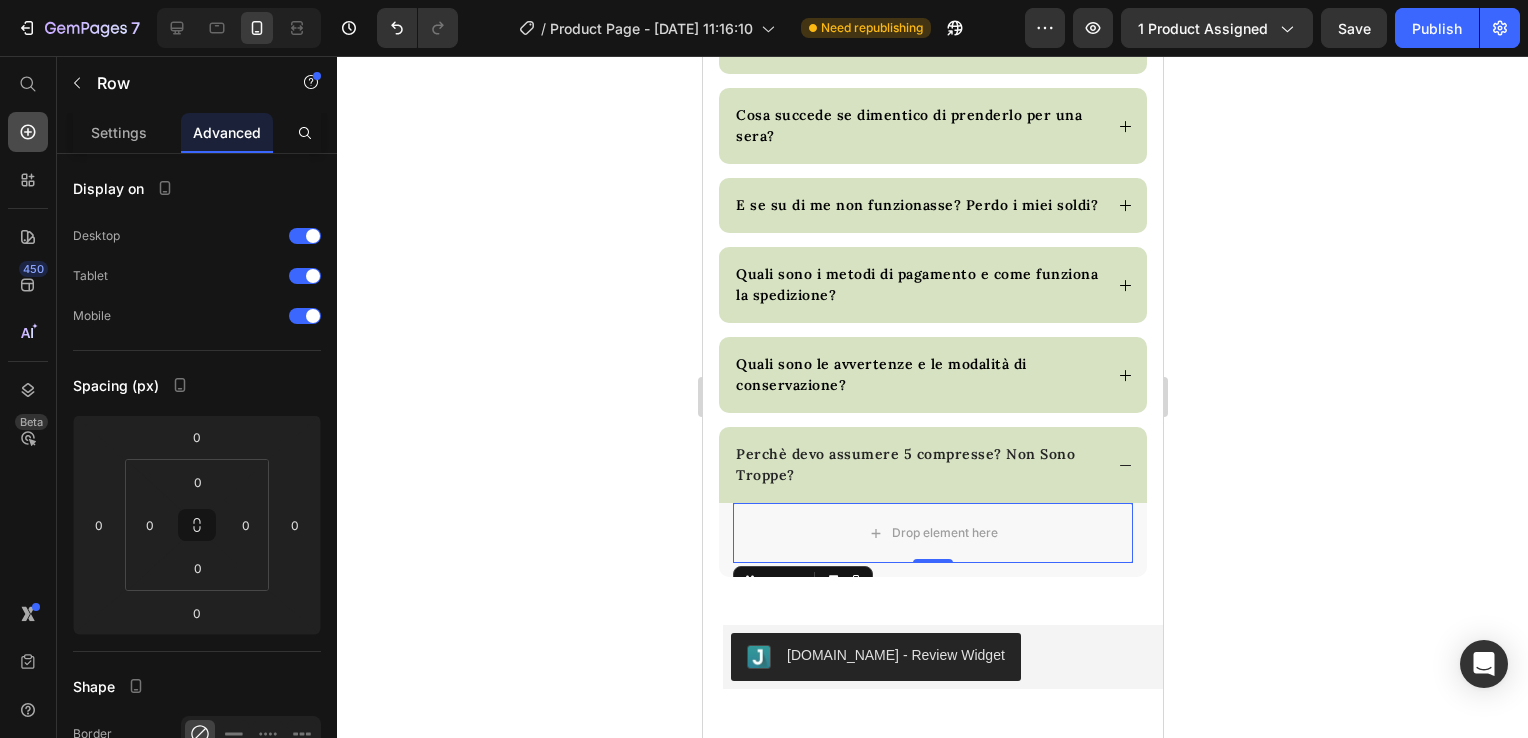 click 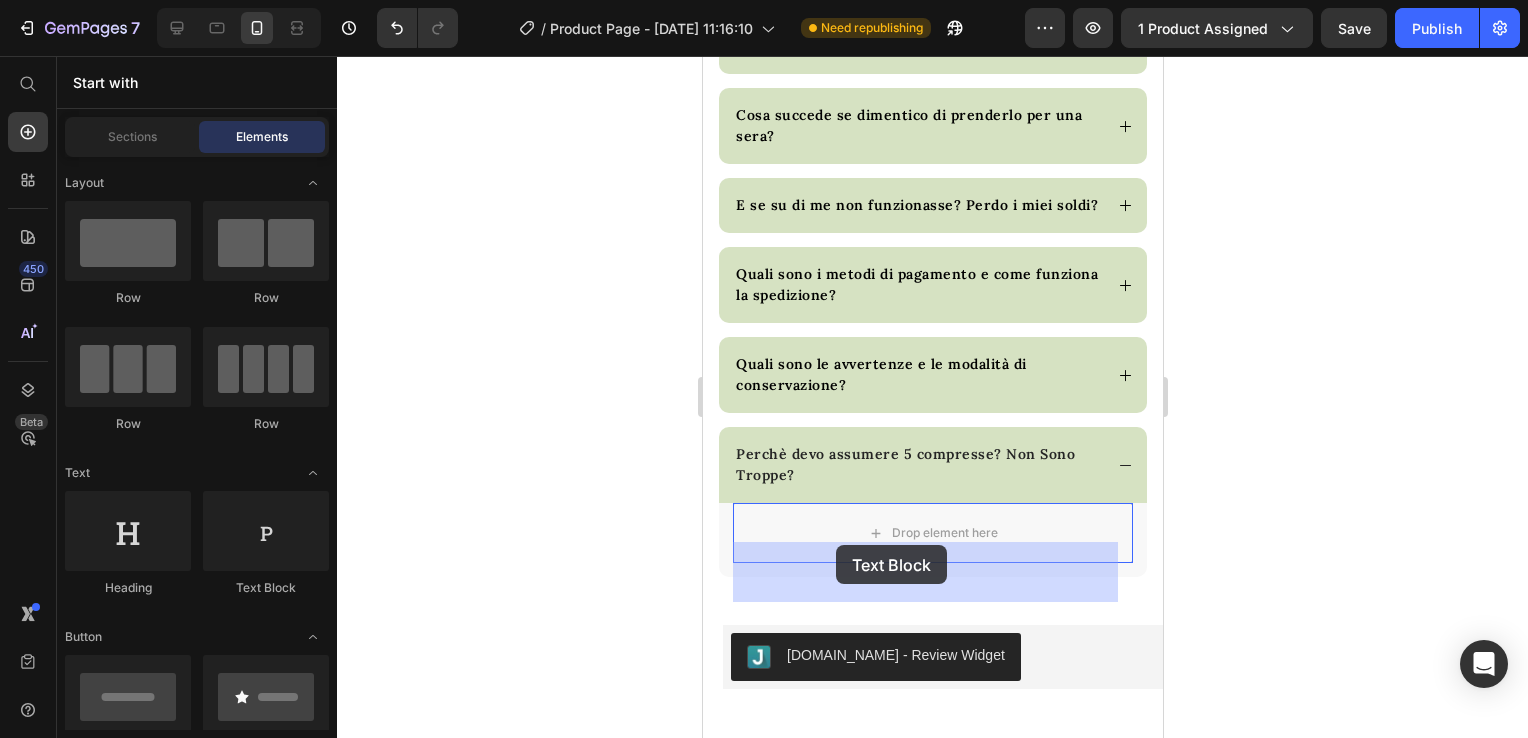 drag, startPoint x: 950, startPoint y: 613, endPoint x: 819, endPoint y: 548, distance: 146.23953 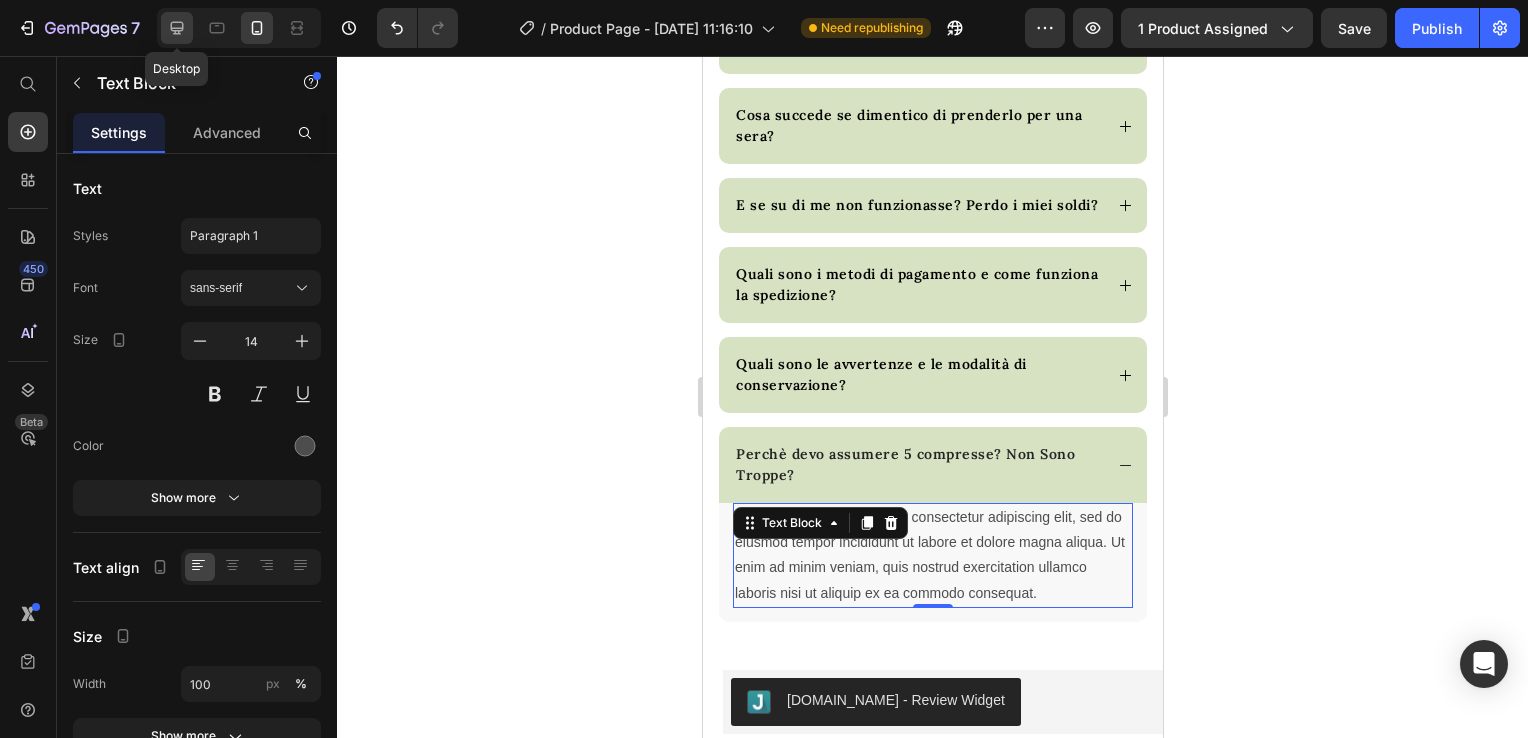 click 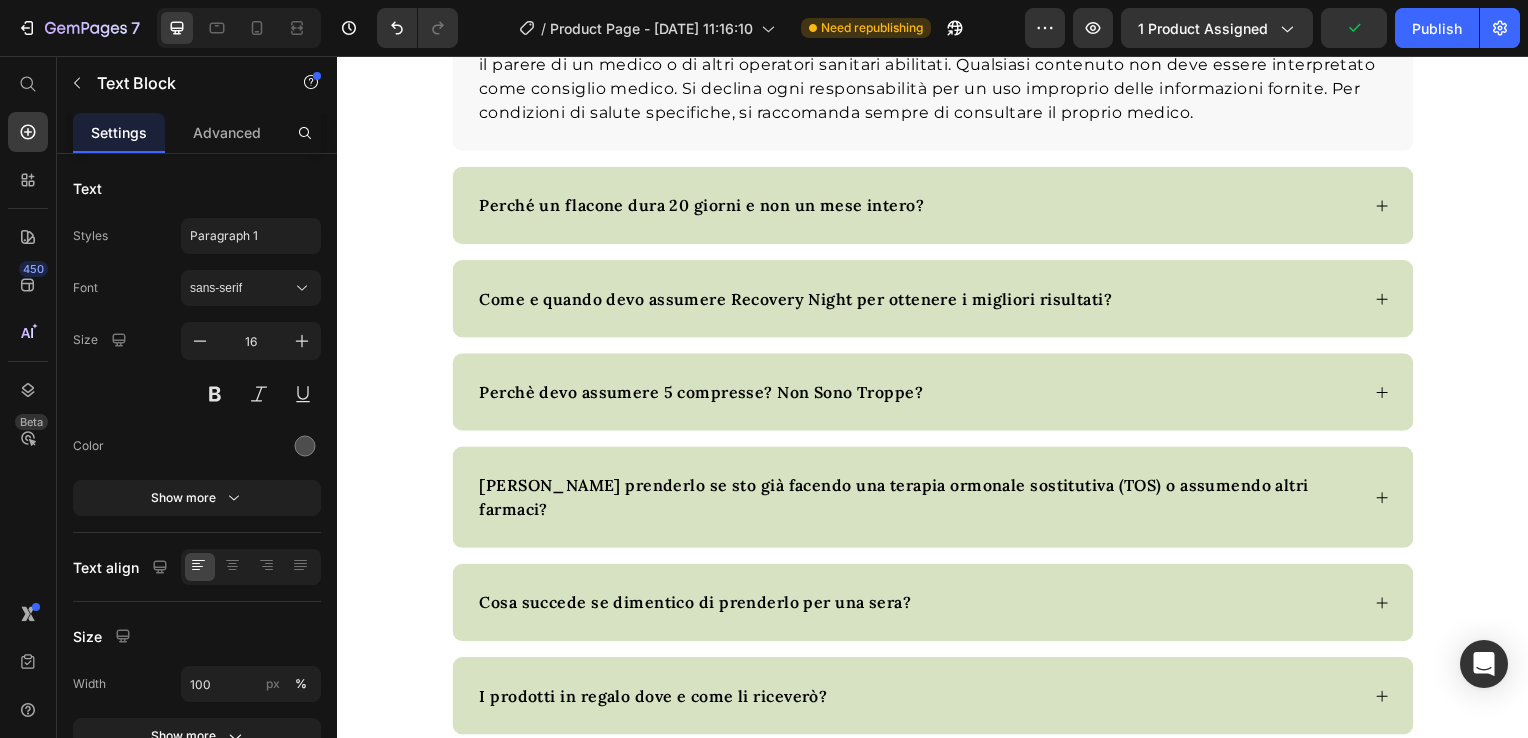 scroll, scrollTop: 8531, scrollLeft: 0, axis: vertical 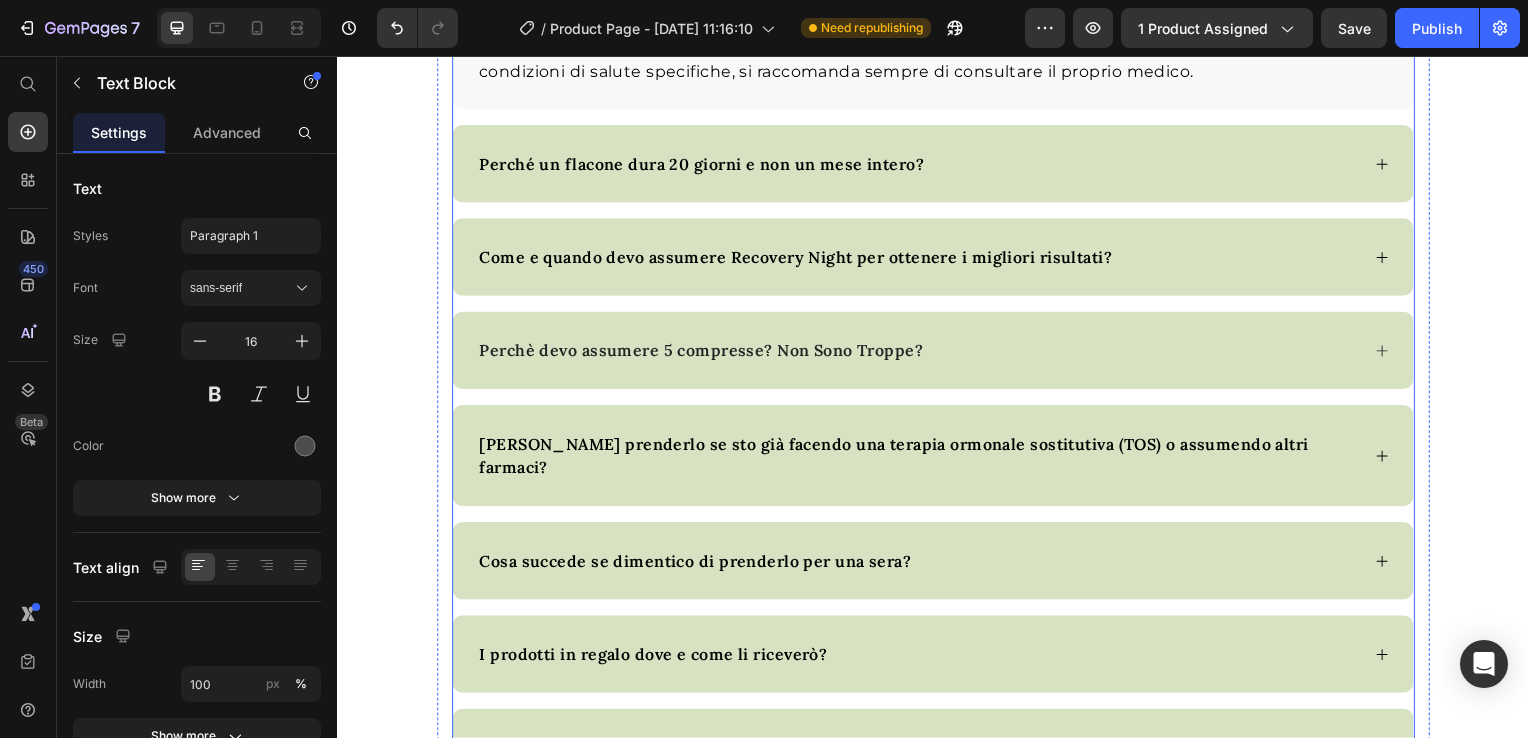 click on "Perchè devo assumere 5 compresse? Non Sono Troppe?" at bounding box center (703, 353) 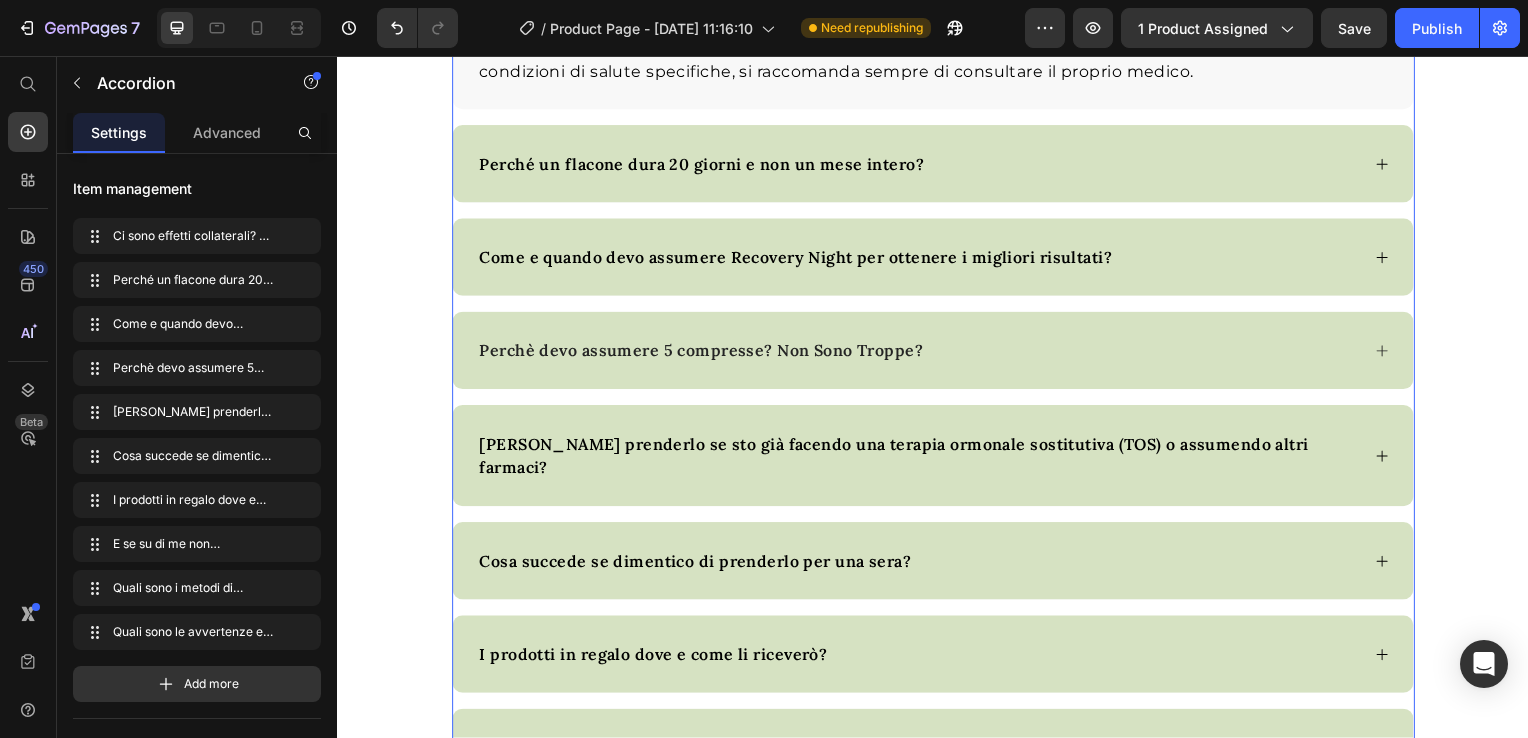 click 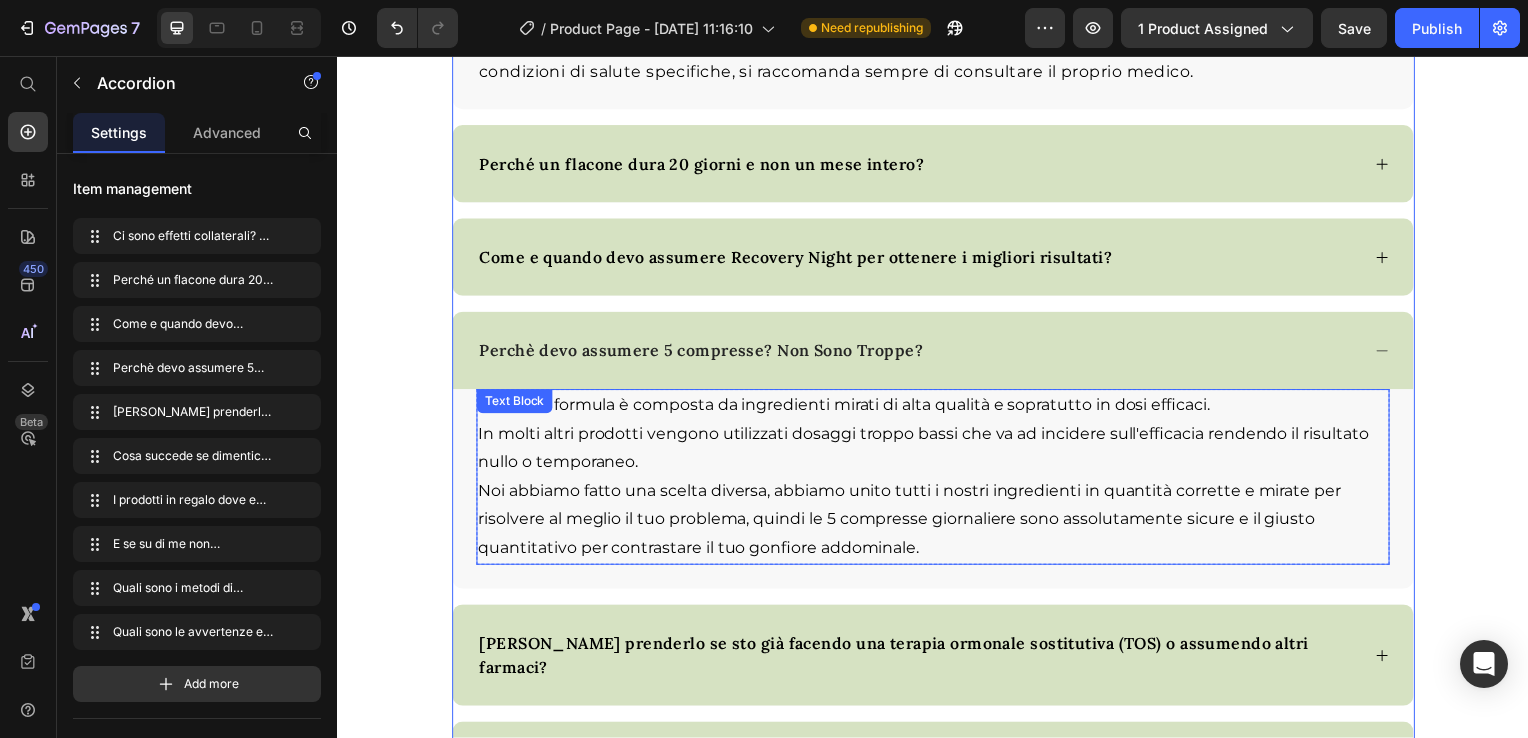 click on "La nostra formula è composta da ingredienti mirati di alta qualità e sopratutto in dosi efficaci. In molti altri prodotti vengono utilizzati dosaggi troppo bassi che va ad incidere sull'efficacia rendendo il risultato nullo o temporaneo. Noi abbiamo fatto una scelta diversa, abbiamo unito tutti i nostri ingredienti in quantità corrette e mirate per risolvere al meglio il tuo problema, quindi le 5 compresse giornaliere sono assolutamente sicure e il giusto quantitativo per contrastare il tuo gonfiore addominale." at bounding box center [937, 480] 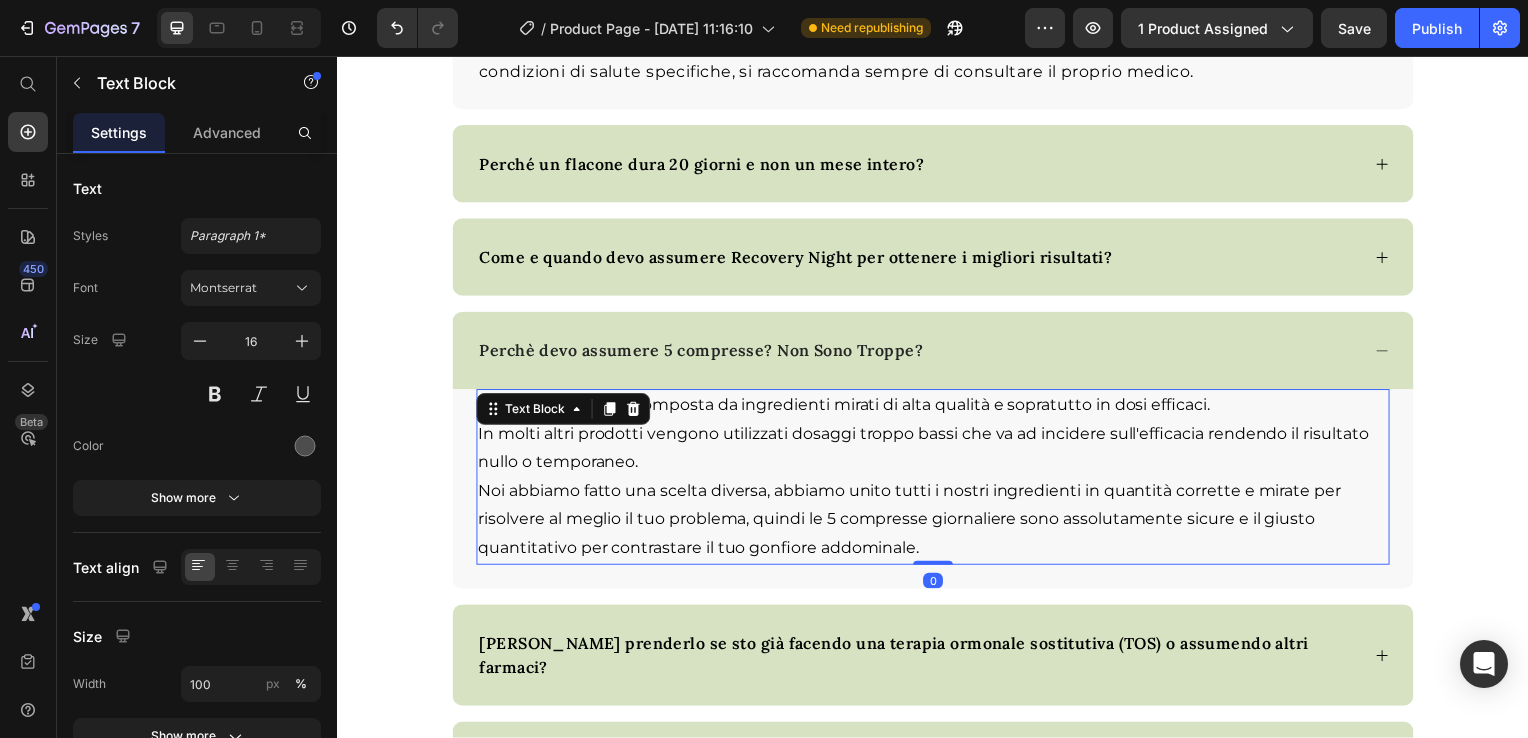 click on "La nostra formula è composta da ingredienti mirati di alta qualità e sopratutto in dosi efficaci. In molti altri prodotti vengono utilizzati dosaggi troppo bassi che va ad incidere sull'efficacia rendendo il risultato nullo o temporaneo. Noi abbiamo fatto una scelta diversa, abbiamo unito tutti i nostri ingredienti in quantità corrette e mirate per risolvere al meglio il tuo problema, quindi le 5 compresse giornaliere sono assolutamente sicure e il giusto quantitativo per contrastare il tuo gonfiore addominale." at bounding box center [937, 480] 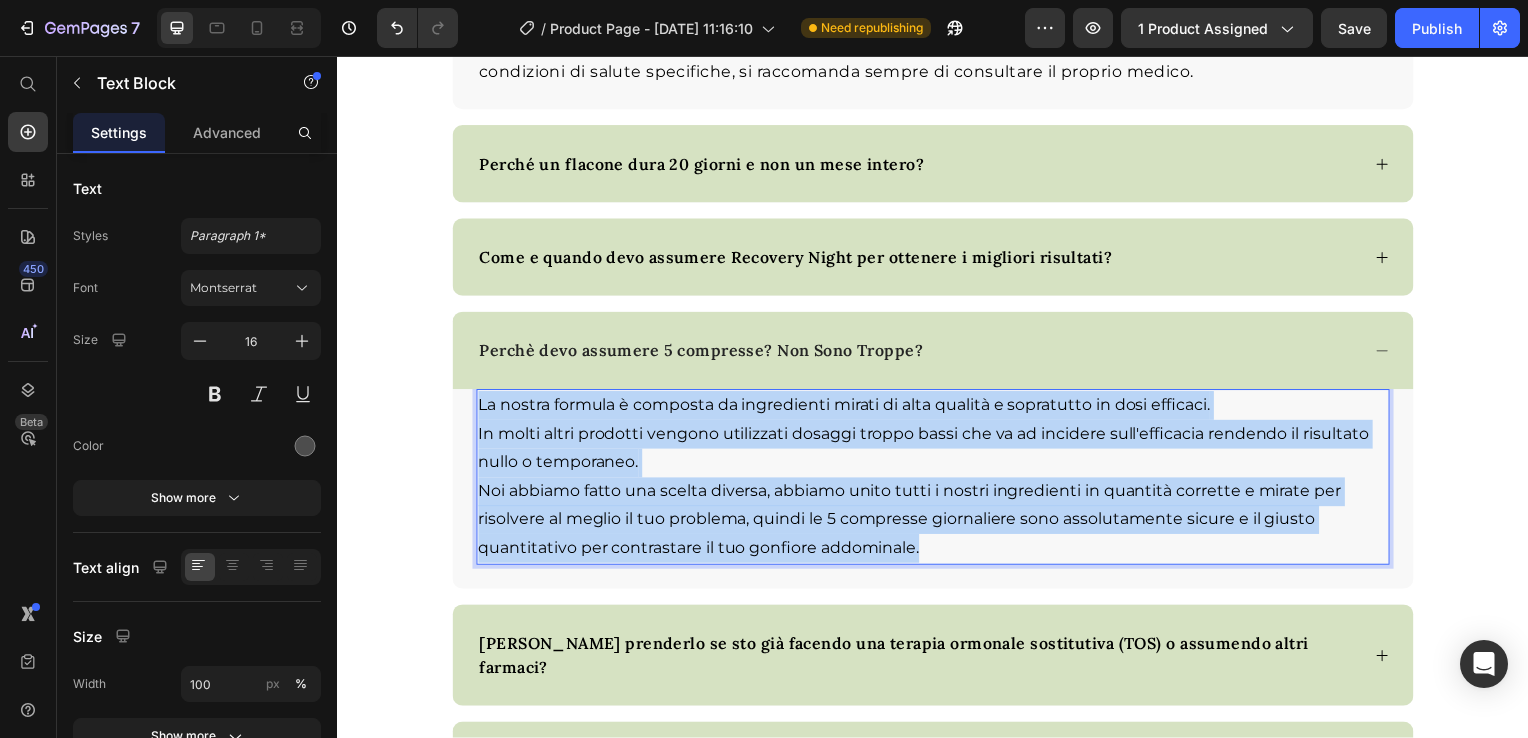 drag, startPoint x: 918, startPoint y: 546, endPoint x: 473, endPoint y: 401, distance: 468.02777 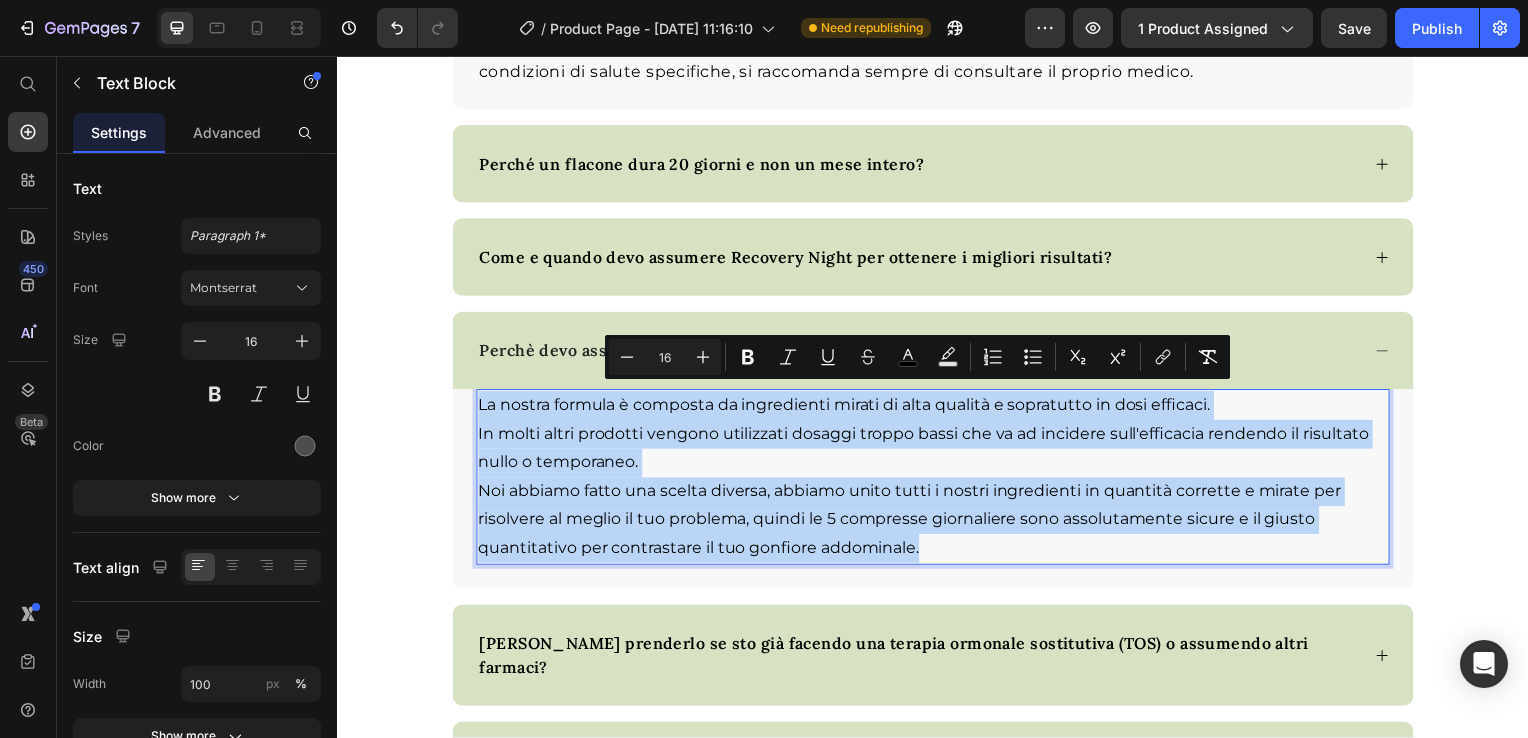 copy on "La nostra formula è composta da ingredienti mirati di alta qualità e sopratutto in dosi efficaci. In molti altri prodotti vengono utilizzati dosaggi troppo bassi che va ad incidere sull'efficacia rendendo il risultato nullo o temporaneo. Noi abbiamo fatto una scelta diversa, abbiamo unito tutti i nostri ingredienti in quantità corrette e mirate per risolvere al meglio il tuo problema, quindi le 5 compresse giornaliere sono assolutamente sicure e il giusto quantitativo per contrastare il tuo gonfiore addominale." 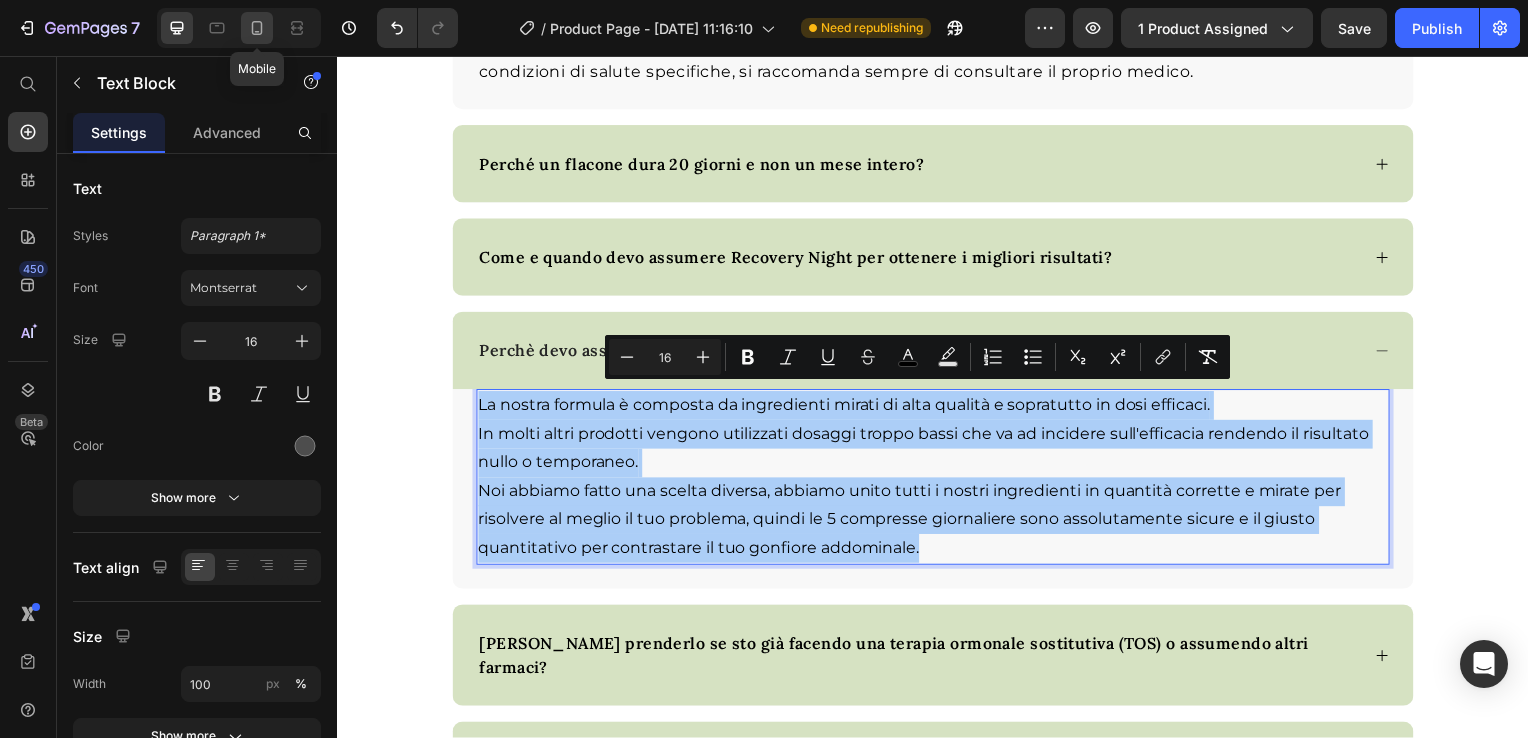 click 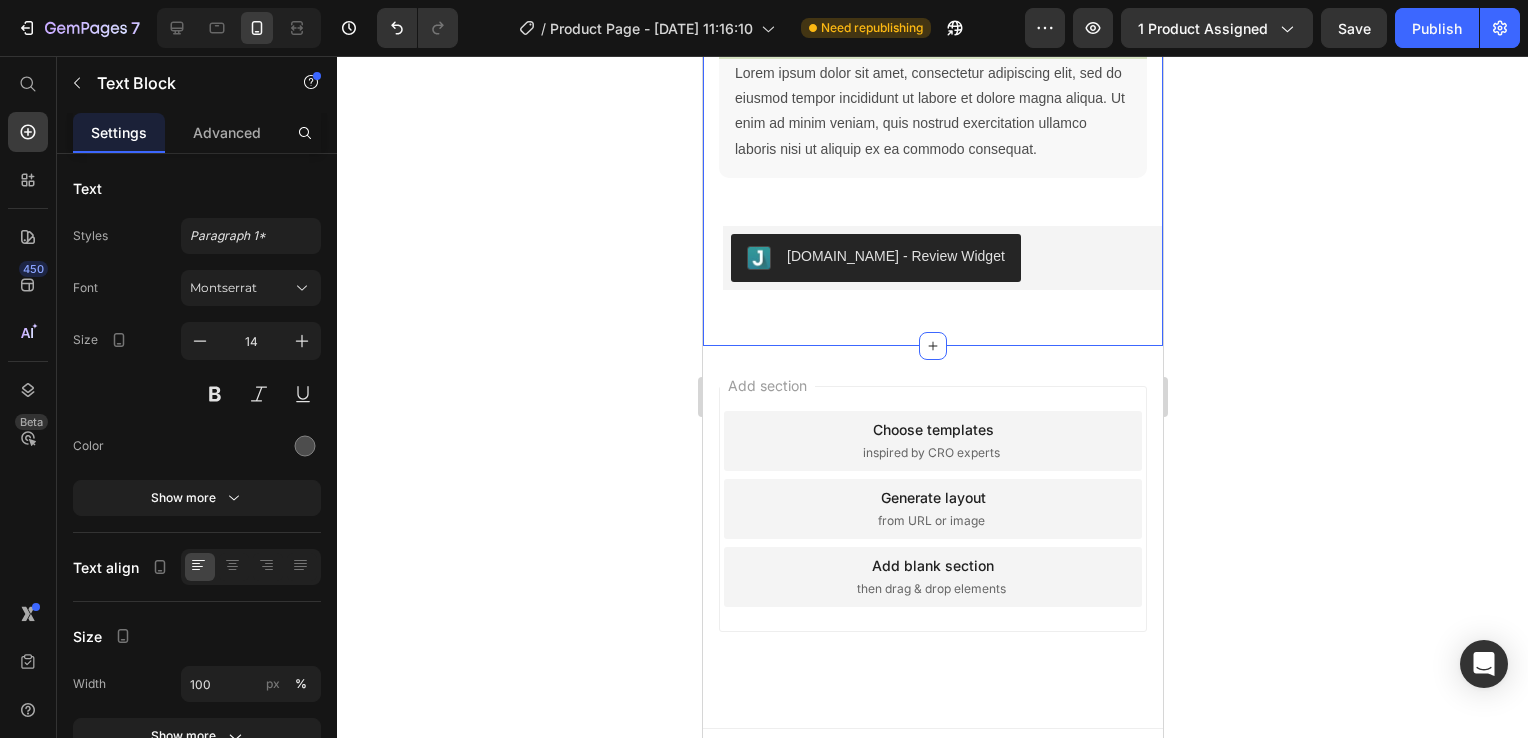 scroll, scrollTop: 13897, scrollLeft: 0, axis: vertical 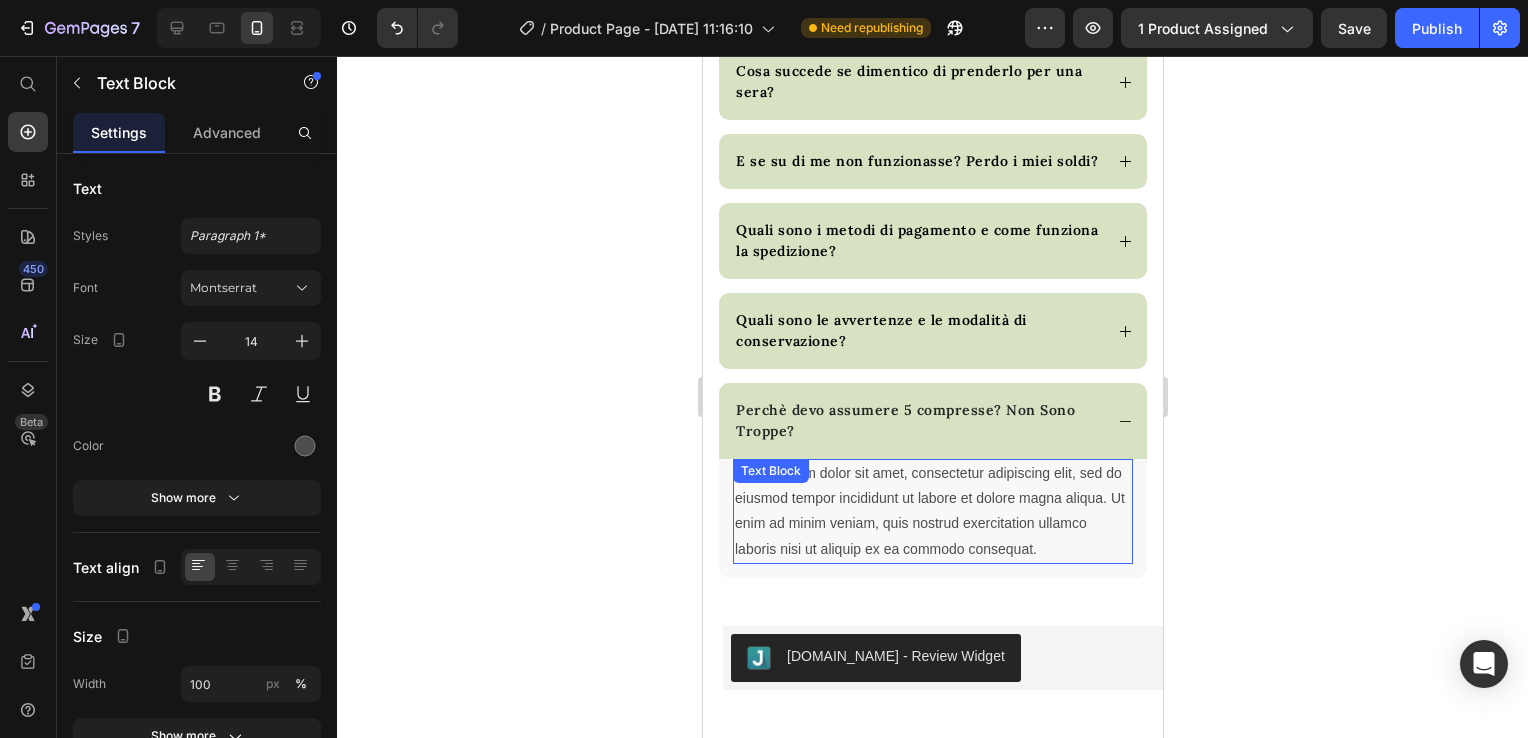 click on "Lorem ipsum dolor sit amet, consectetur adipiscing elit, sed do eiusmod tempor incididunt ut labore et dolore magna aliqua. Ut enim ad minim veniam, quis nostrud exercitation ullamco laboris nisi ut aliquip ex ea commodo consequat." at bounding box center (932, 511) 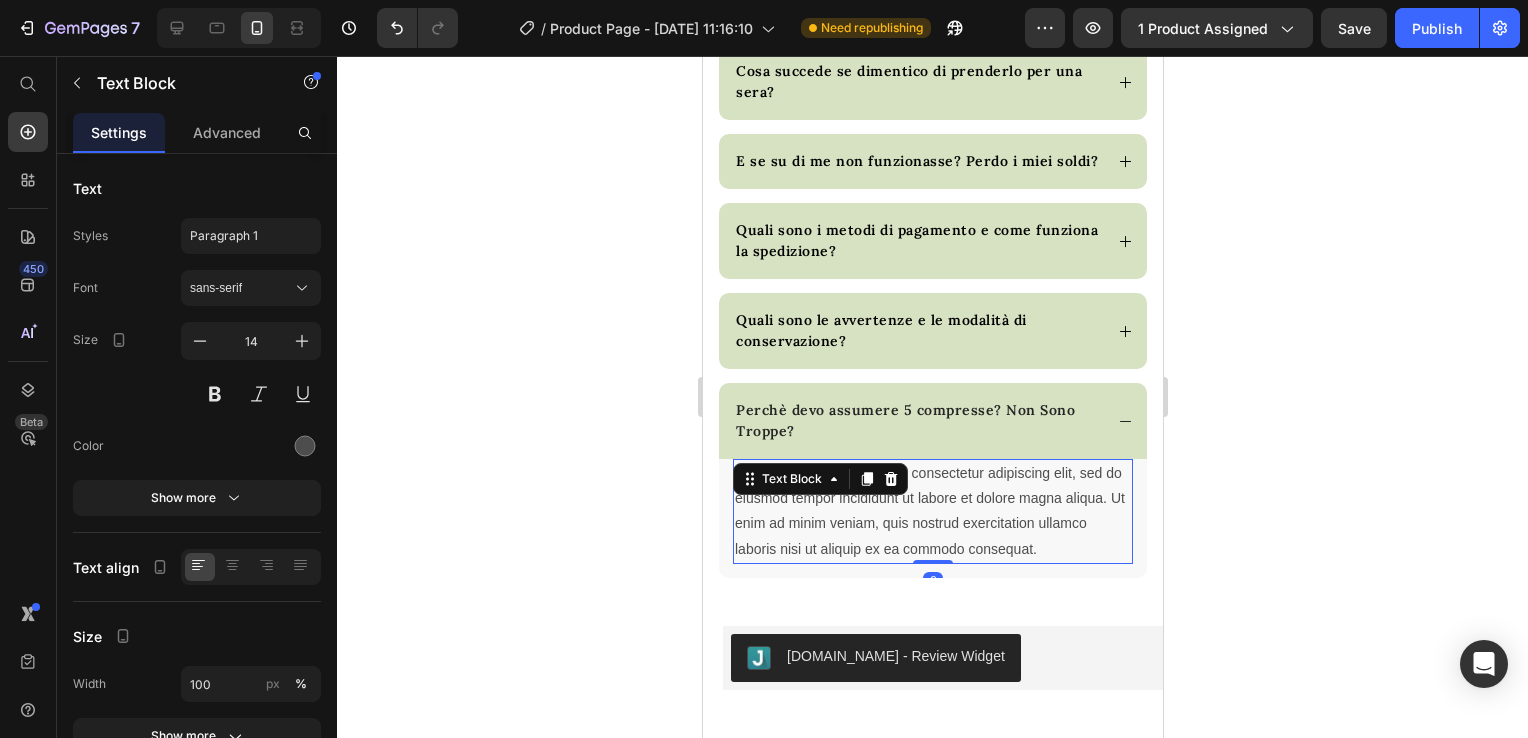 click on "Lorem ipsum dolor sit amet, consectetur adipiscing elit, sed do eiusmod tempor incididunt ut labore et dolore magna aliqua. Ut enim ad minim veniam, quis nostrud exercitation ullamco laboris nisi ut aliquip ex ea commodo consequat." at bounding box center [932, 511] 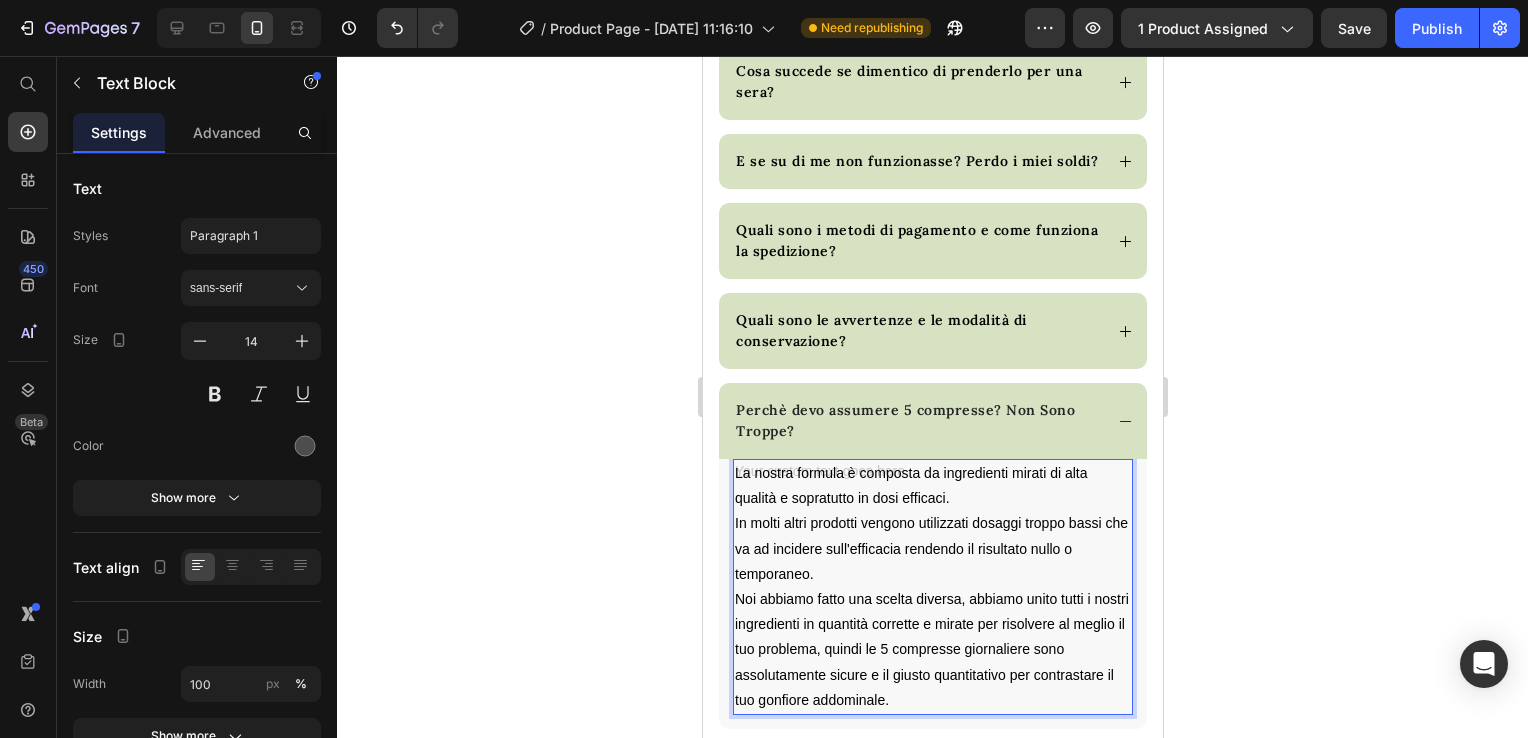 scroll, scrollTop: 13926, scrollLeft: 0, axis: vertical 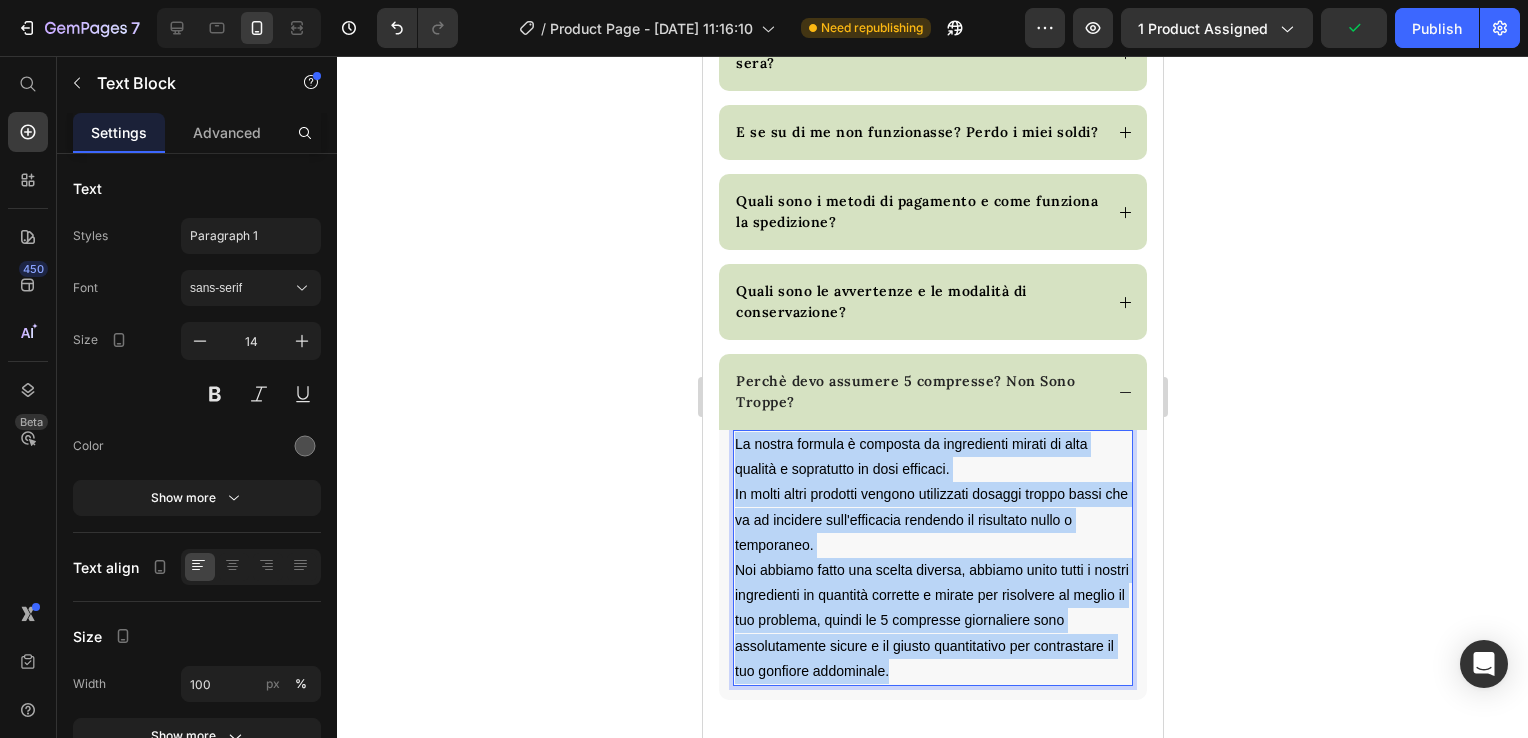 drag, startPoint x: 984, startPoint y: 709, endPoint x: 733, endPoint y: 486, distance: 335.7529 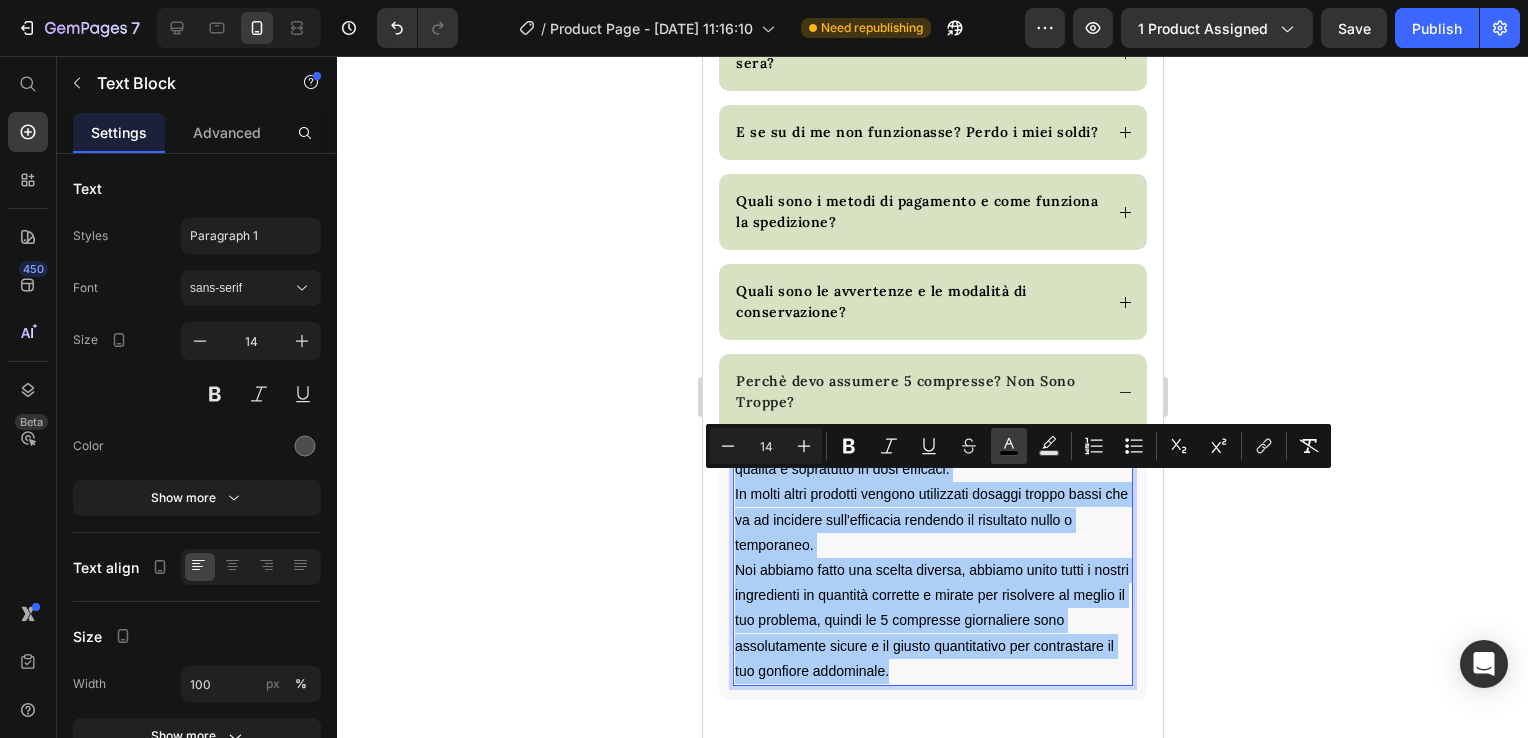 click 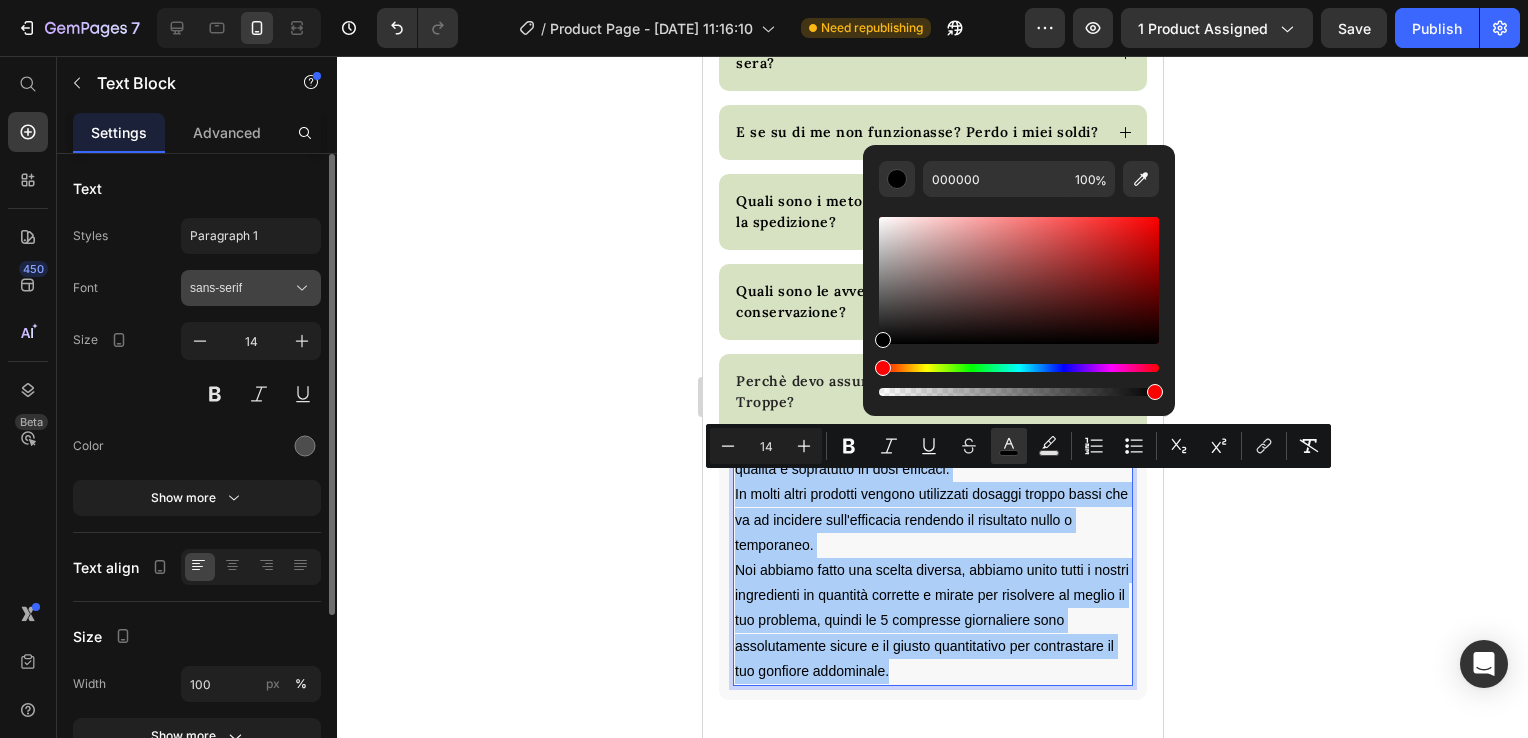 click on "sans-serif" at bounding box center [241, 288] 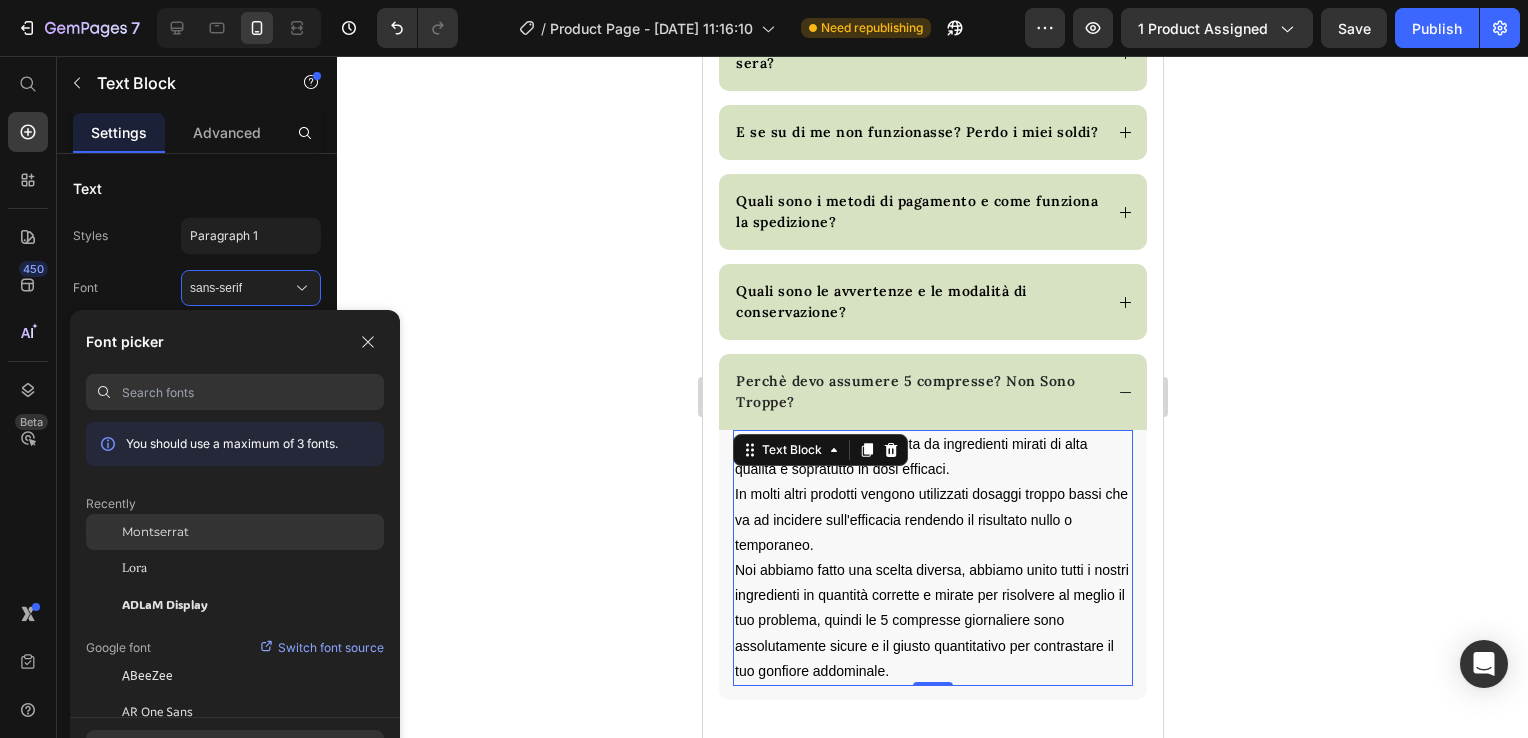 click on "Montserrat" 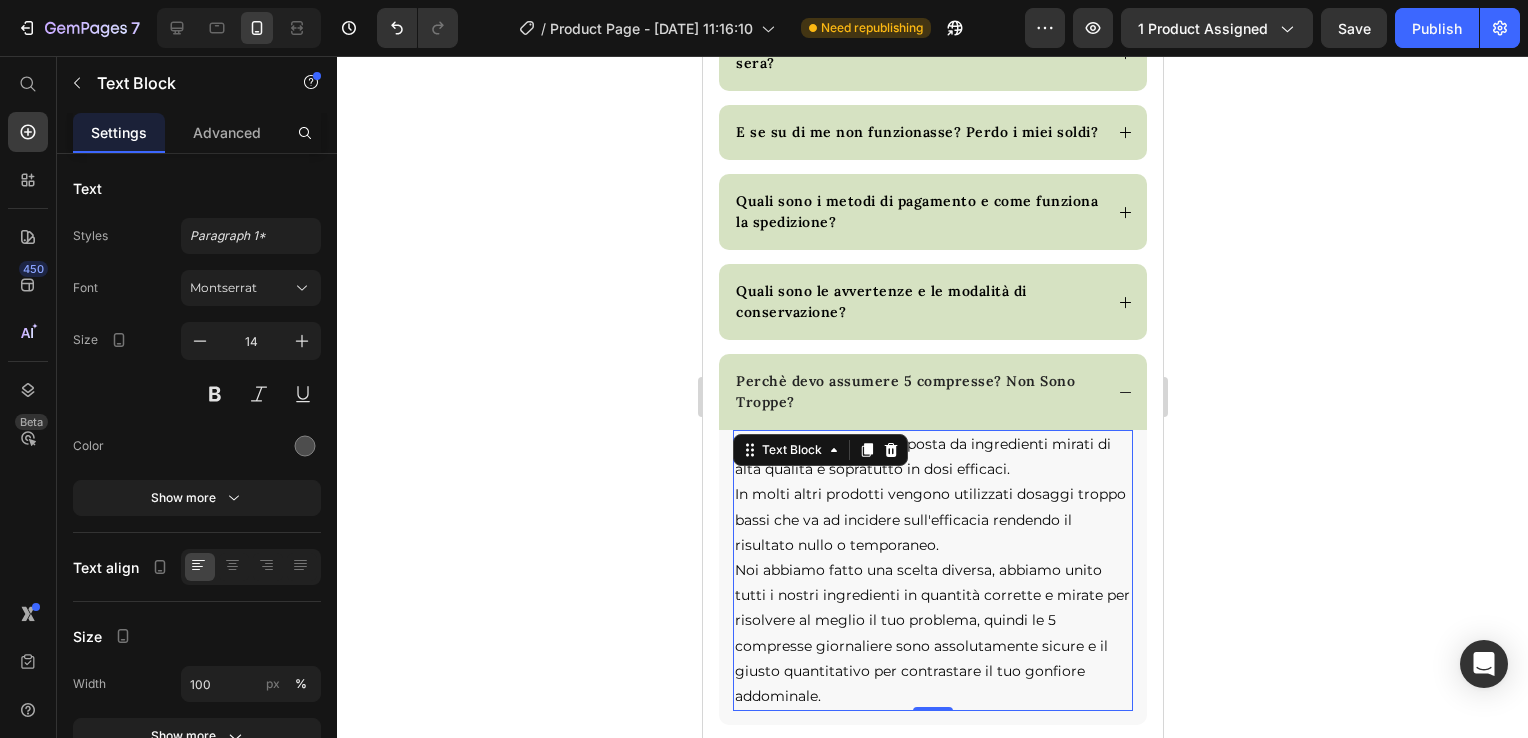 click 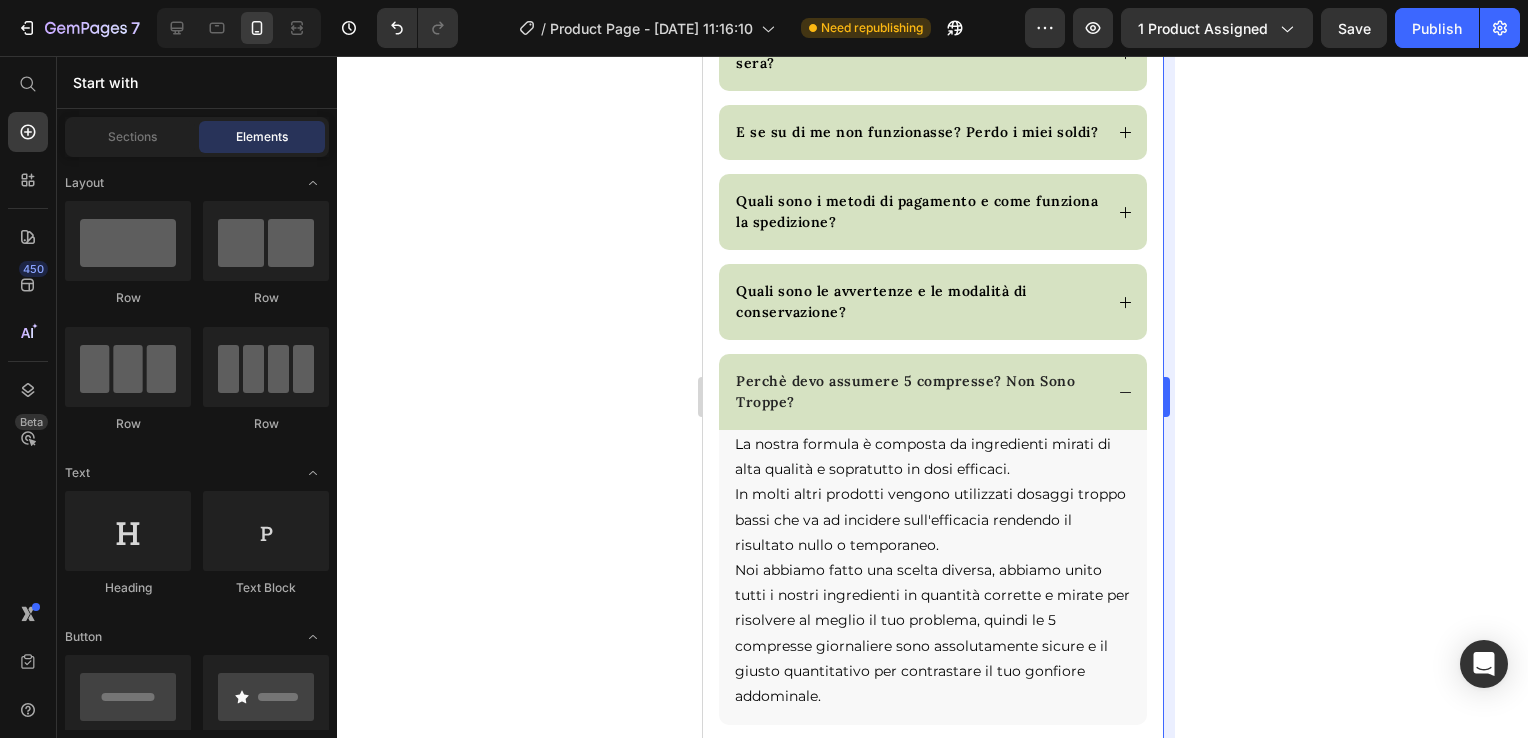 scroll, scrollTop: 0, scrollLeft: 0, axis: both 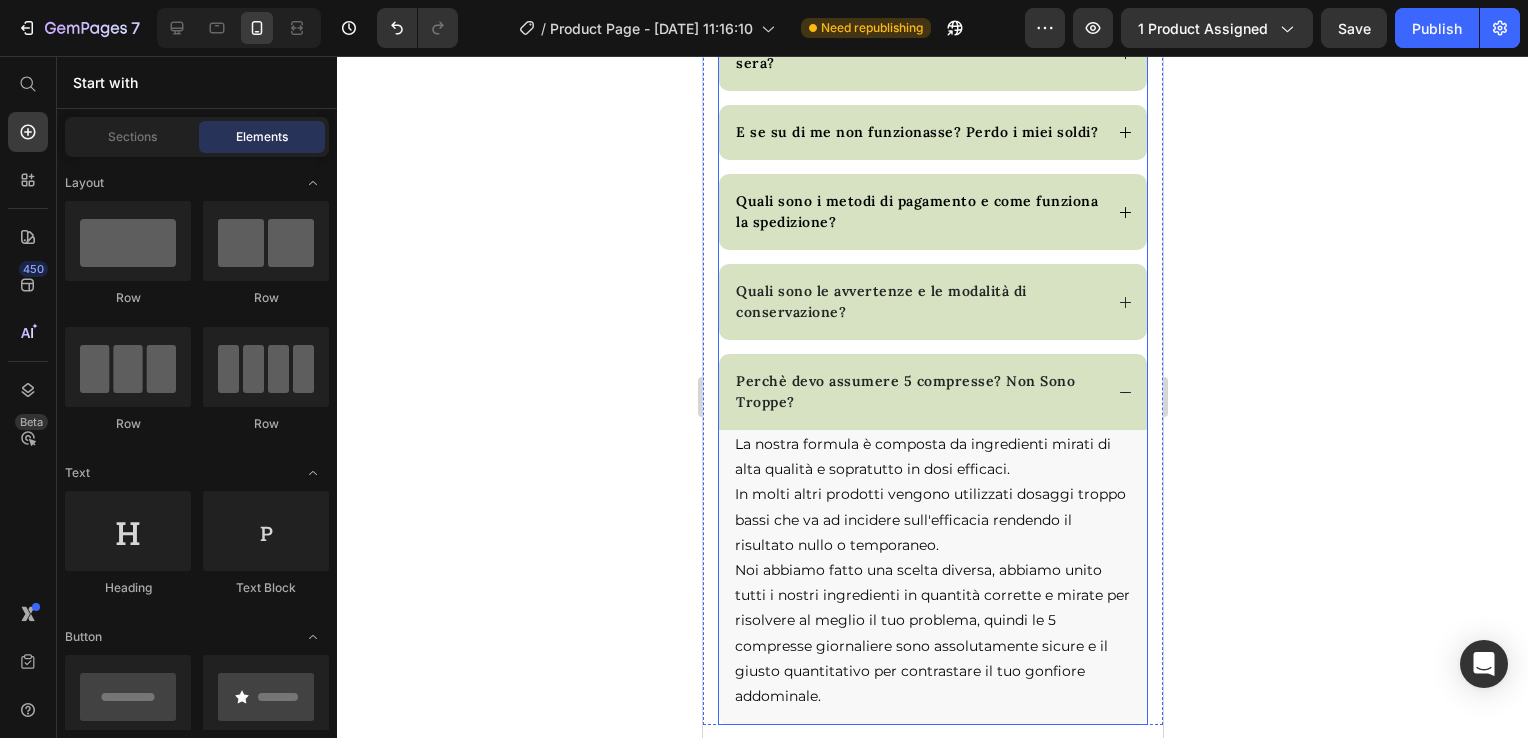 click on "Quali sono le avvertenze e le modalità di conservazione?" at bounding box center [932, 302] 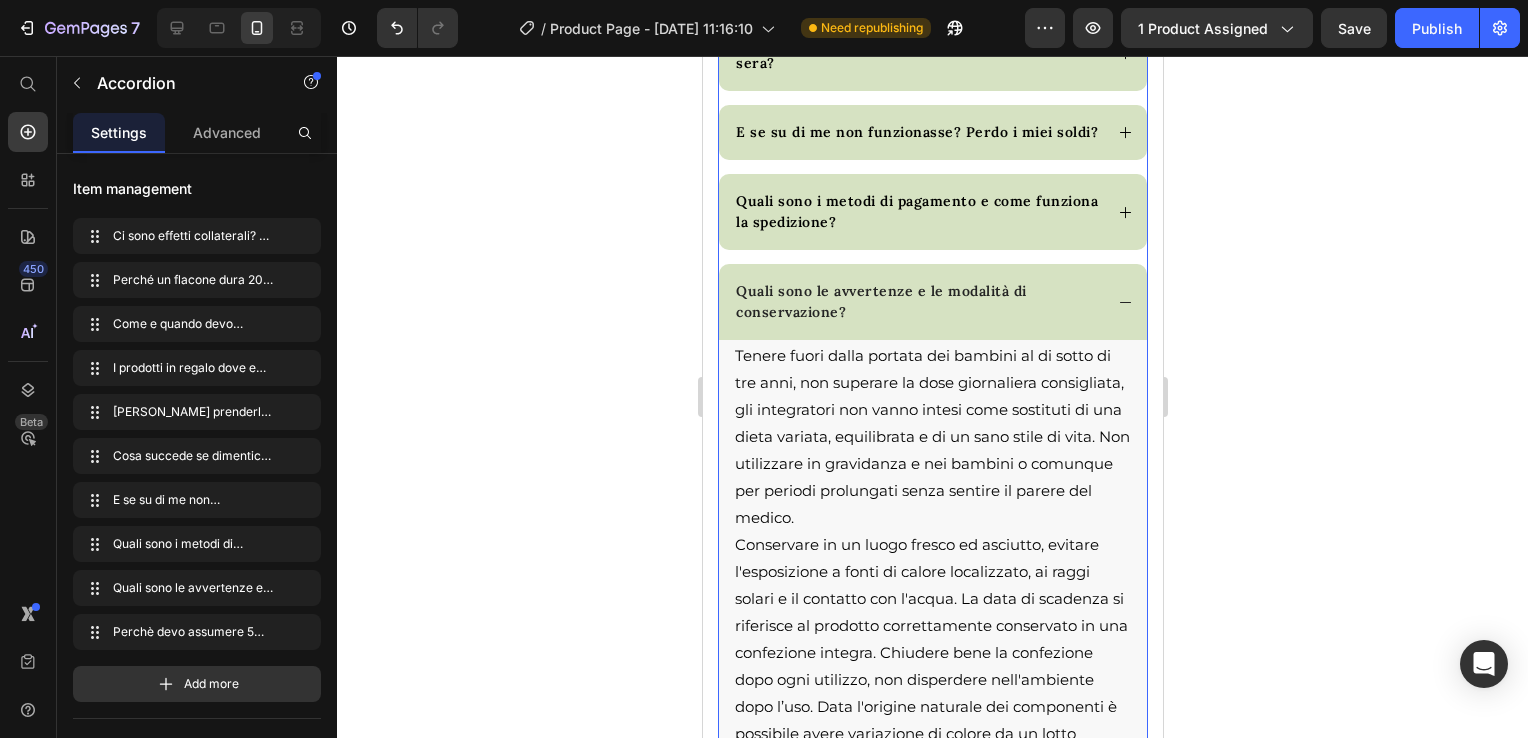 click 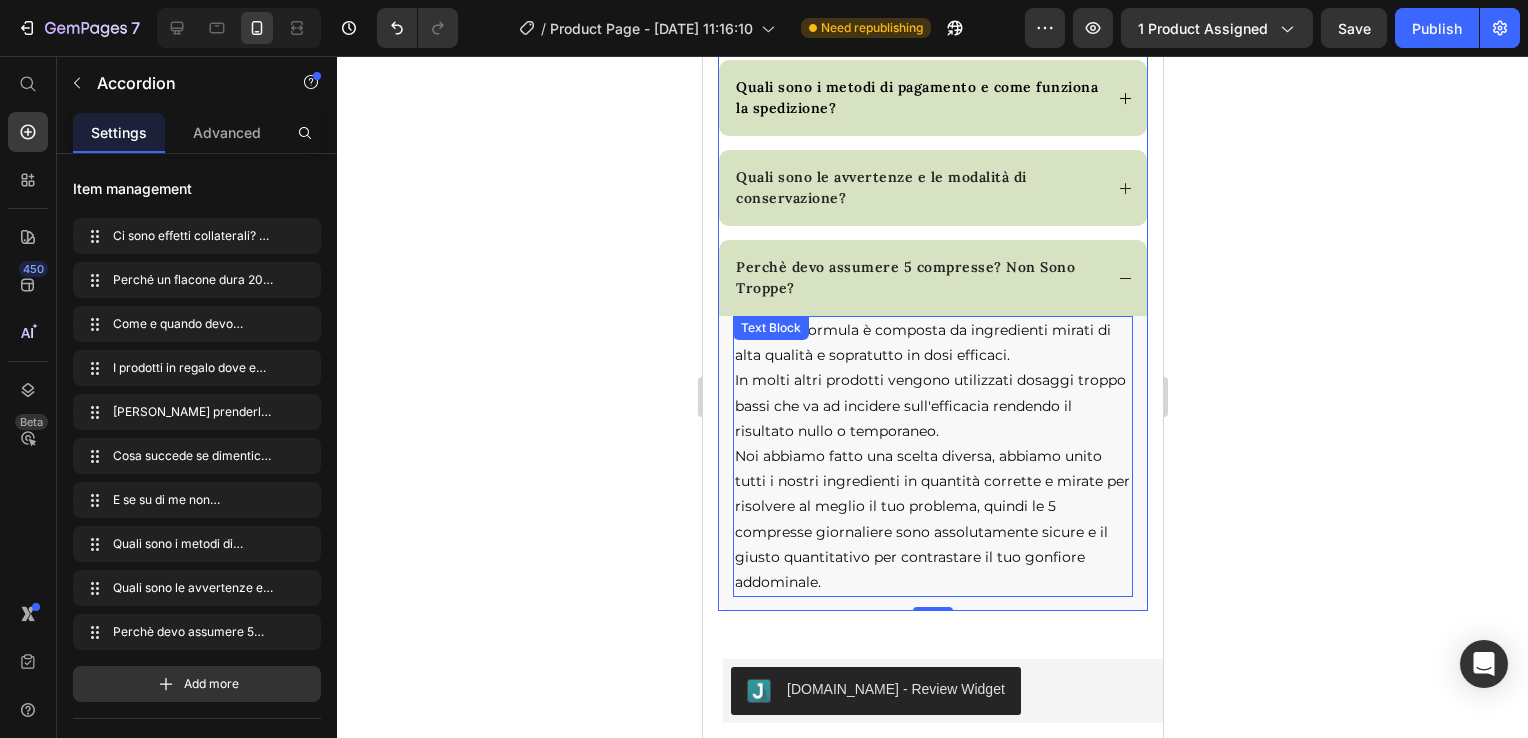 scroll, scrollTop: 14126, scrollLeft: 0, axis: vertical 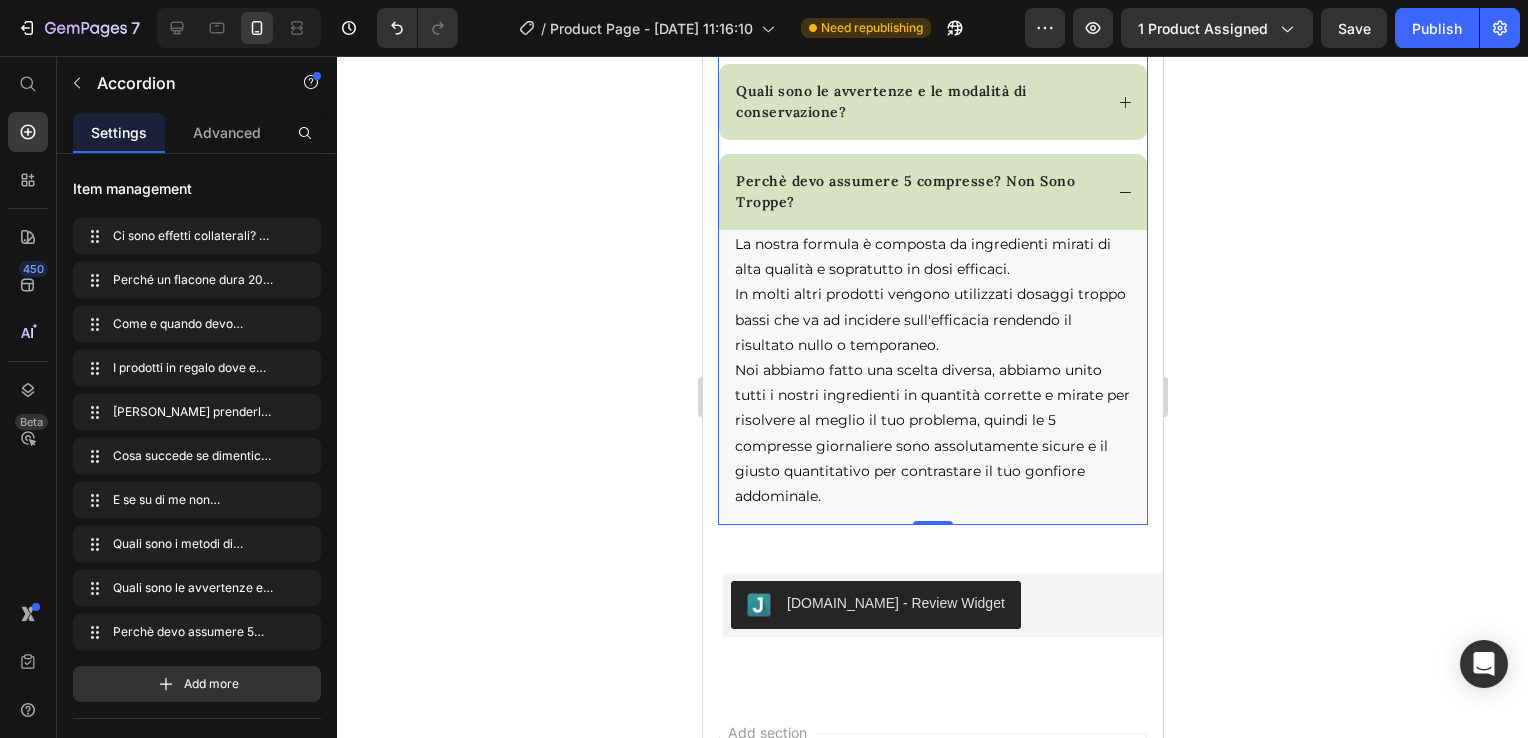 click 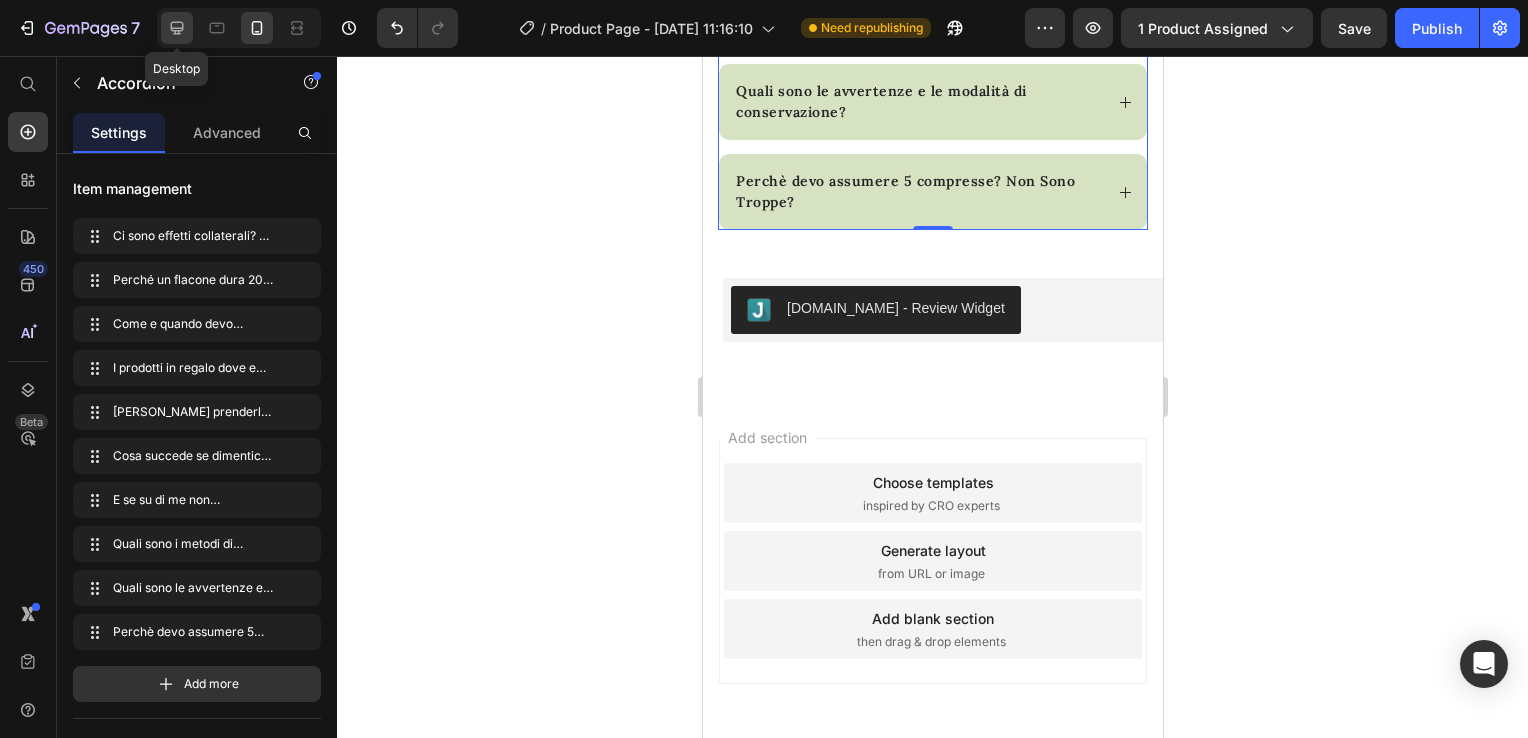 click 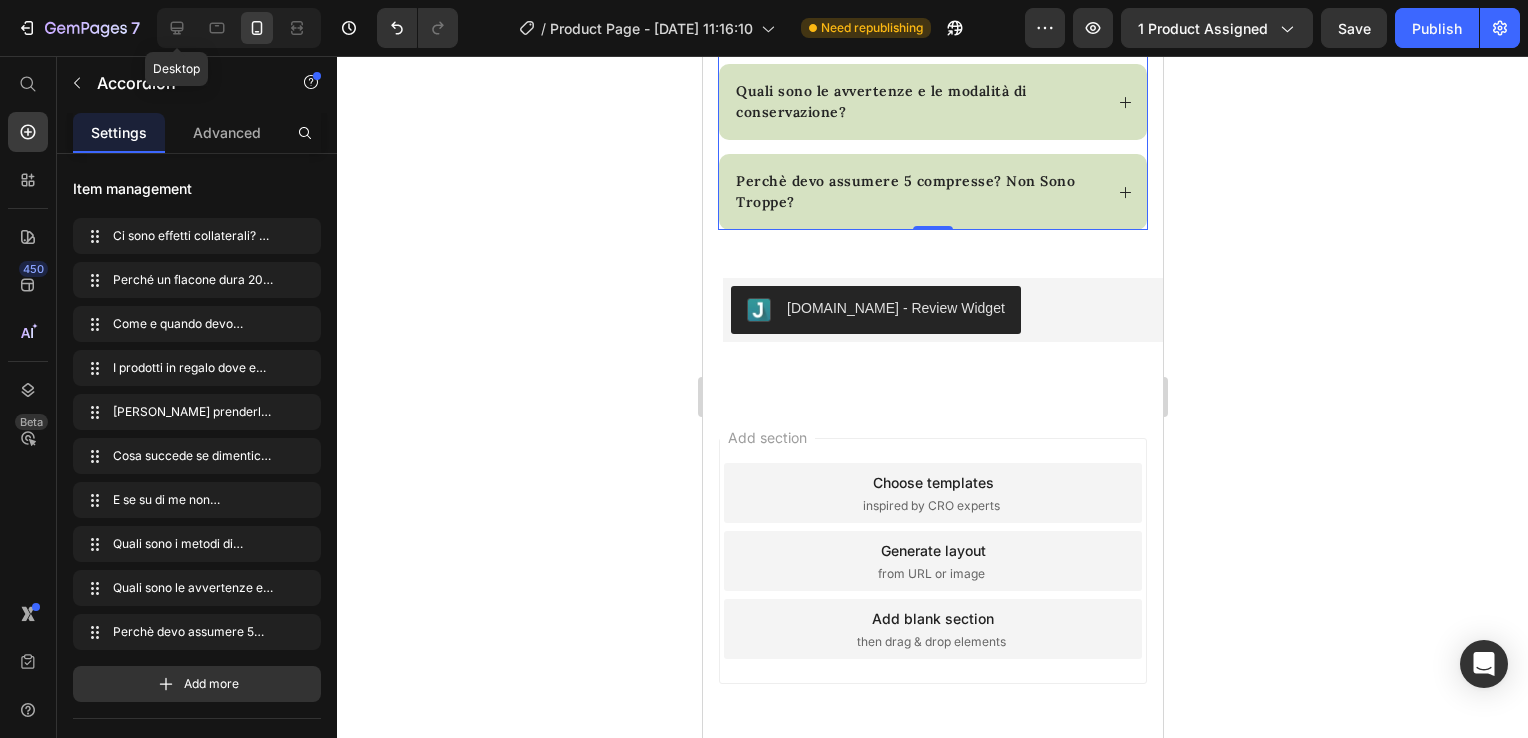 type on "16" 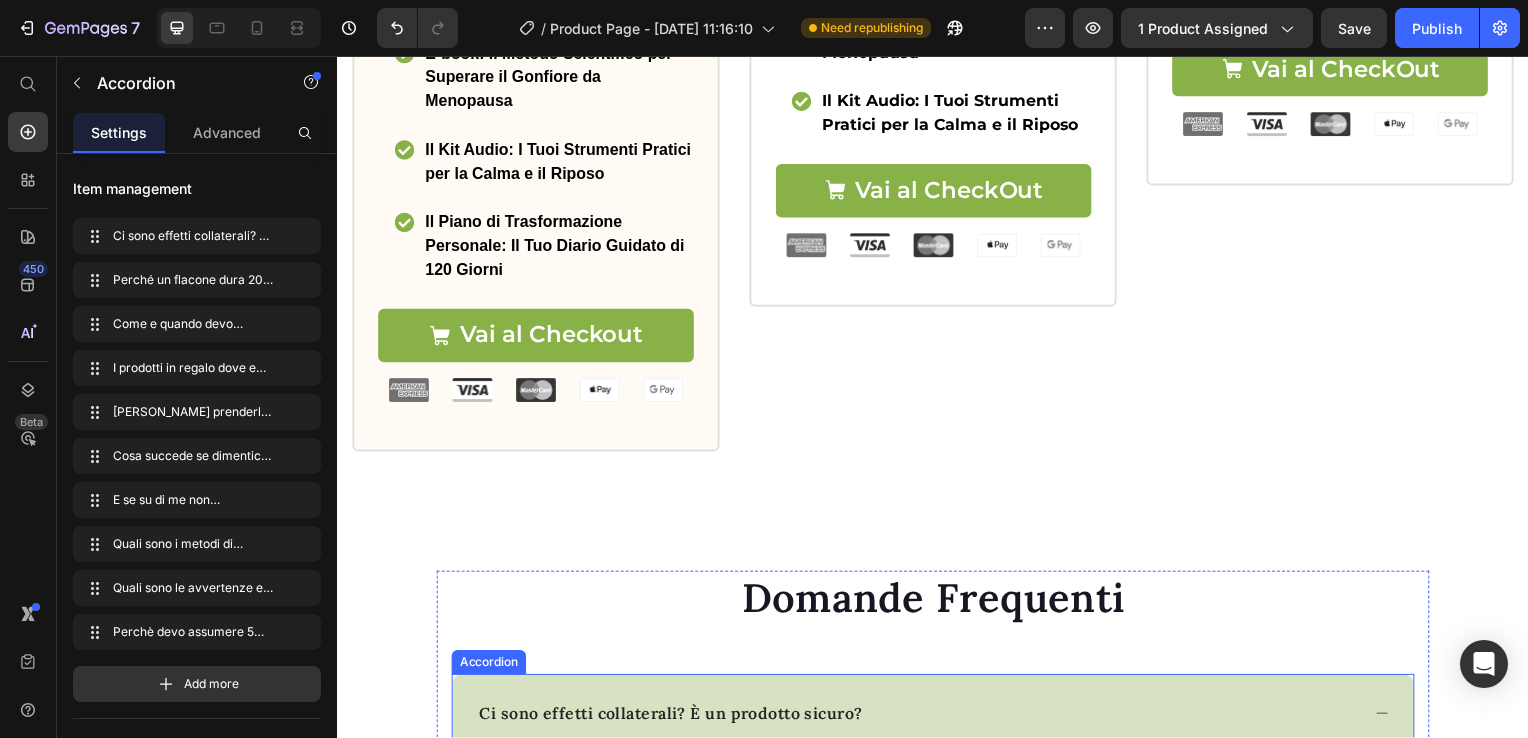 scroll, scrollTop: 8340, scrollLeft: 0, axis: vertical 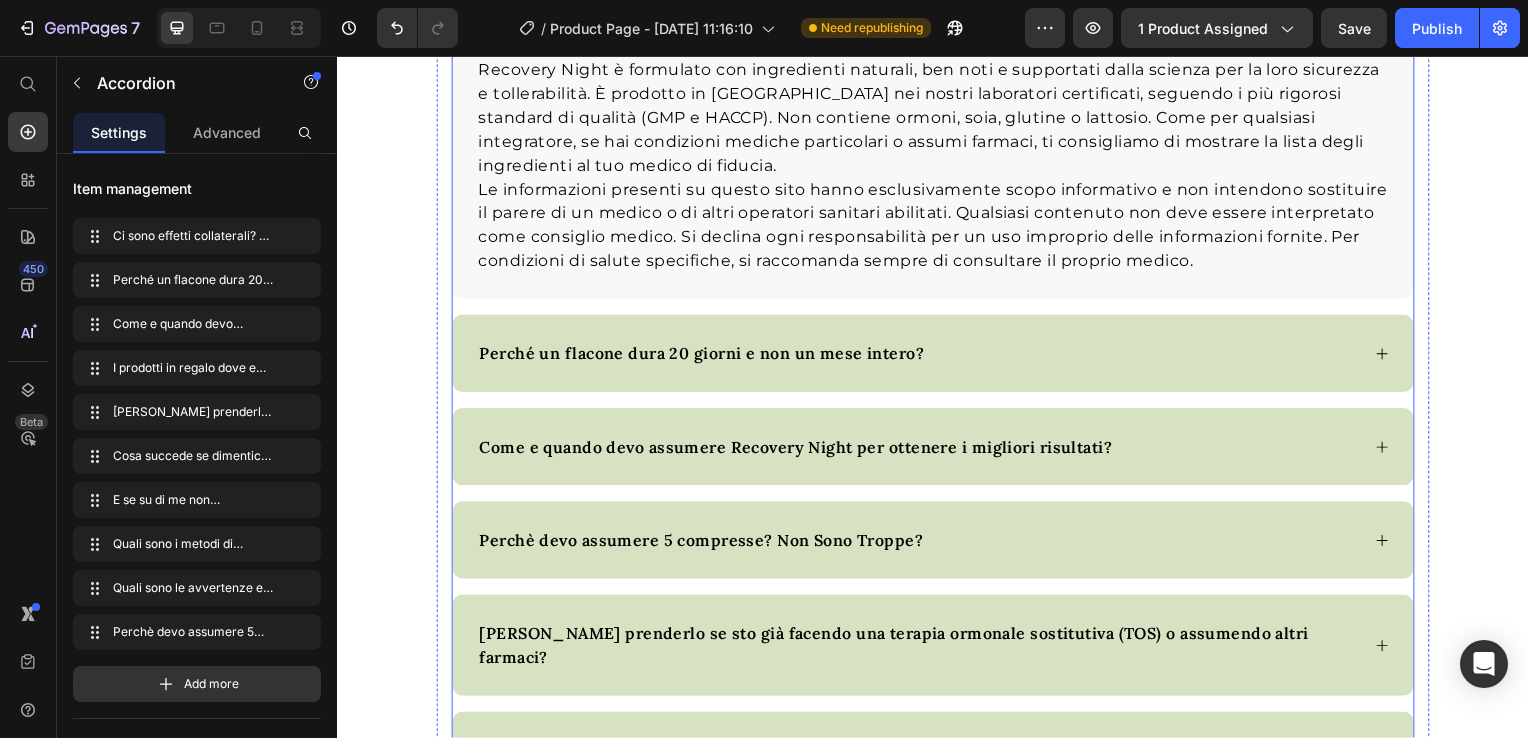 click on "Recovery Night è formulato con ingredienti naturali, ben noti e supportati dalla scienza per la loro sicurezza e tollerabilità. È prodotto in [GEOGRAPHIC_DATA] nei nostri laboratori certificati, seguendo i più rigorosi standard di qualità (GMP e HACCP). Non contiene ormoni, soia, glutine o lattosio. Come per qualsiasi integratore, se hai condizioni mediche particolari o assumi farmaci, ti consigliamo di mostrare la lista degli ingredienti al tuo medico di fiducia. Le informazioni presenti su questo sito hanno esclusivamente scopo informativo e non intendono sostituire il parere di un medico o di altri operatori sanitari abilitati. Qualsiasi contenuto non deve essere interpretato come consiglio medico. Si declina ogni responsabilità per un uso improprio delle informazioni fornite. Per condizioni di salute specifiche, si raccomanda sempre di consultare il proprio medico. Text block" at bounding box center (937, 179) 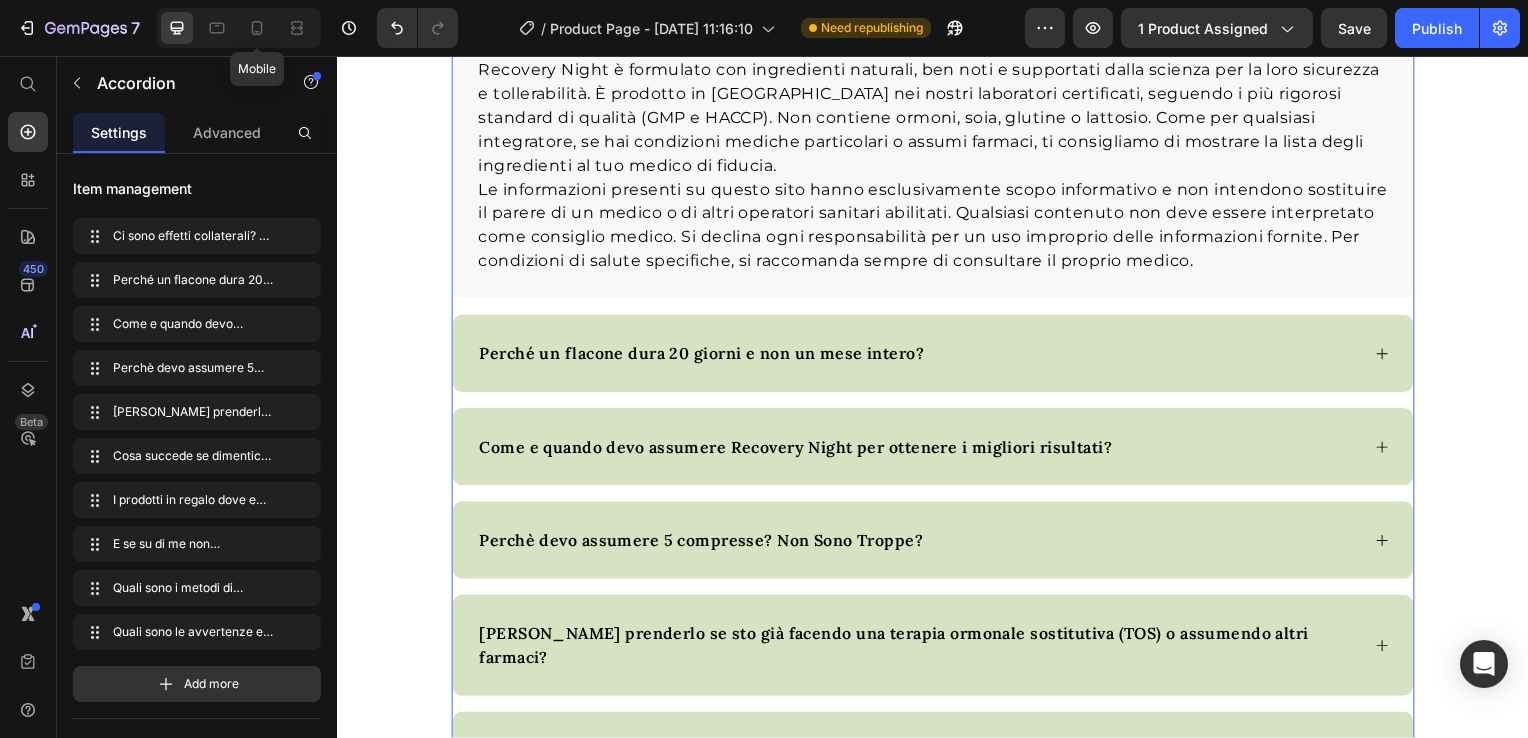 drag, startPoint x: 268, startPoint y: 30, endPoint x: 292, endPoint y: 54, distance: 33.941124 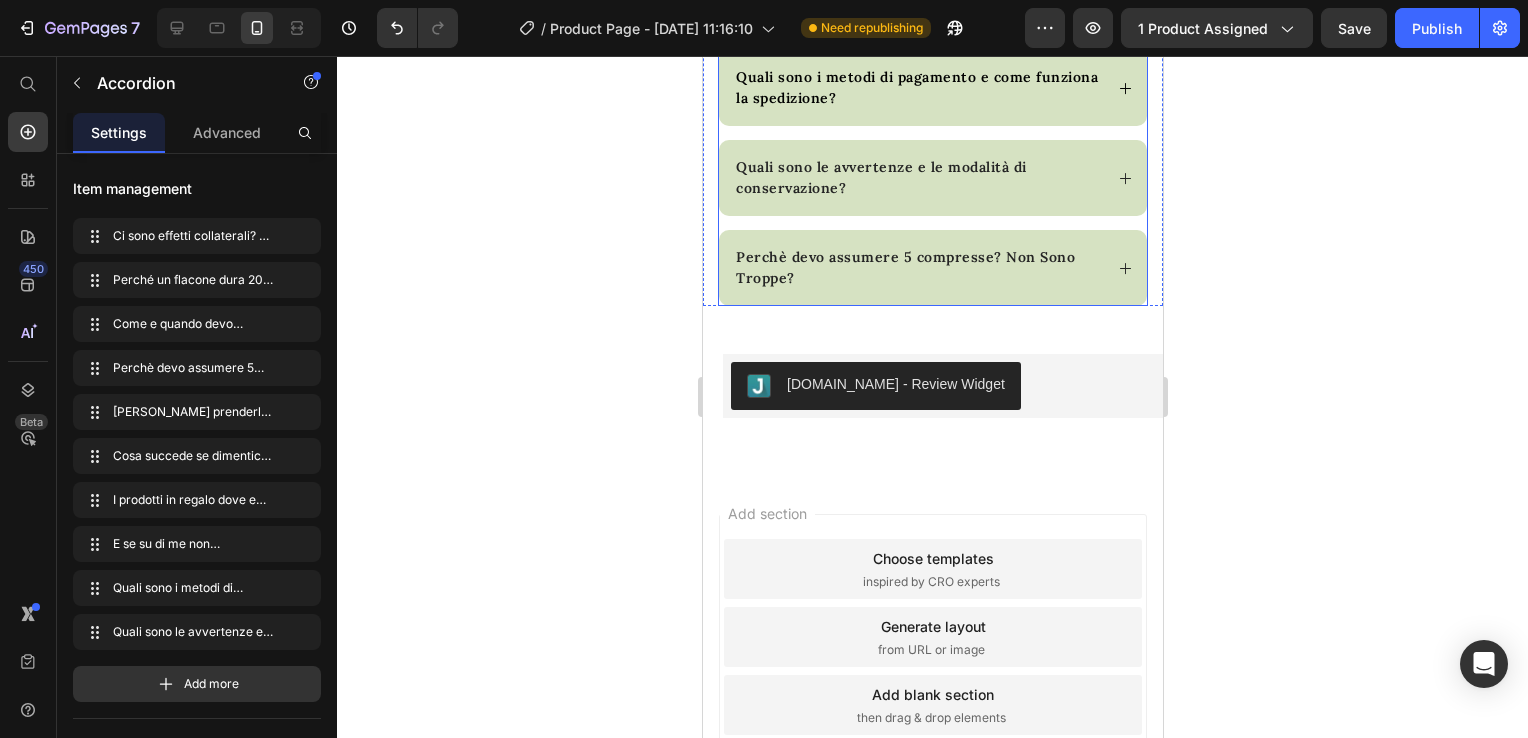 scroll, scrollTop: 13175, scrollLeft: 0, axis: vertical 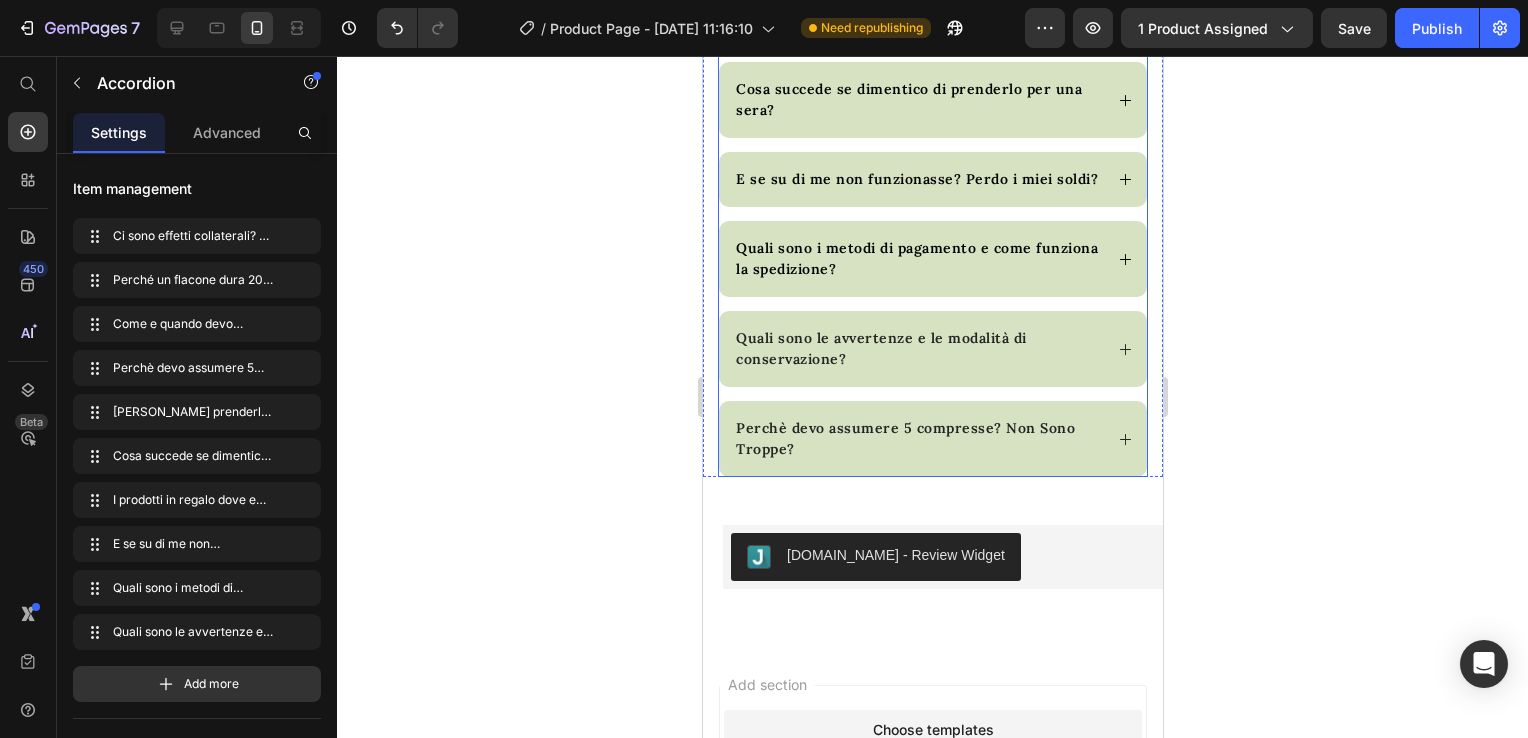 click on "Perchè devo assumere 5 compresse? Non Sono Troppe?" at bounding box center (932, 439) 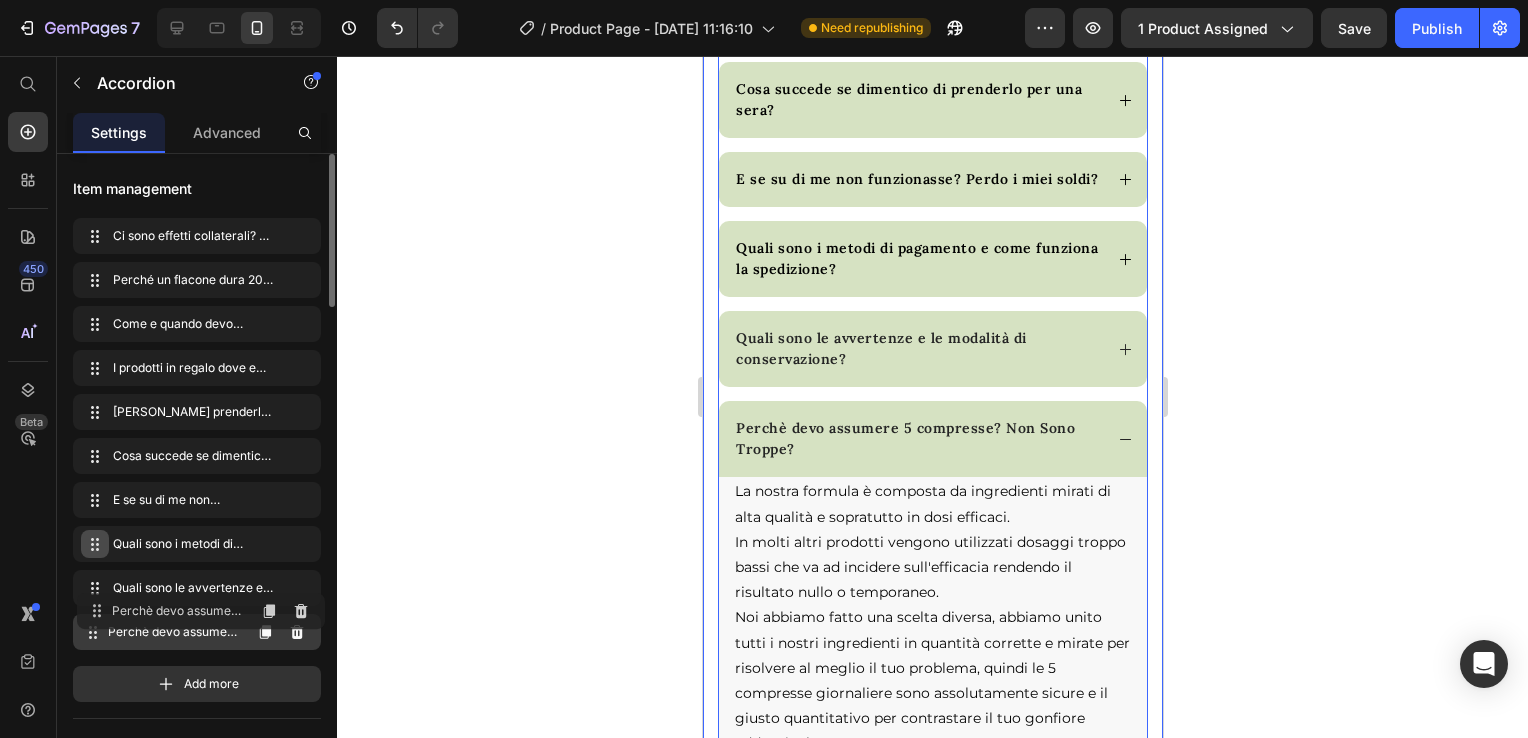 type 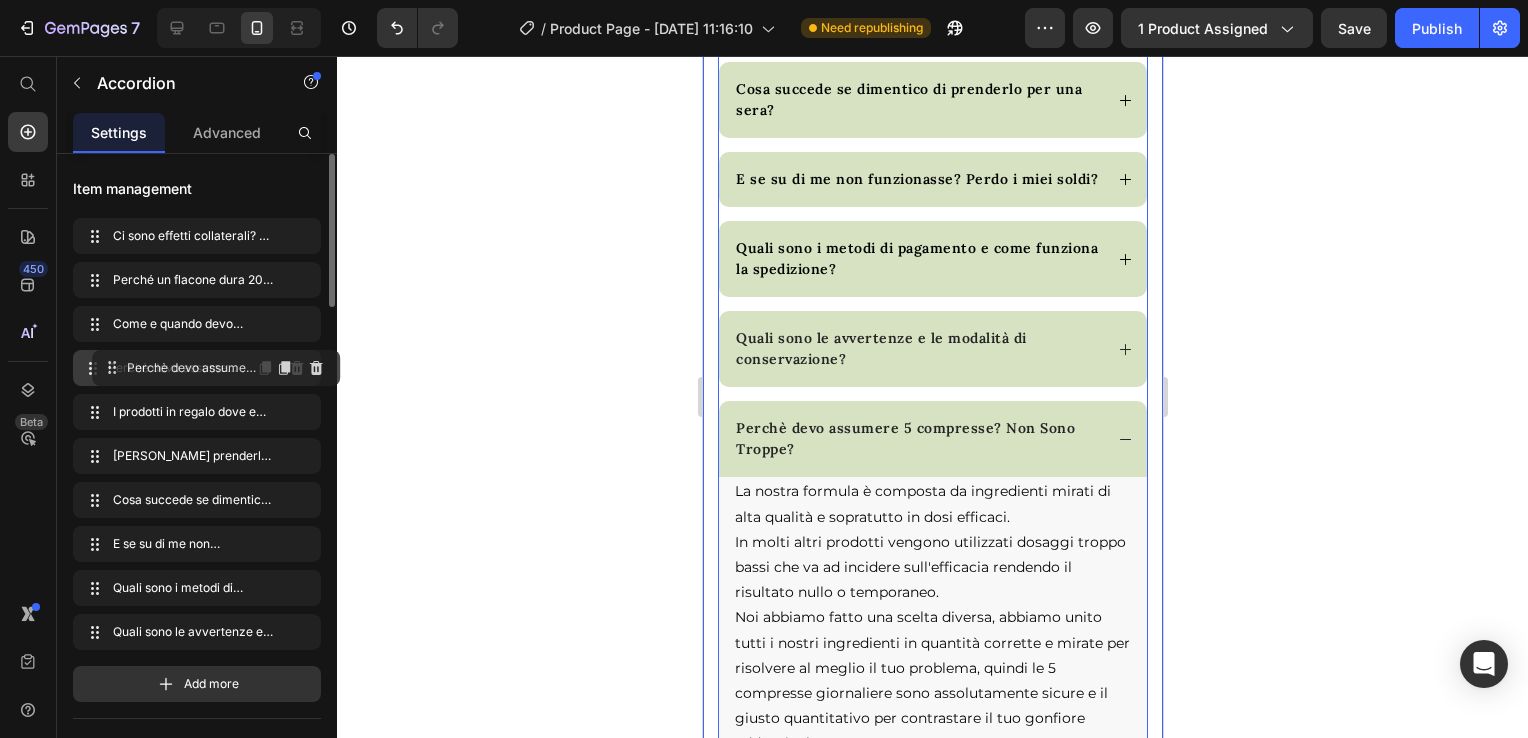 drag, startPoint x: 91, startPoint y: 637, endPoint x: 110, endPoint y: 373, distance: 264.68283 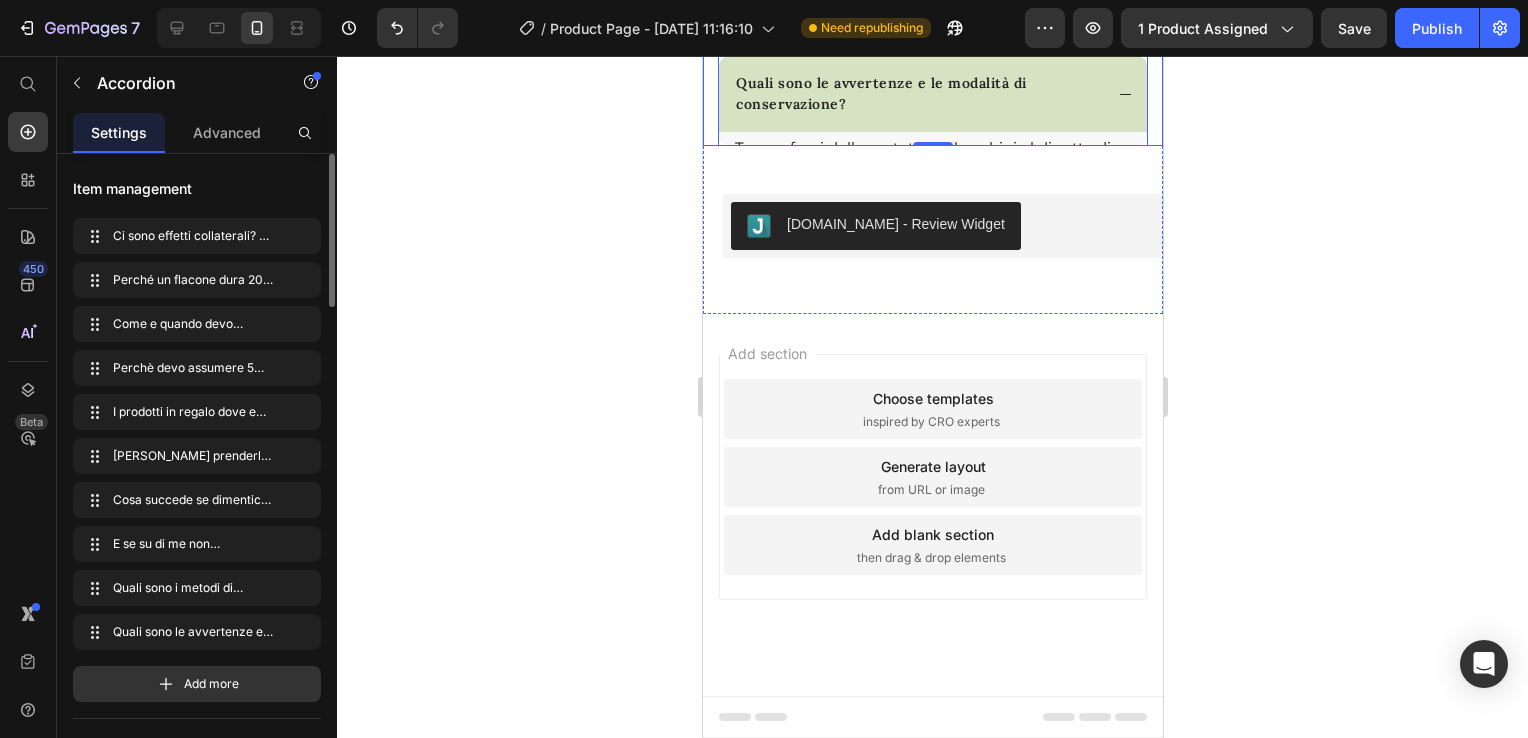 scroll, scrollTop: 12168, scrollLeft: 0, axis: vertical 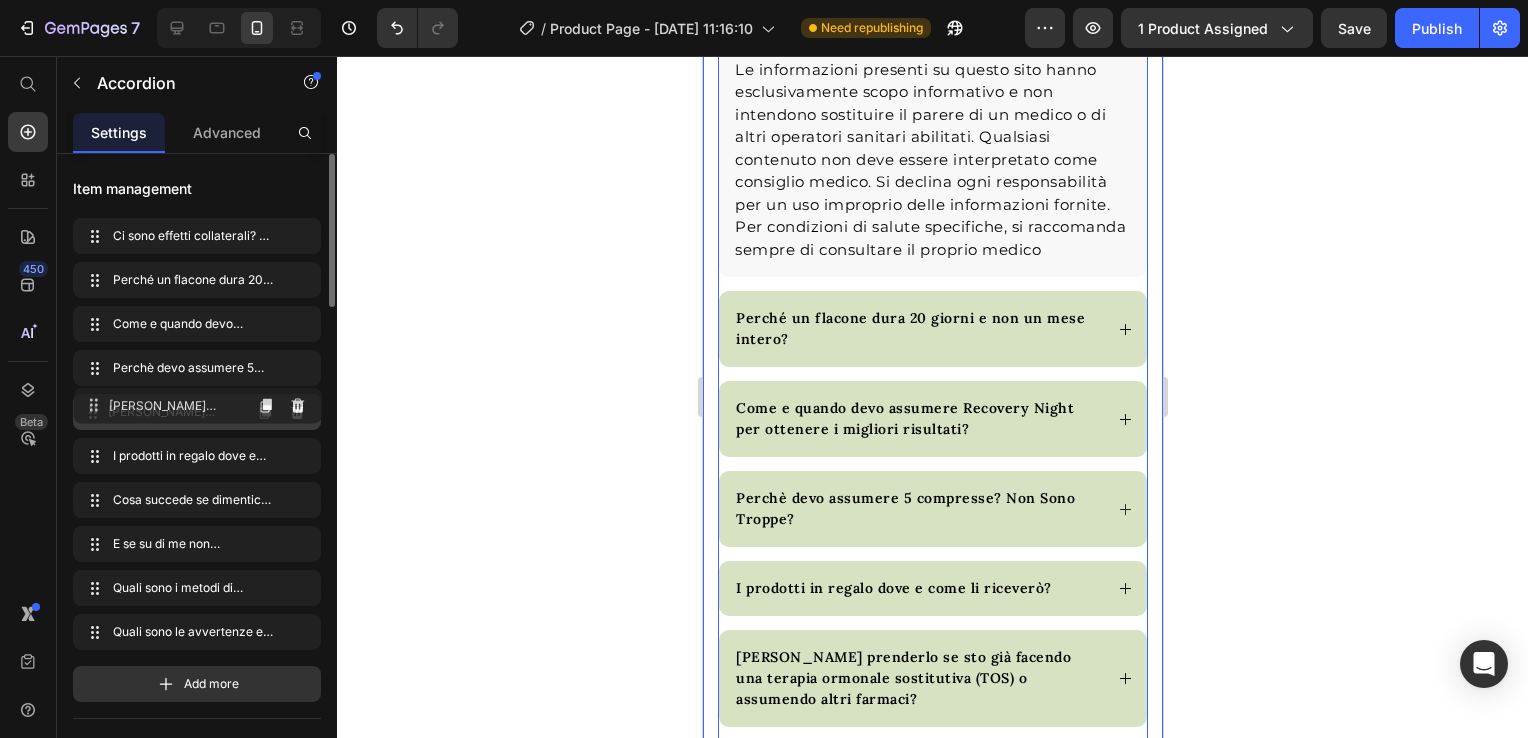 drag, startPoint x: 92, startPoint y: 458, endPoint x: 93, endPoint y: 407, distance: 51.009804 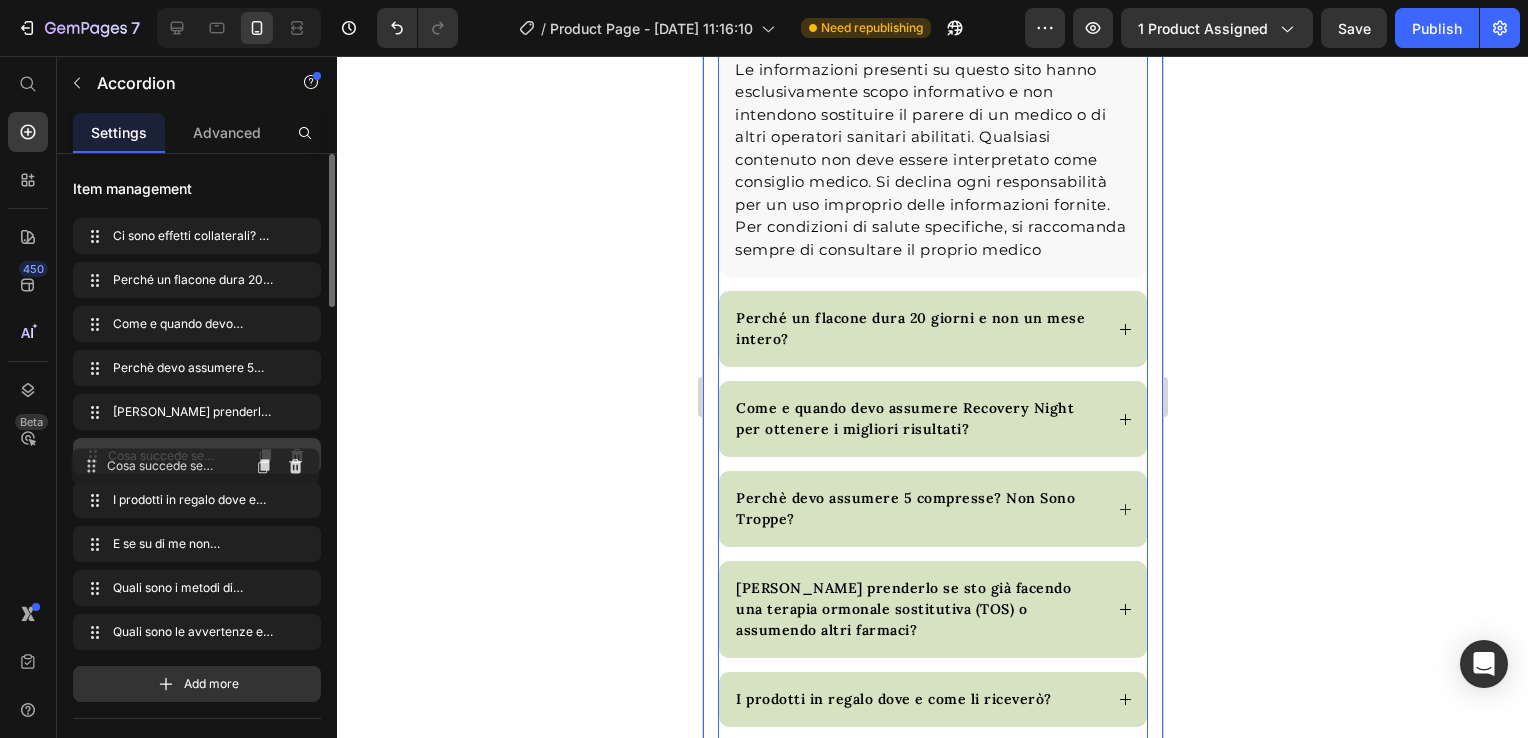 drag, startPoint x: 99, startPoint y: 499, endPoint x: 97, endPoint y: 466, distance: 33.06055 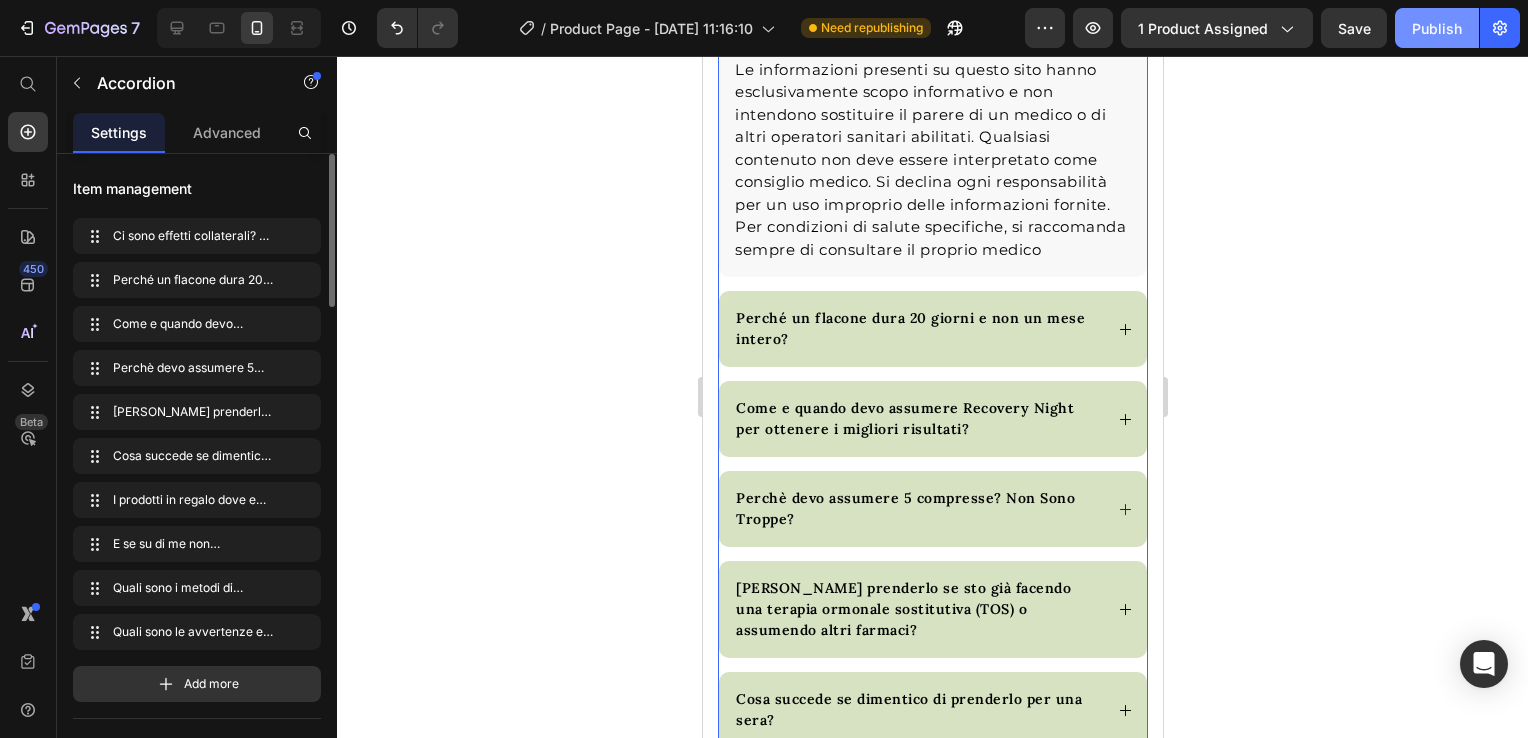 click on "Publish" at bounding box center [1437, 28] 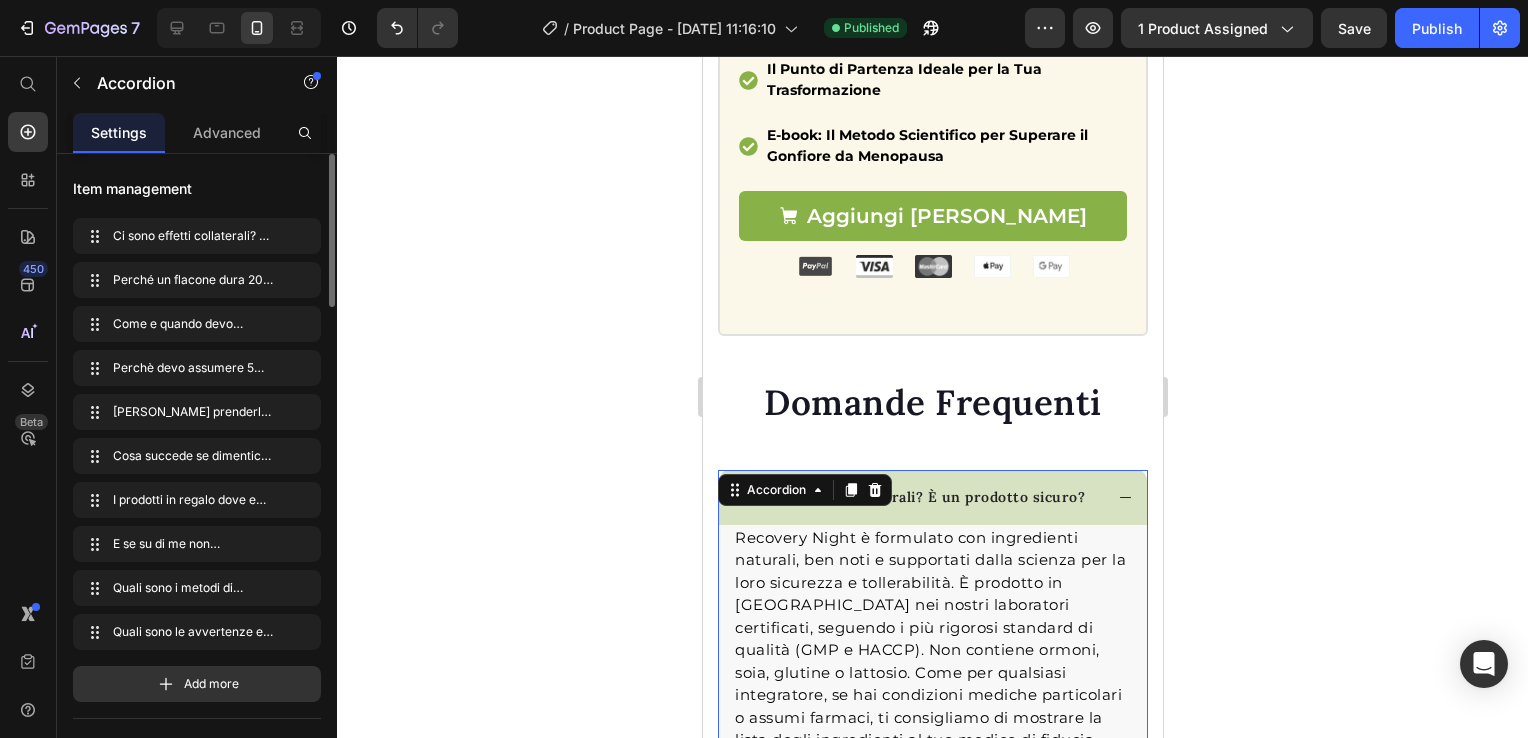 scroll, scrollTop: 11468, scrollLeft: 0, axis: vertical 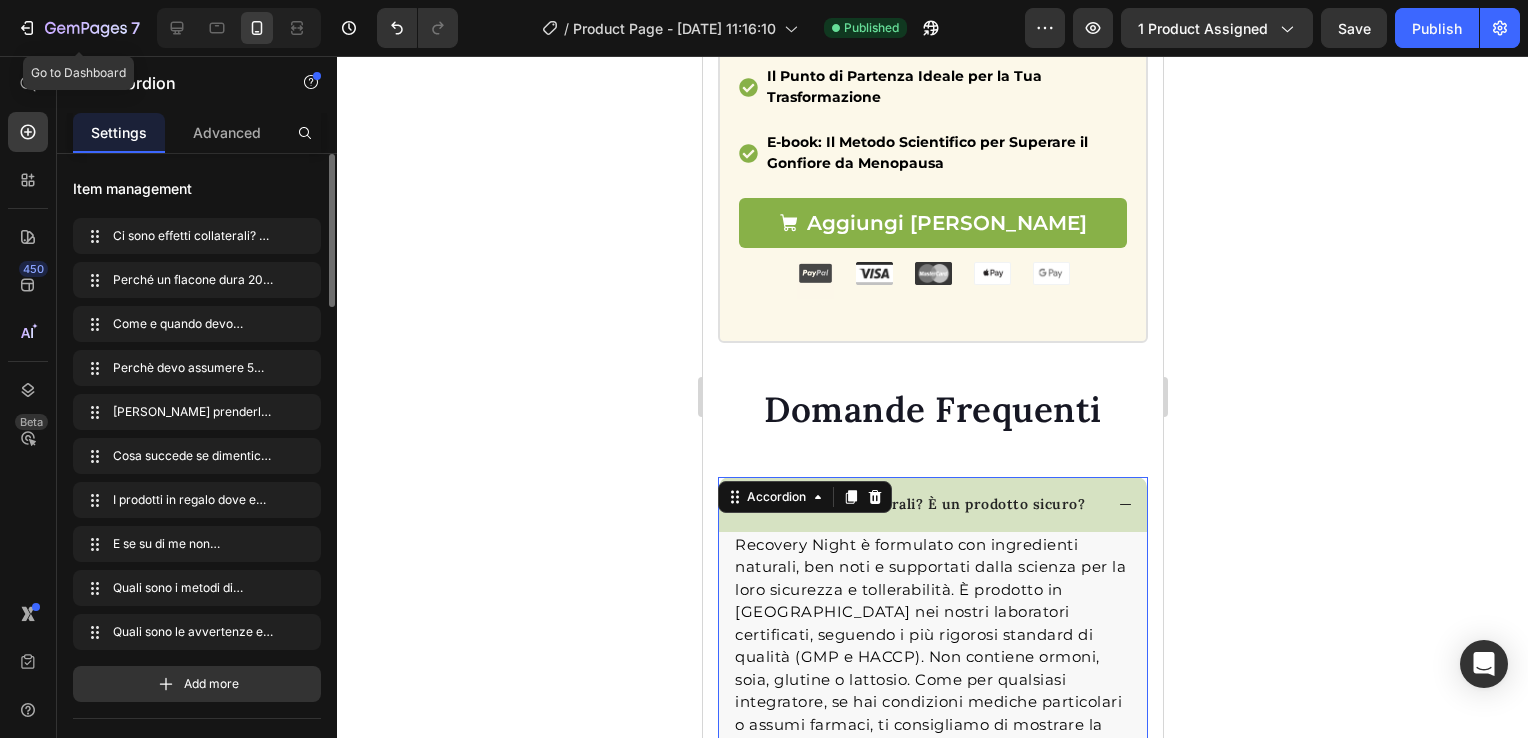 click 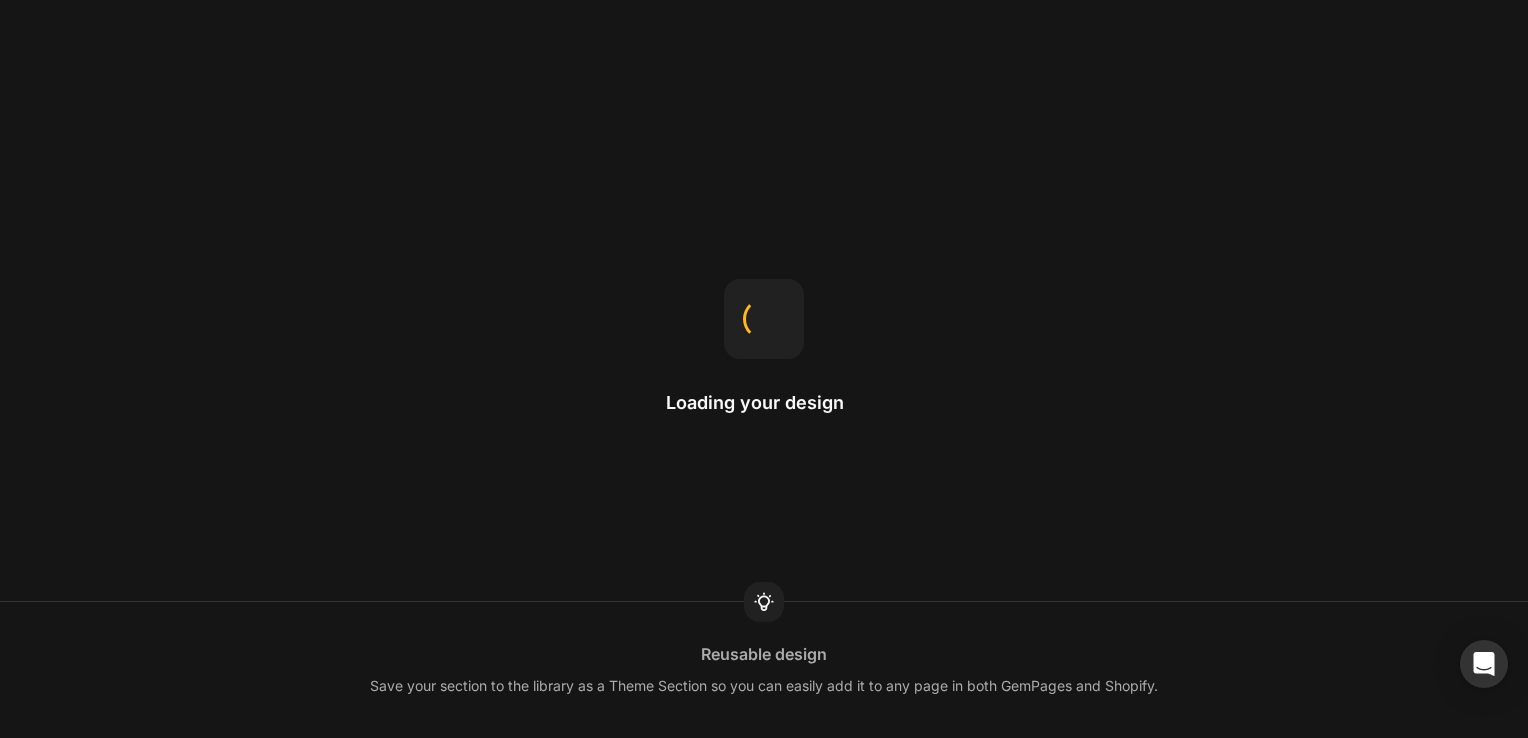 scroll, scrollTop: 0, scrollLeft: 0, axis: both 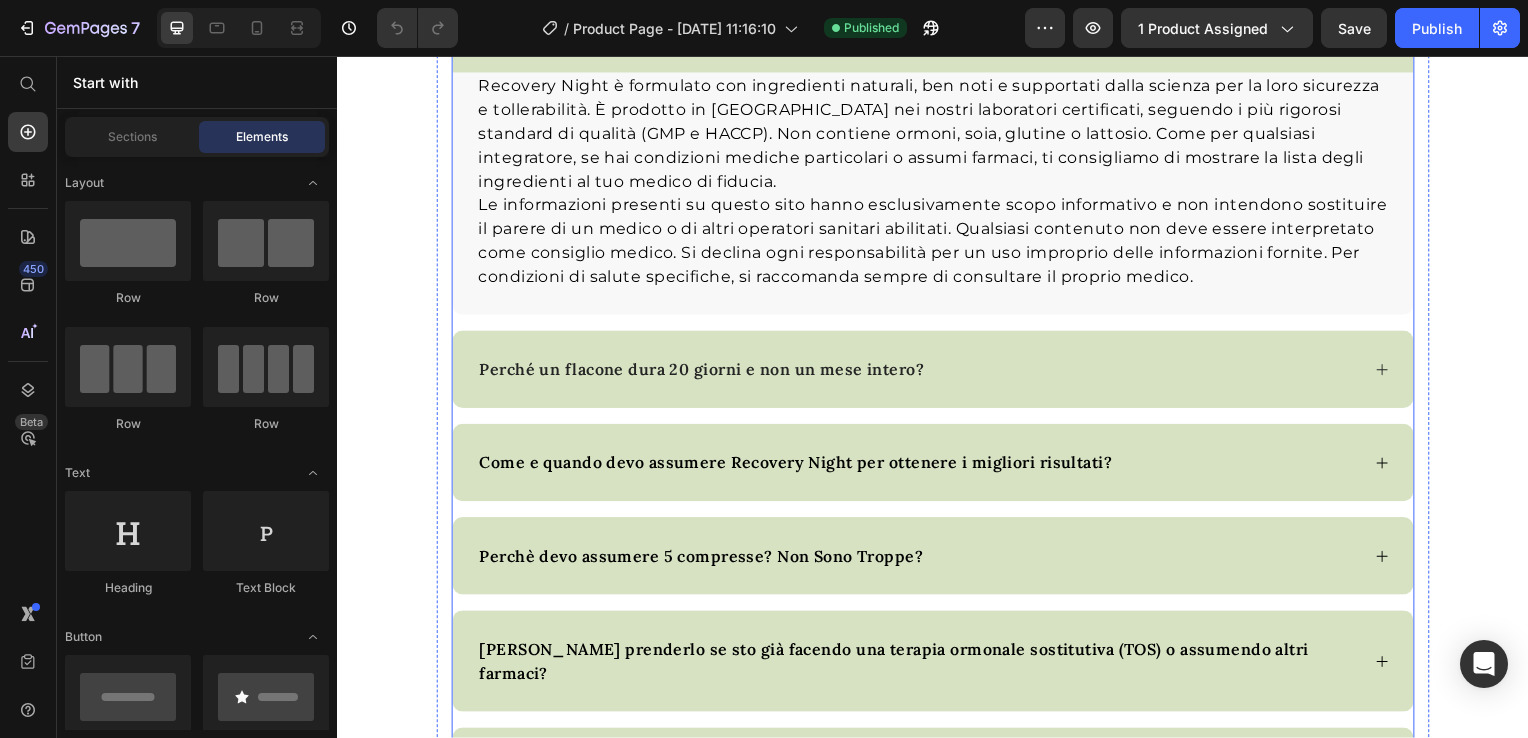 click on "Perché un flacone dura 20 giorni e non un mese intero?" at bounding box center [704, 372] 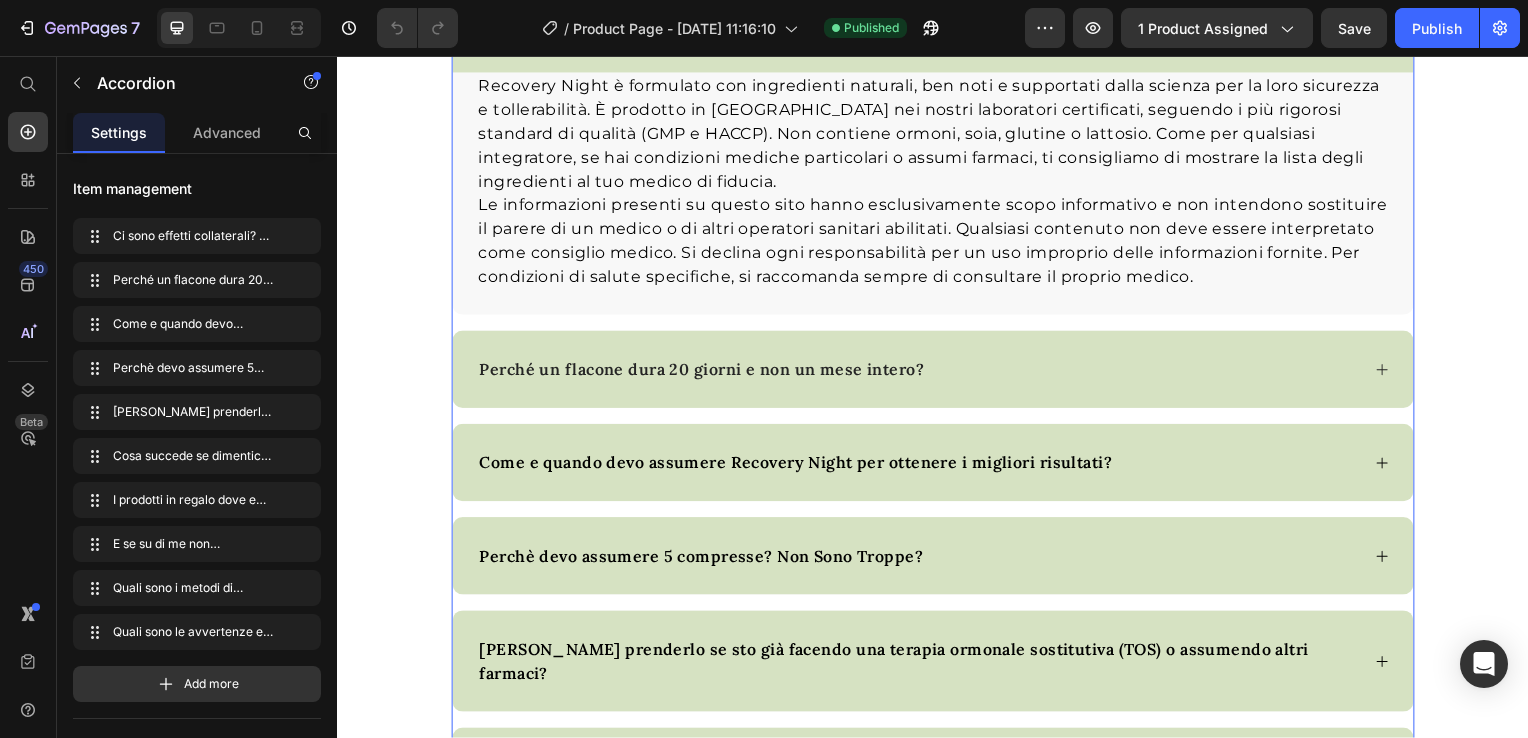 click on "Perché un flacone dura 20 giorni e non un mese intero?" at bounding box center [937, 372] 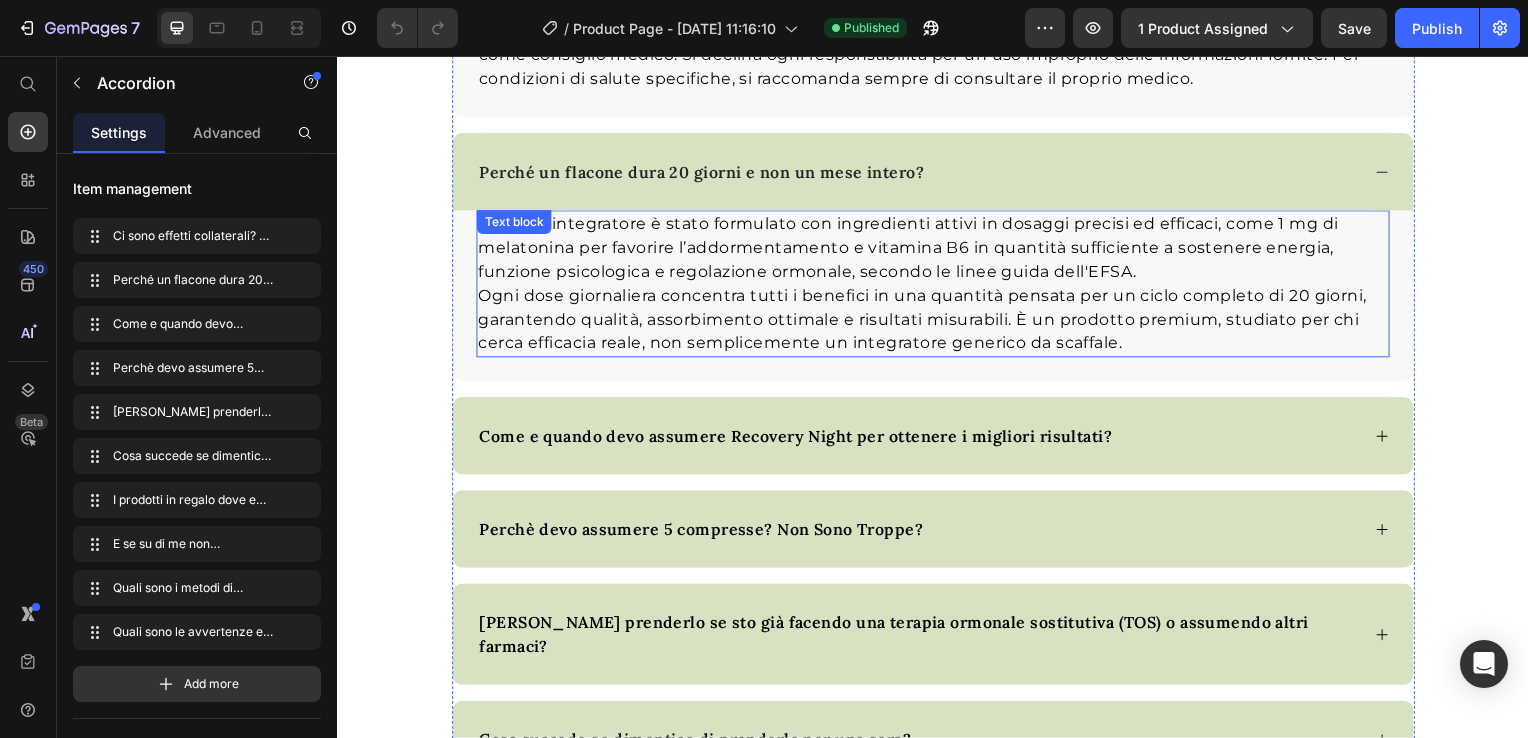 scroll, scrollTop: 8500, scrollLeft: 0, axis: vertical 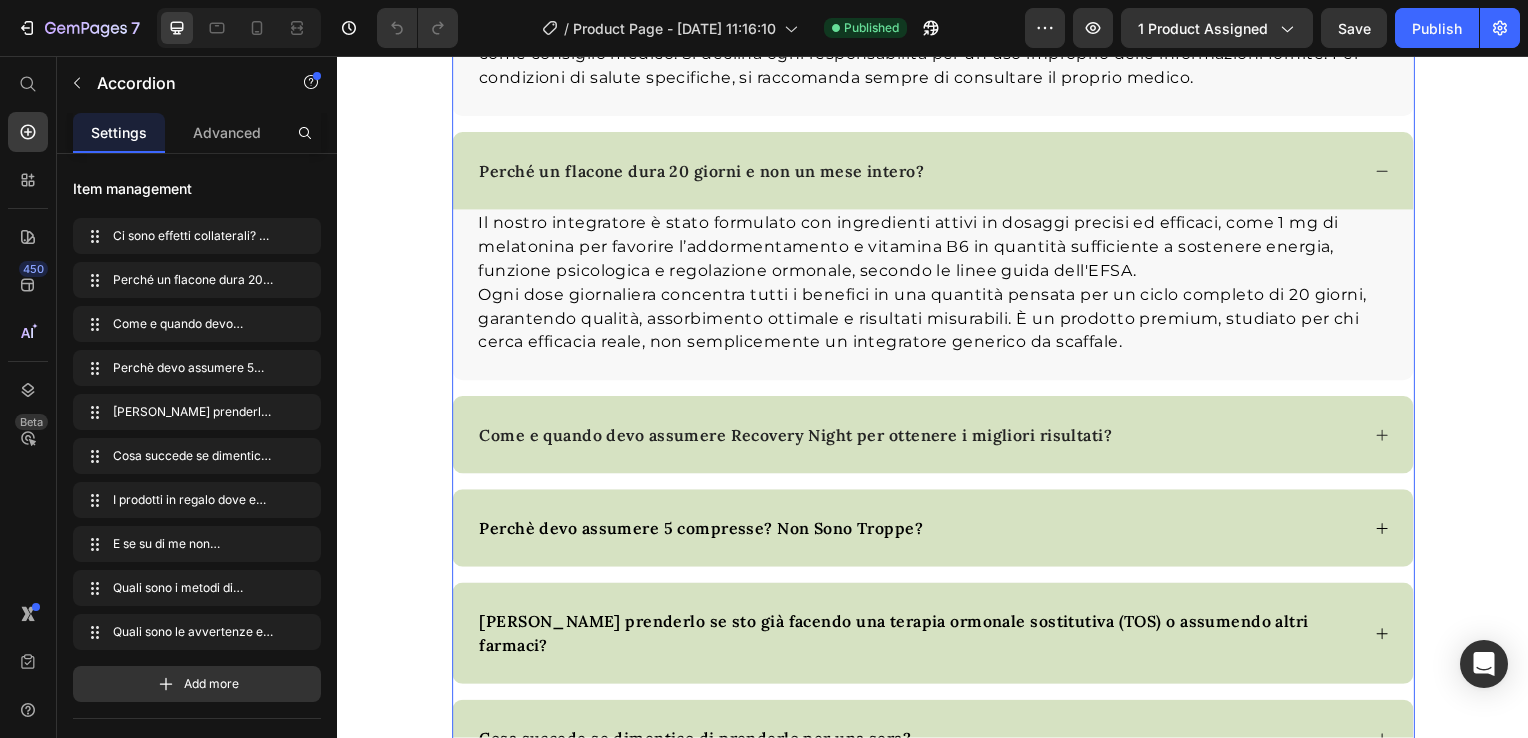 drag, startPoint x: 1391, startPoint y: 447, endPoint x: 1380, endPoint y: 452, distance: 12.083046 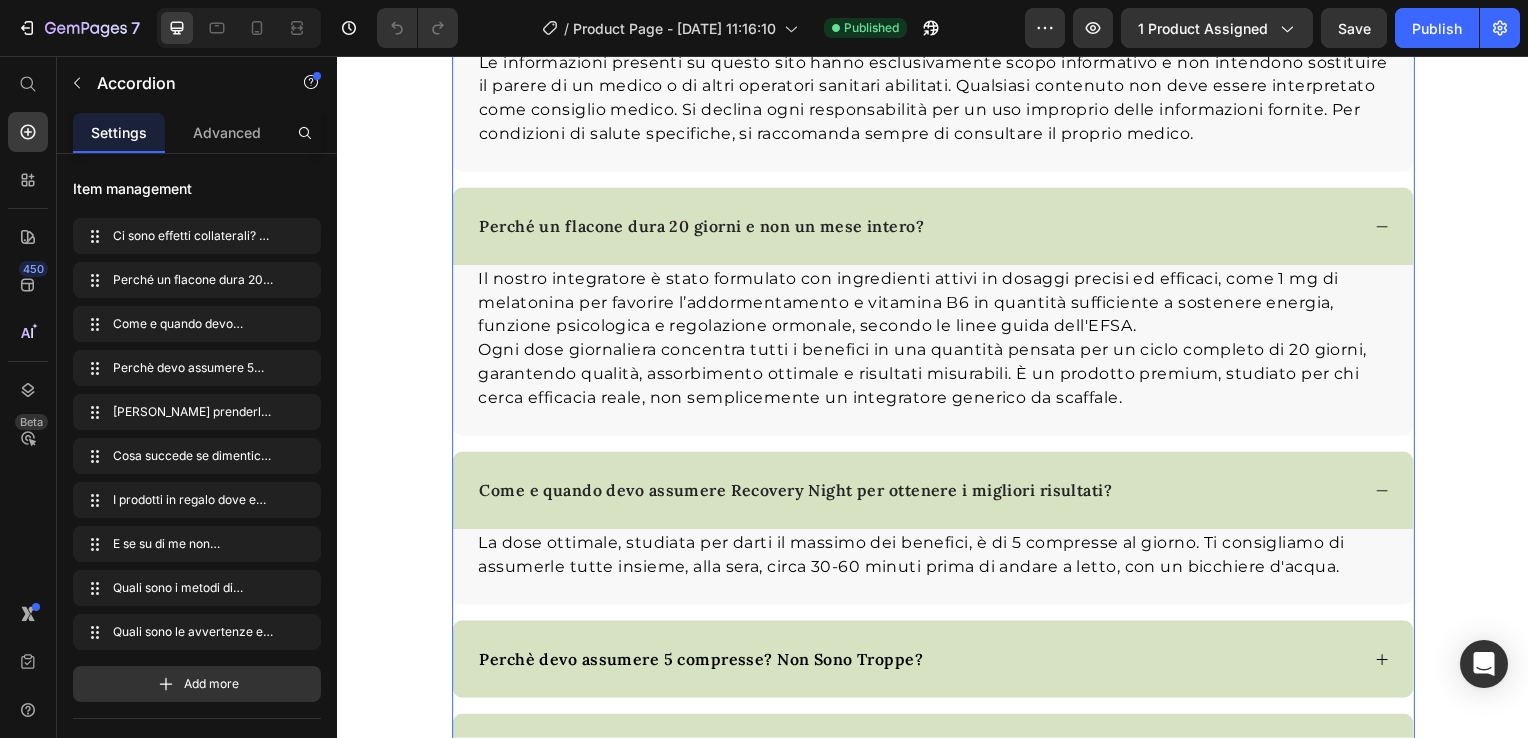 scroll, scrollTop: 8500, scrollLeft: 0, axis: vertical 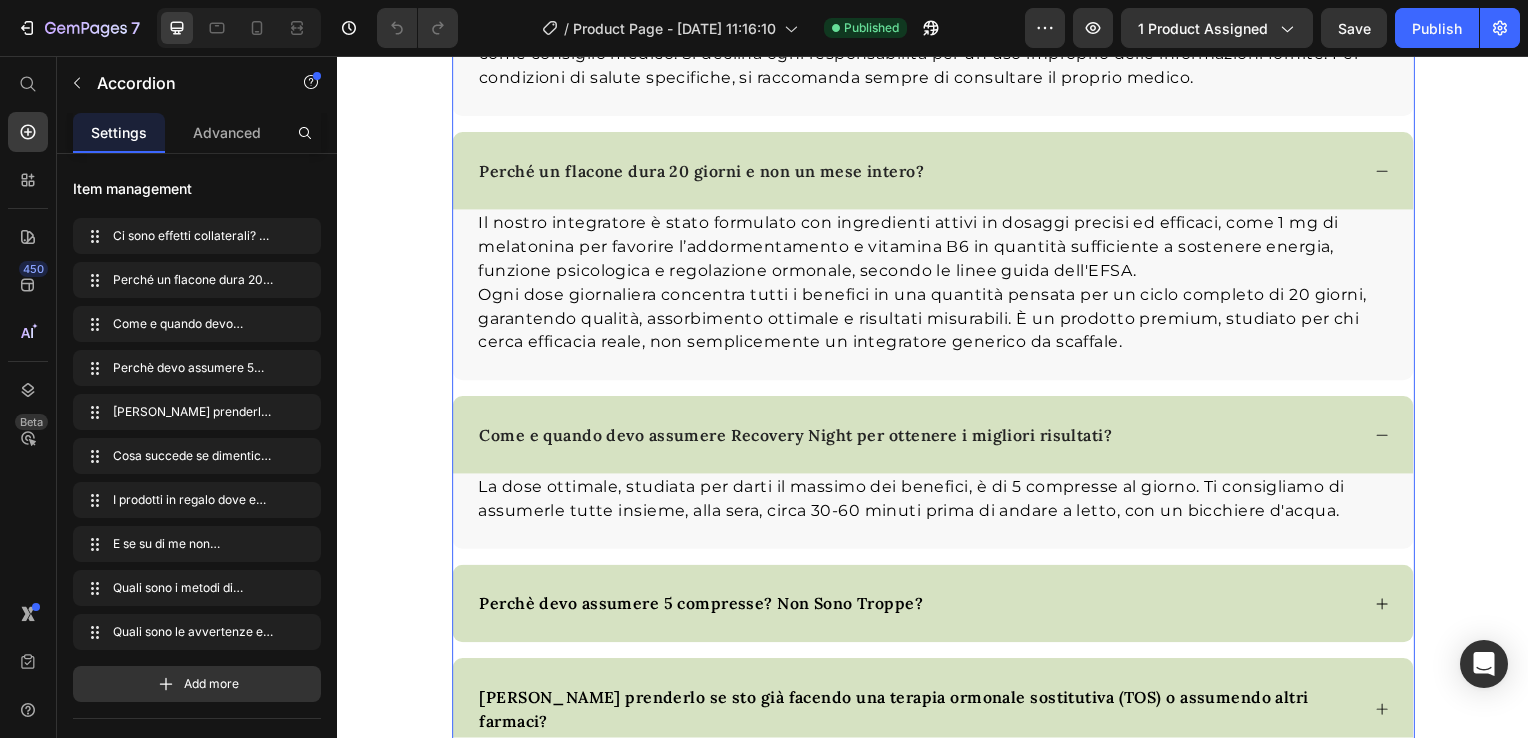 click 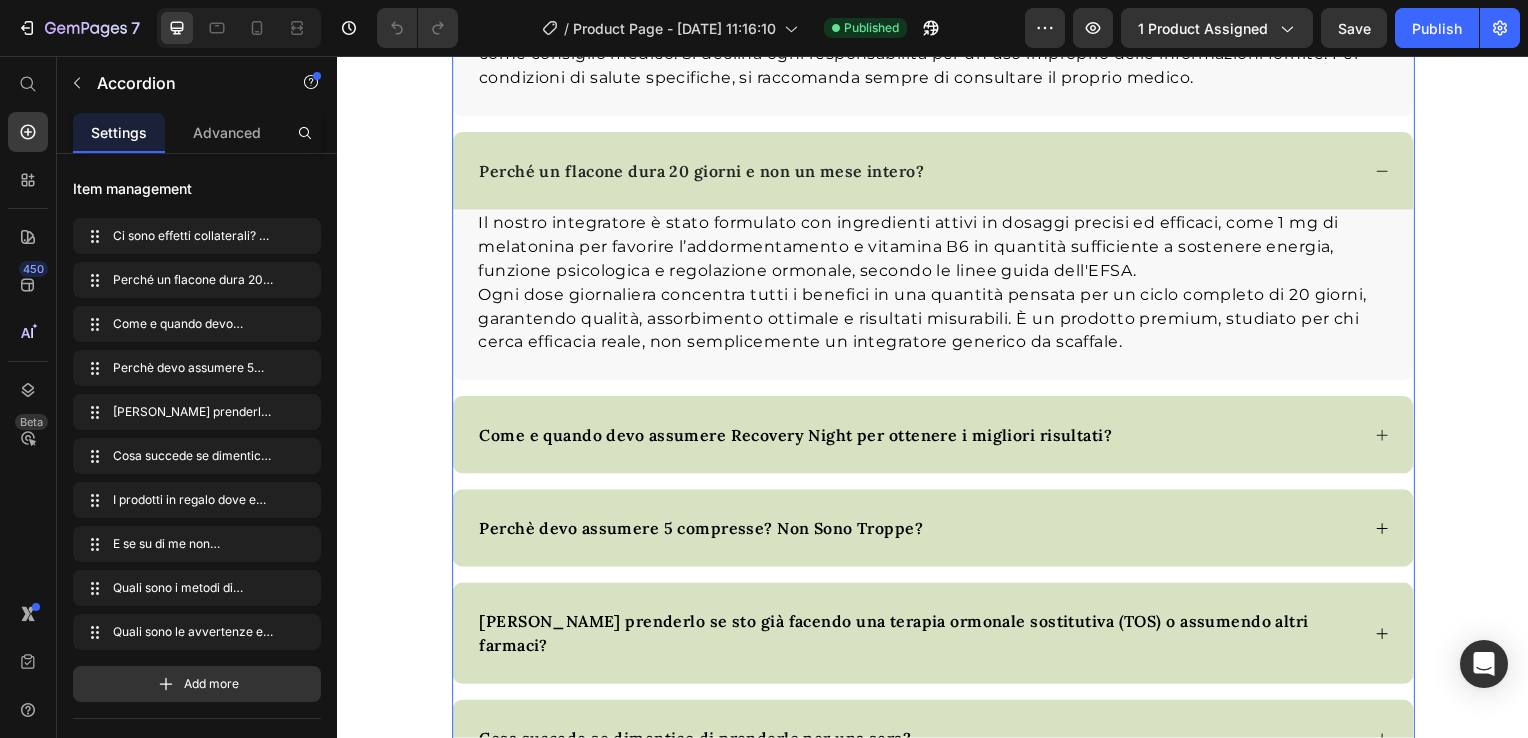 click on "Perché un flacone dura 20 giorni e non un mese intero?" at bounding box center (937, 172) 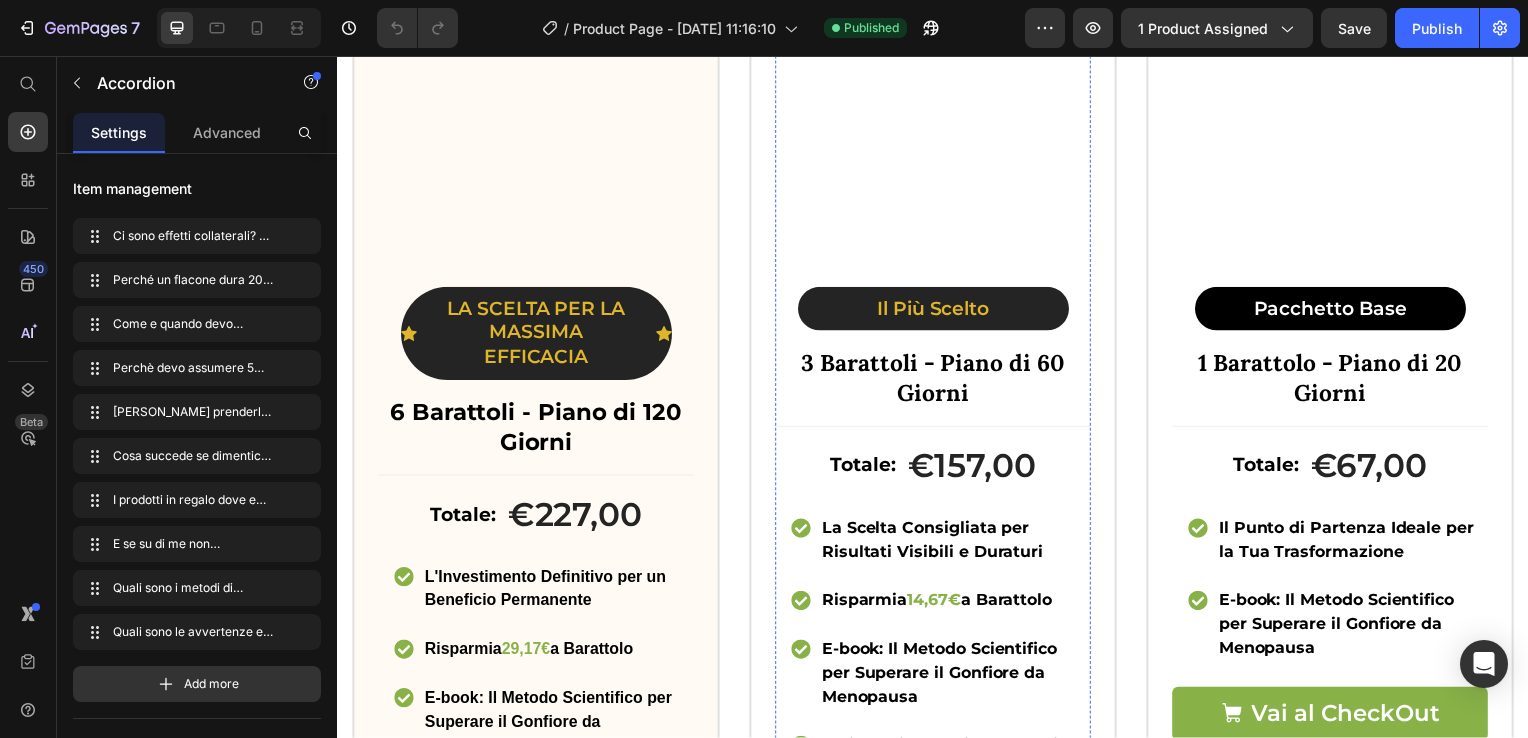 scroll, scrollTop: 7591, scrollLeft: 0, axis: vertical 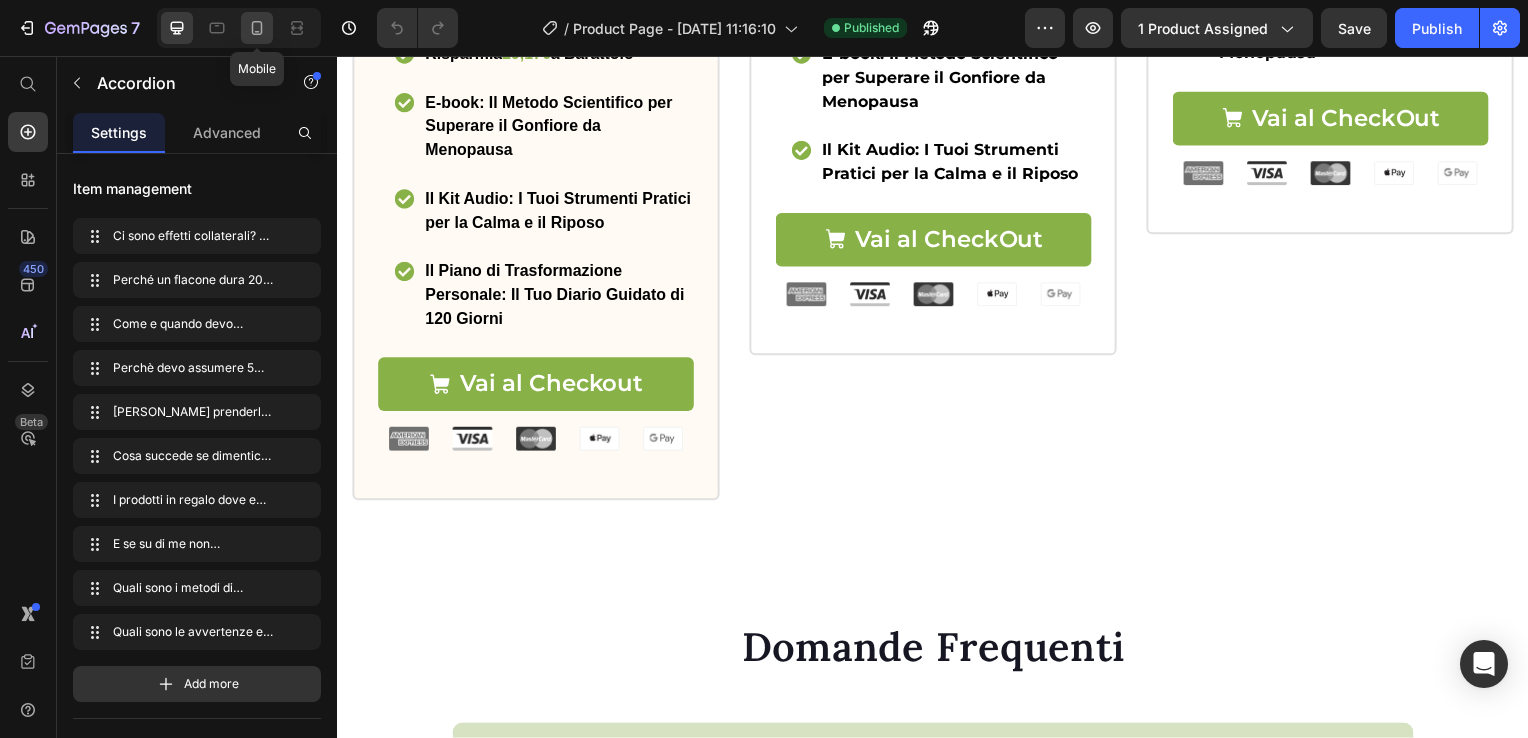 click 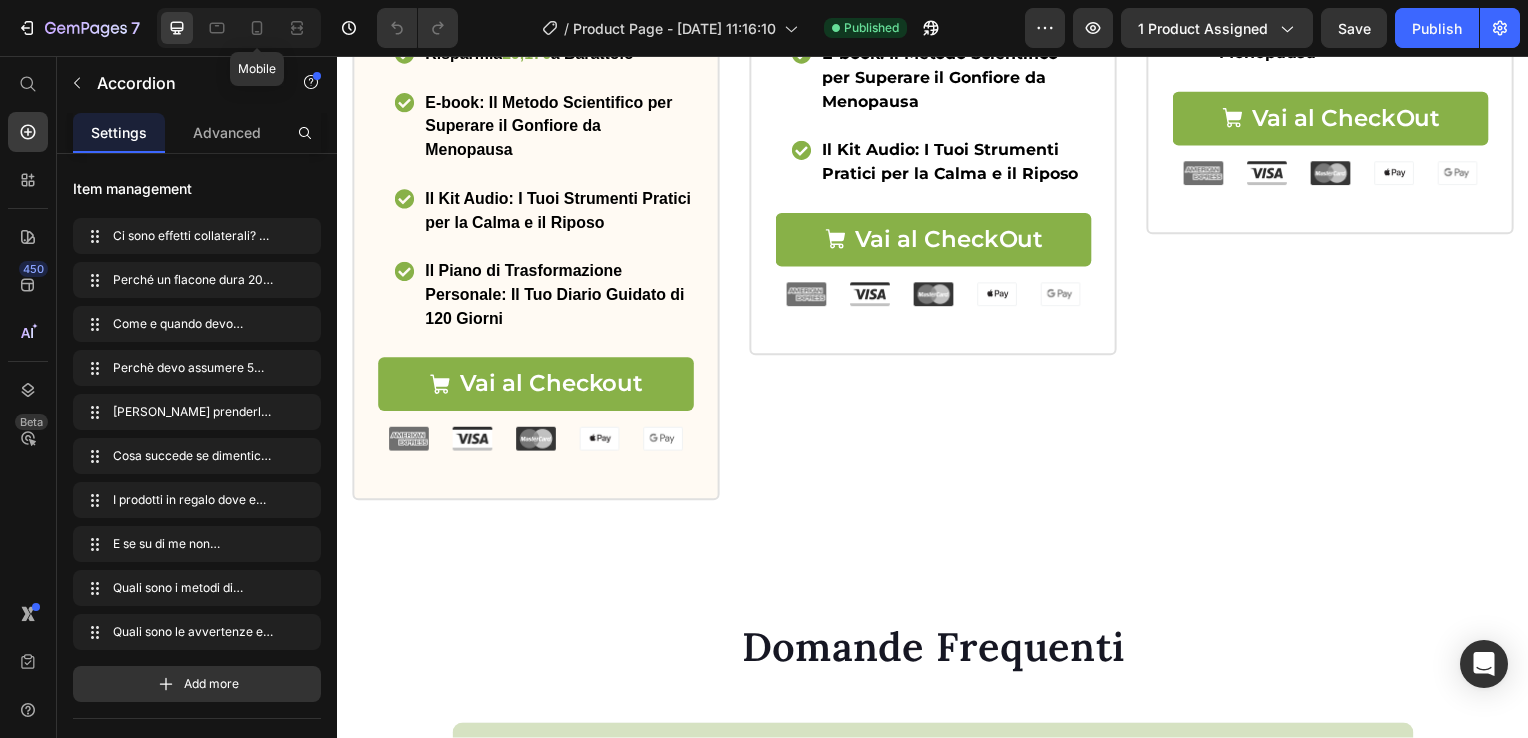 type on "14" 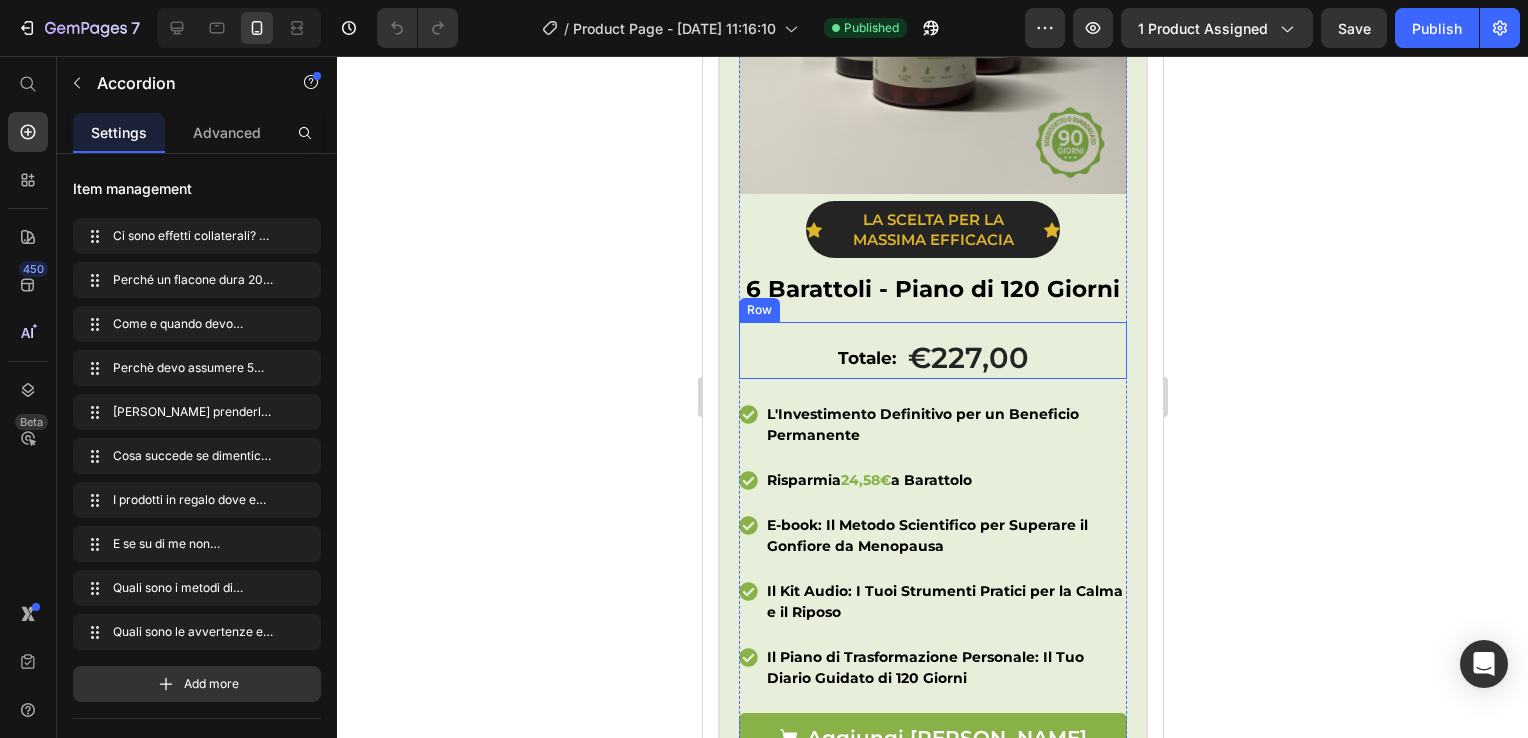 scroll, scrollTop: 9178, scrollLeft: 0, axis: vertical 